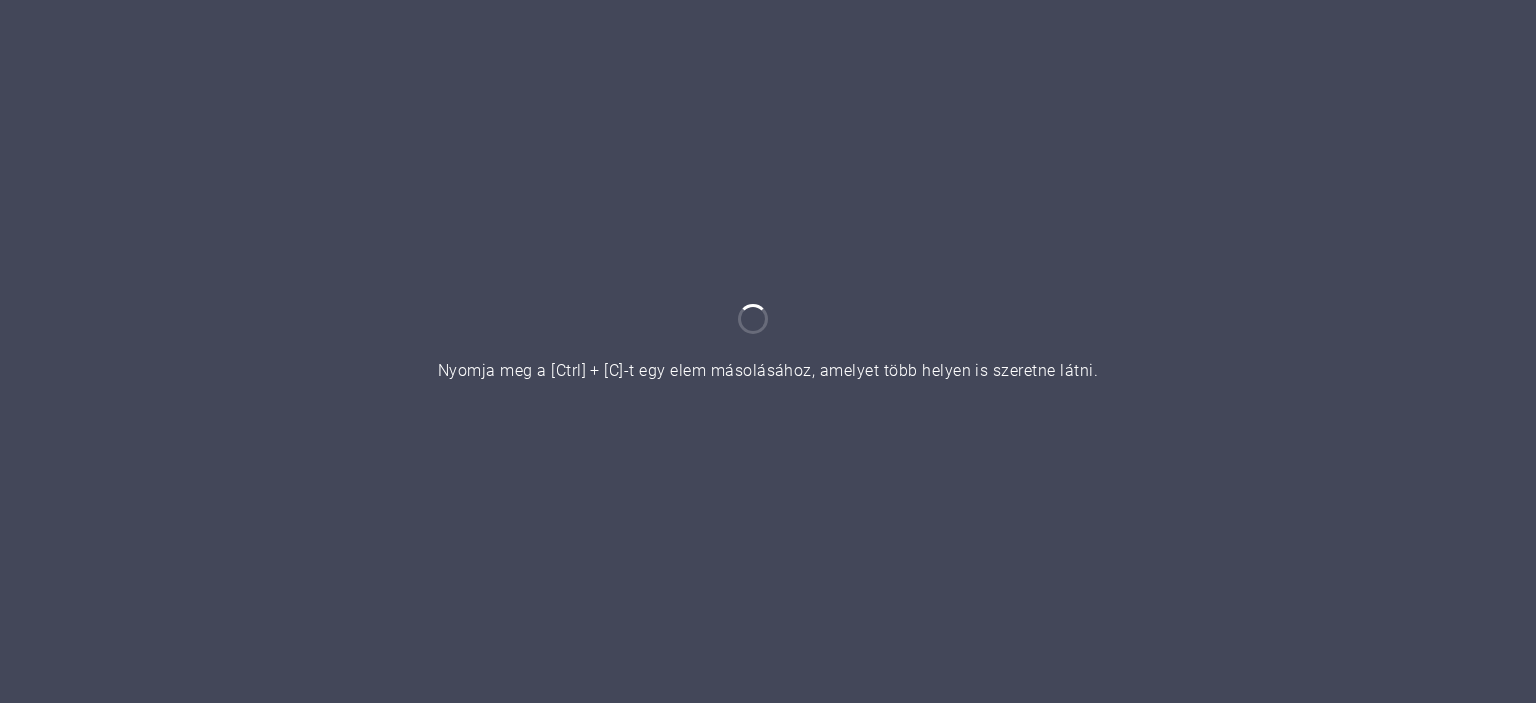 scroll, scrollTop: 0, scrollLeft: 0, axis: both 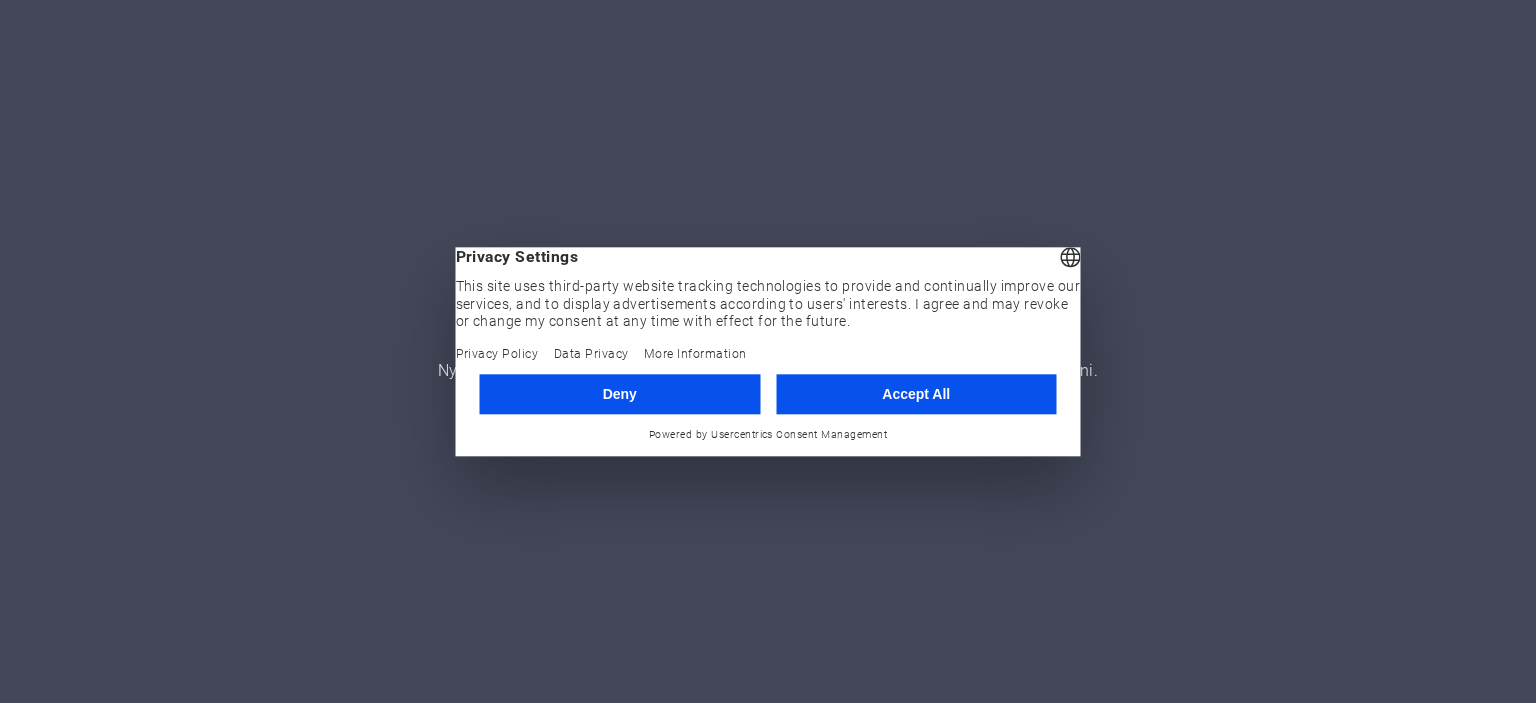 click on "Accept All" at bounding box center [916, 394] 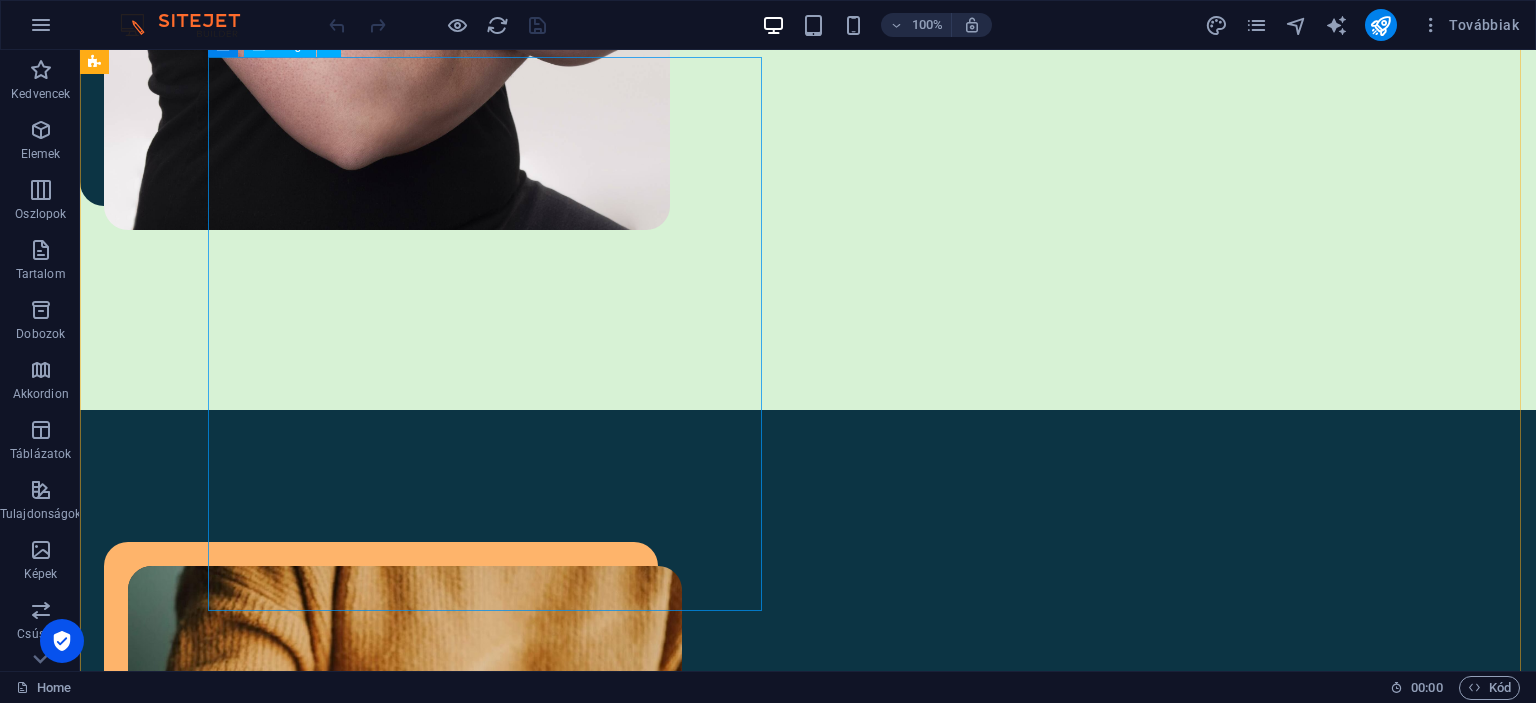 scroll, scrollTop: 1466, scrollLeft: 0, axis: vertical 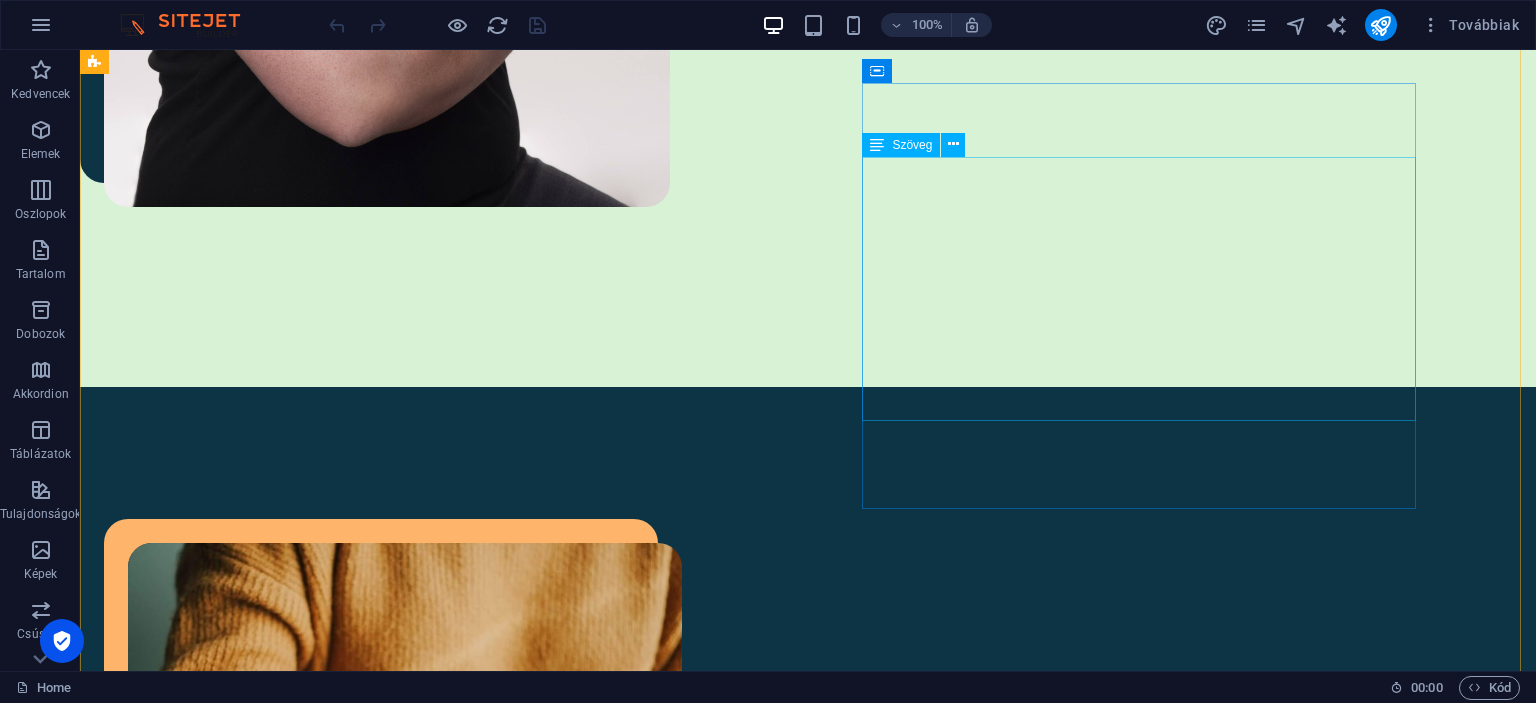 click on "[PERSON_NAME] vagyok, projekt- és folyamatmenedzser, szenvedélyes szakember a szoftverfejlesztés világában. Évek óta foglalkozom komplex projektek irányításával, belső folyamatok digitalizálásával és hatékonyság növelésével. Szakmai utam során különböző szerepekben dolgoztam, kezdve rendszergazdaként, majd vezető szoftverfejlesztőként, egészen senior szinten, és saját vállalkozásomban is. Mindig az innováció és a fejlődés hajtott előre, legyen szó ügyfelek igényeinek megértéséről, új funkciók tervezéséről, vagy a modern projektmódszertanok alkalmazásáról, mint az Agile és a Scrum. Folyamatosan törekszem arra, hogy értéket teremtsünk ügyfeleink és partnereink számára, miközben a csapatok hatékonyságát és a munkafolyamatok gördülékenységét tartom szem előtt." at bounding box center (405, 1353) 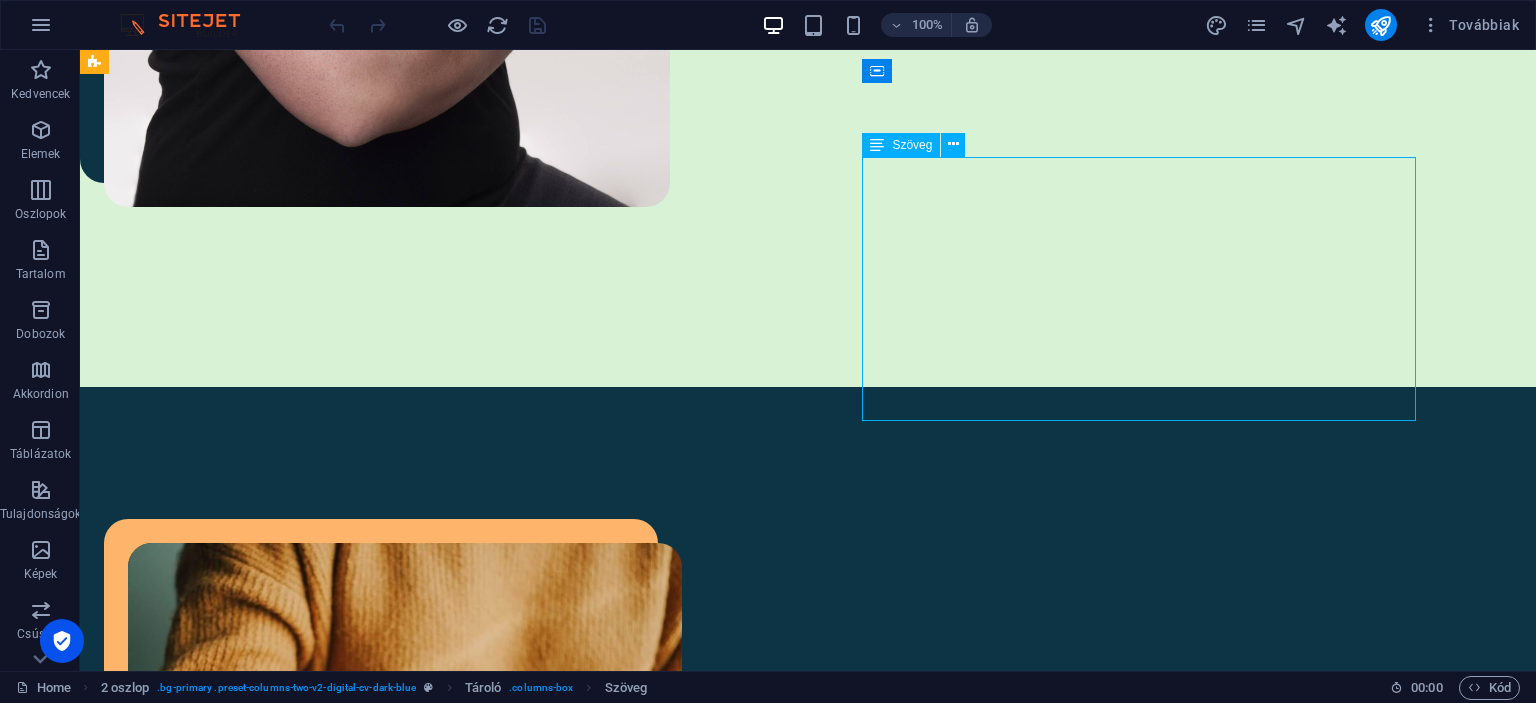 click on "[PERSON_NAME] vagyok, projekt- és folyamatmenedzser, szenvedélyes szakember a szoftverfejlesztés világában. Évek óta foglalkozom komplex projektek irányításával, belső folyamatok digitalizálásával és hatékonyság növelésével. Szakmai utam során különböző szerepekben dolgoztam, kezdve rendszergazdaként, majd vezető szoftverfejlesztőként, egészen senior szinten, és saját vállalkozásomban is. Mindig az innováció és a fejlődés hajtott előre, legyen szó ügyfelek igényeinek megértéséről, új funkciók tervezéséről, vagy a modern projektmódszertanok alkalmazásáról, mint az Agile és a Scrum. Folyamatosan törekszem arra, hogy értéket teremtsünk ügyfeleink és partnereink számára, miközben a csapatok hatékonyságát és a munkafolyamatok gördülékenységét tartom szem előtt." at bounding box center (405, 1353) 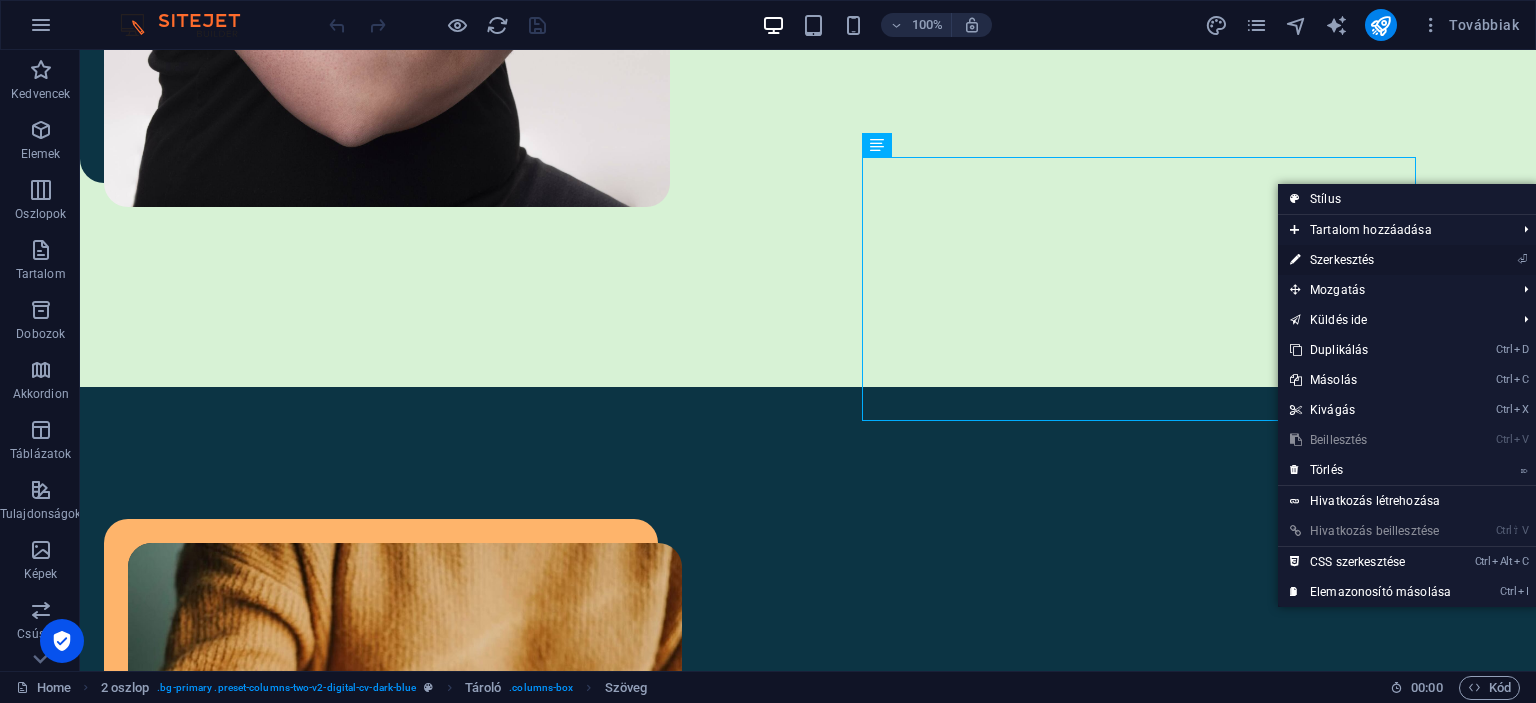 click on "⏎  Szerkesztés" at bounding box center (1370, 260) 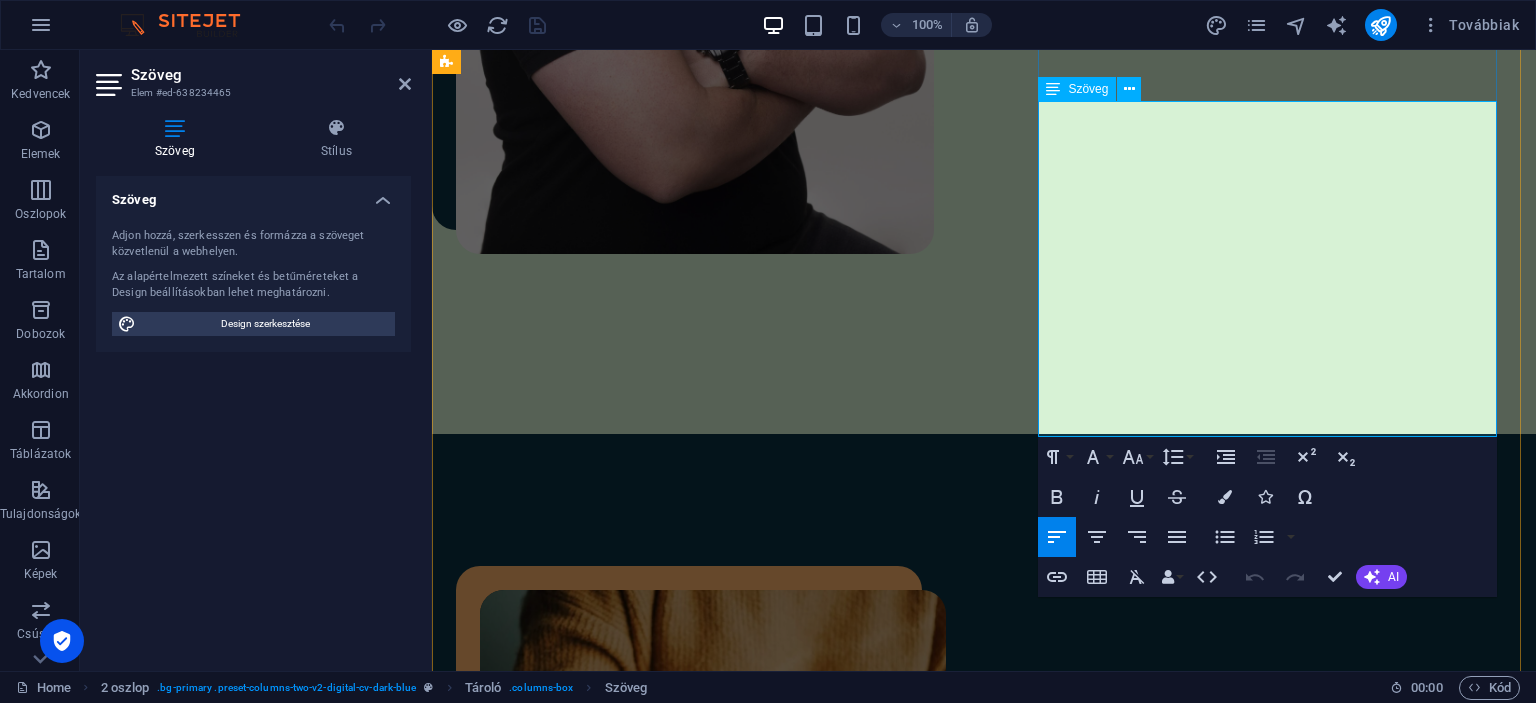 scroll, scrollTop: 1372, scrollLeft: 0, axis: vertical 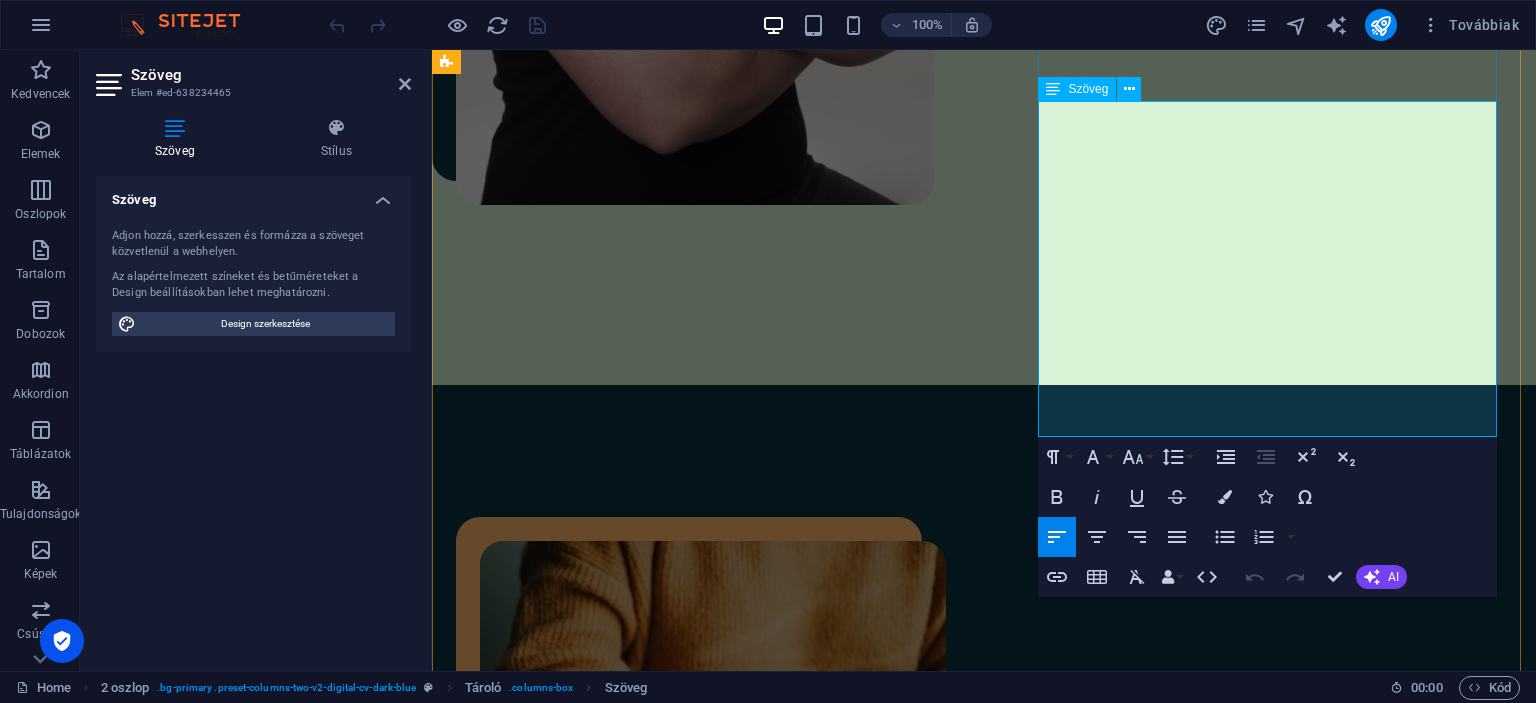 click on "[PERSON_NAME] vagyok, projekt- és folyamatmenedzser, szenvedélyes szakember a szoftverfejlesztés világában. Évek óta foglalkozom komplex projektek irányításával, belső folyamatok digitalizálásával és hatékonyság növelésével. Szakmai utam során különböző szerepekben dolgoztam, kezdve rendszergazdaként, majd vezető szoftverfejlesztőként, egészen senior szinten, és saját vállalkozásomban is. Mindig az innováció és a fejlődés hajtott előre, legyen szó ügyfelek igényeinek megértéséről, új funkciók tervezéséről, vagy a modern projektmódszertanok alkalmazásáról, mint az Agile és a Scrum. Folyamatosan törekszem arra, hogy értéket teremtsünk ügyfeleink és partnereink számára, miközben a csapatok hatékonyságát és a munkafolyamatok gördülékenységét tartom szem előtt." at bounding box center [713, 1356] 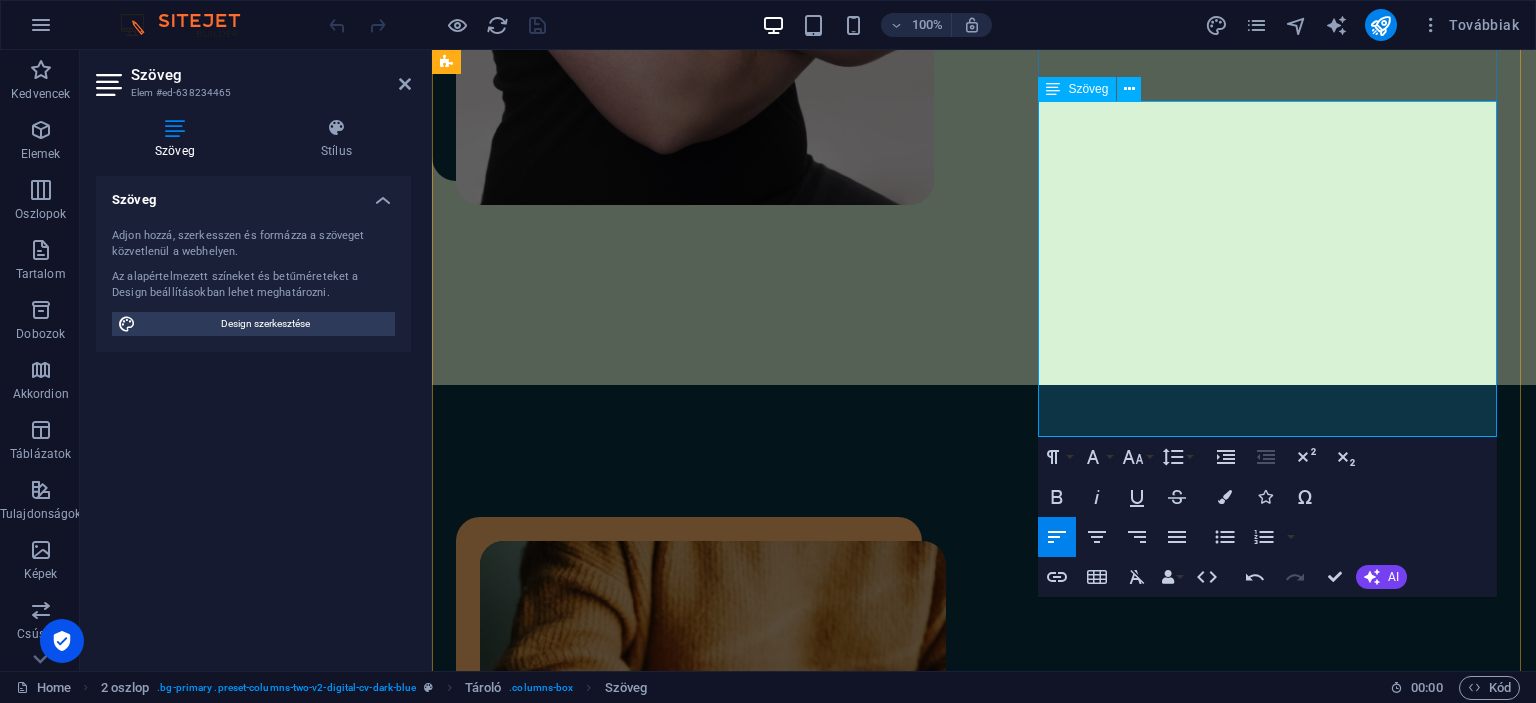 click on "[PERSON_NAME] vagyok, projekt- és folyamatmenedzser, rendszerszervező és szenvedélyes szakember a szoftverfejlesztés világában. Évek óta foglalkozom komplex projektek irányításával, belső folyamatok digitalizálásával és hatékonyság növelésével. Szakmai utam során különböző szerepekben dolgoztam, kezdve rendszergazdaként, majd vezető szoftverfejlesztőként, egészen senior szinten, és saját vállalkozásomban is. Mindig az innováció és a fejlődés hajtott előre, legyen szó ügyfelek igényeinek megértéséről, új funkciók tervezéséről, vagy a modern projektmódszertanok alkalmazásáról, mint az Agile és a Scrum. Folyamatosan törekszem arra, hogy értéket teremtsünk ügyfeleink és partnereink számára, miközben a csapatok hatékonyságát és a munkafolyamatok gördülékenységét tartom szem előtt." at bounding box center (713, 1356) 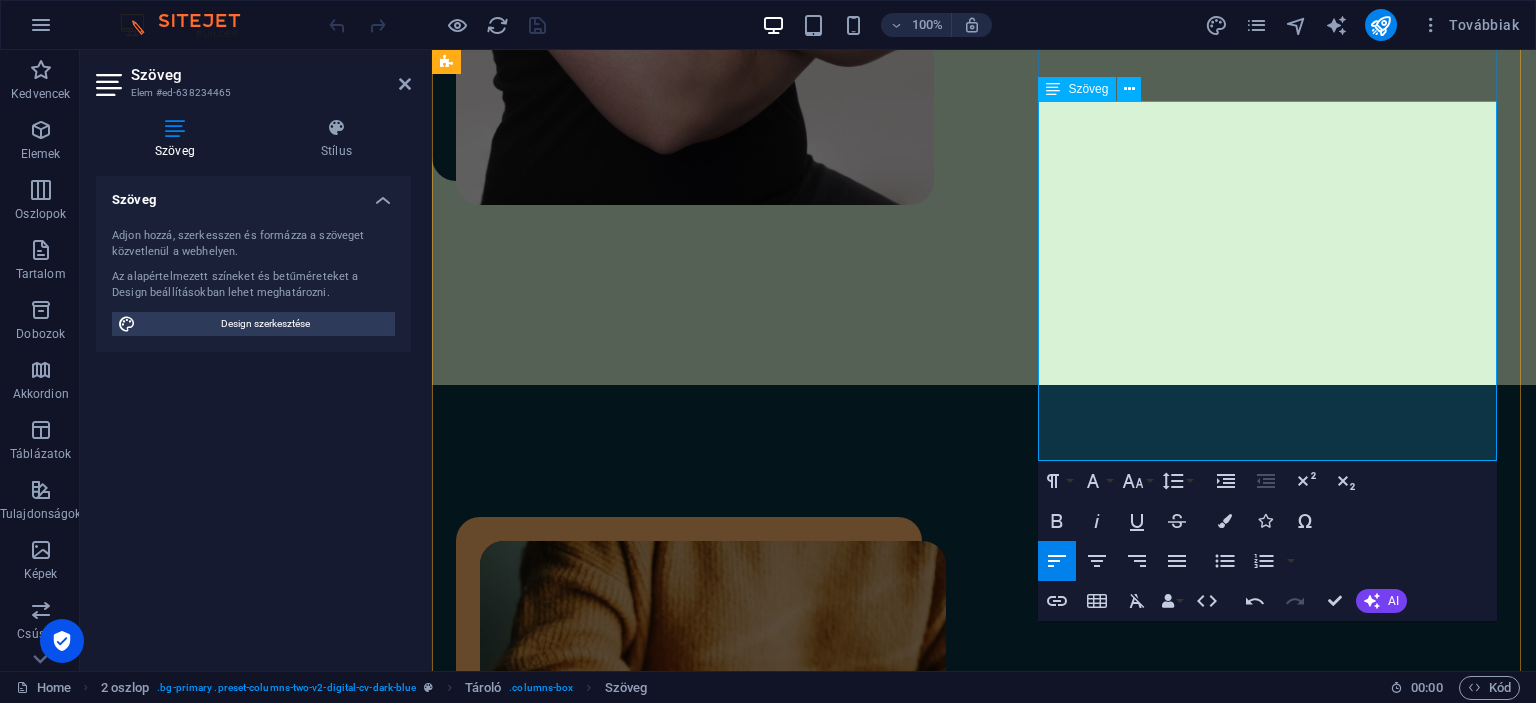 click on "[PERSON_NAME] vagyok, projekt- és folyamatmenedzser, rendszerszervező és szenvedélyes szakember a szoftverfejlesztés világában. Évek óta foglalkozom komplex projektek irányításával, belső folyamatok digitalizálásával és hatékonyság növelésével. Szakmai utam során különböző szerepekben dolgoztam, kezdve rendszergazdaként, majd vezető szoftverfejlesztőként, rendszerszervezőként  egészen senior szinten, és saját vállalkozásomban is. Mindig az innováció és a fejlődés hajtott előre, legyen szó ügyfelek igényeinek megértéséről, új funkciók tervezéséről, vagy a modern projektmódszertanok alkalmazásáról, mint az Agile és a Scrum. Folyamatosan törekszem arra, hogy értéket teremtsünk ügyfeleink és partnereink számára, miközben a csapatok hatékonyságát és a munkafolyamatok gördülékenységét tartom szem előtt." at bounding box center (713, 1368) 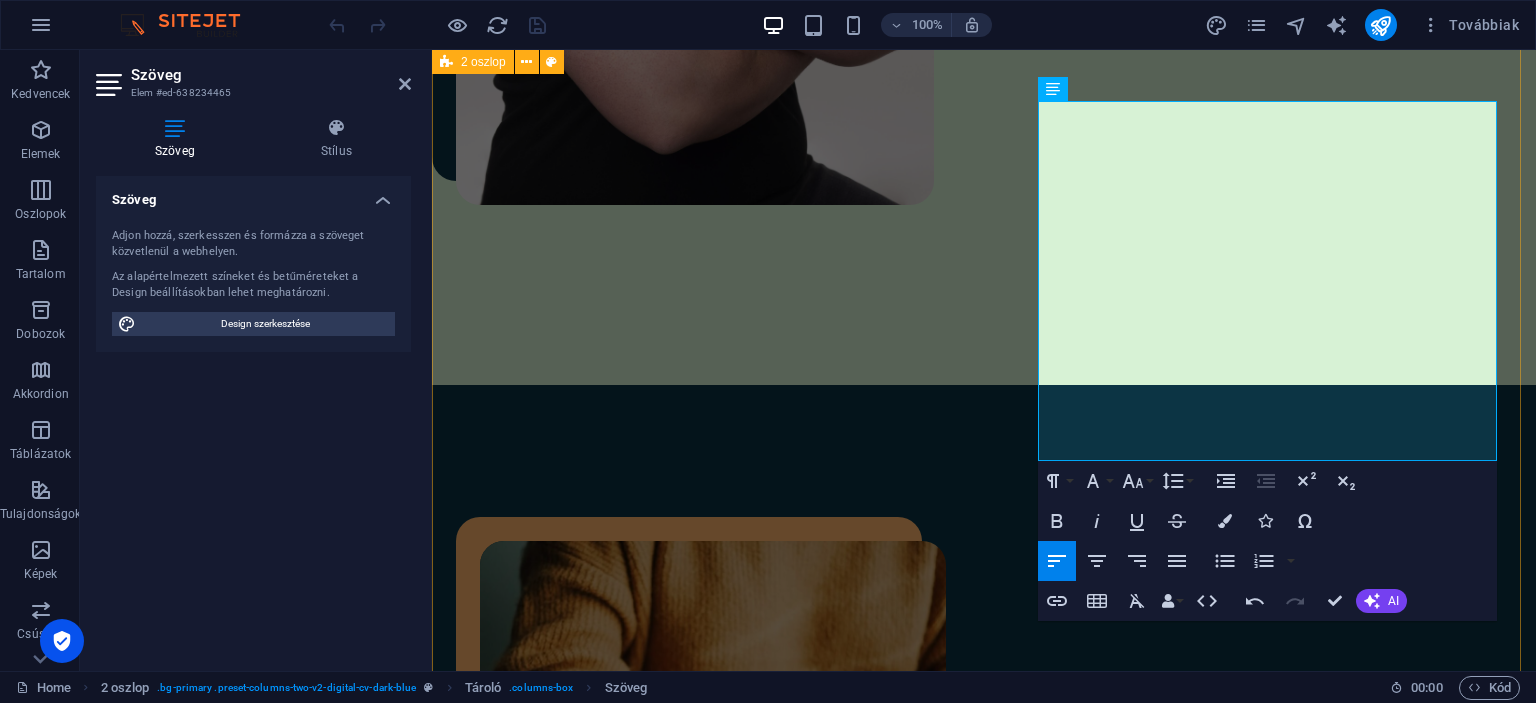 click on "Az én rövid történetem [PERSON_NAME] vagyok, projekt- és folyamatmenedzser, rendszerszervező és szenvedélyes szakember a szoftverfejlesztés világában. Évek óta foglalkozom komplex projektek irányításával, belső folyamatok digitalizálásával és hatékonyság növelésével. Szakmai utam során különböző szerepekben dolgoztam, kezdve rendszergazdaként, majd vezető szoftverfejlesztőként, rendszerszervezőként egészen senior szinten, és saját vállalkozásomban is. Mindig az innováció és a fejlődés hajtott előre, legyen szó ügyfelek igényeinek megértéséről, új funkciók tervezéséről, vagy a modern projektmódszertanok alkalmazásáról, mint az Agile és a Scrum. Folyamatosan törekszem arra, hogy értéket teremtsek ügyfeleimnek és partnereim számára, miközben a csapatok hatékonyságát és a munkafolyamatok gördülékenységét tartom szem előtt. Download CV" at bounding box center (984, 1100) 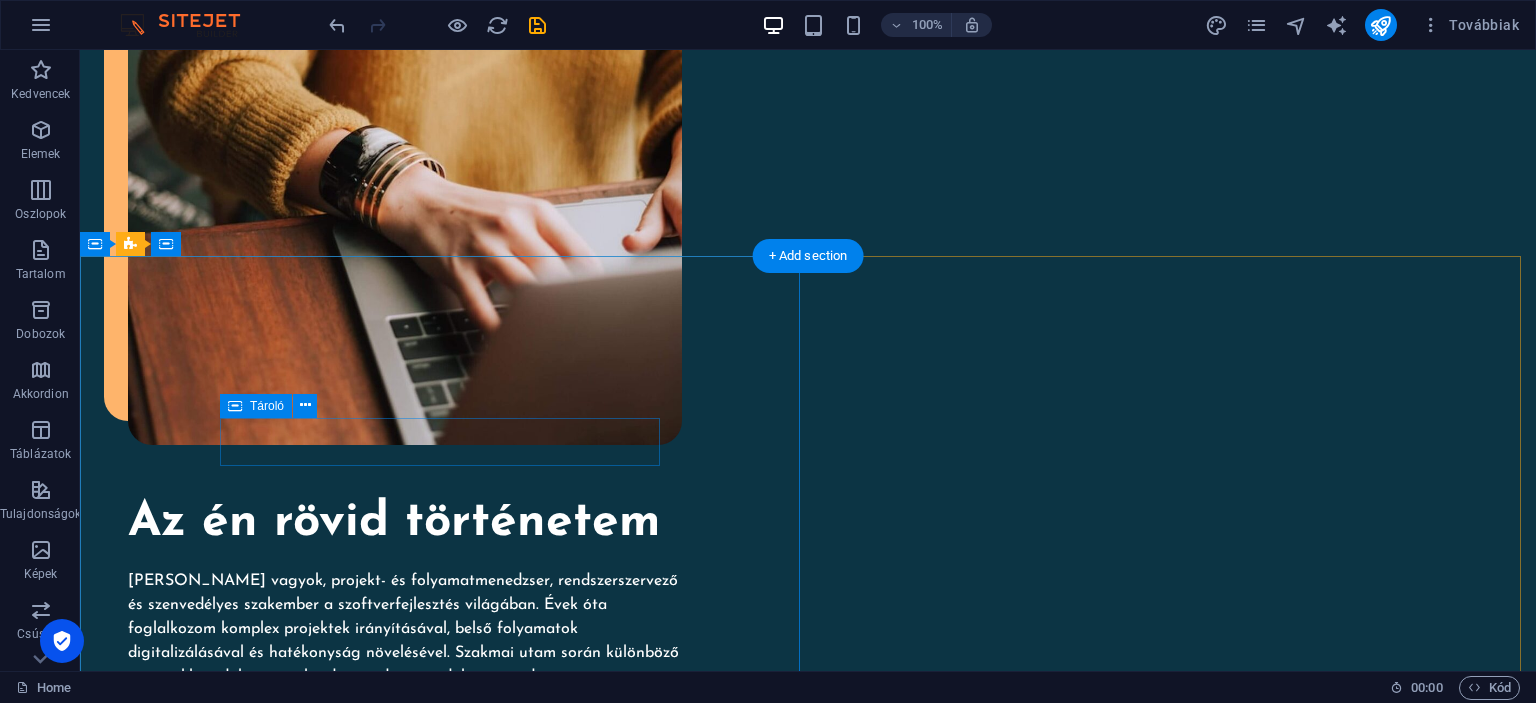 scroll, scrollTop: 2120, scrollLeft: 0, axis: vertical 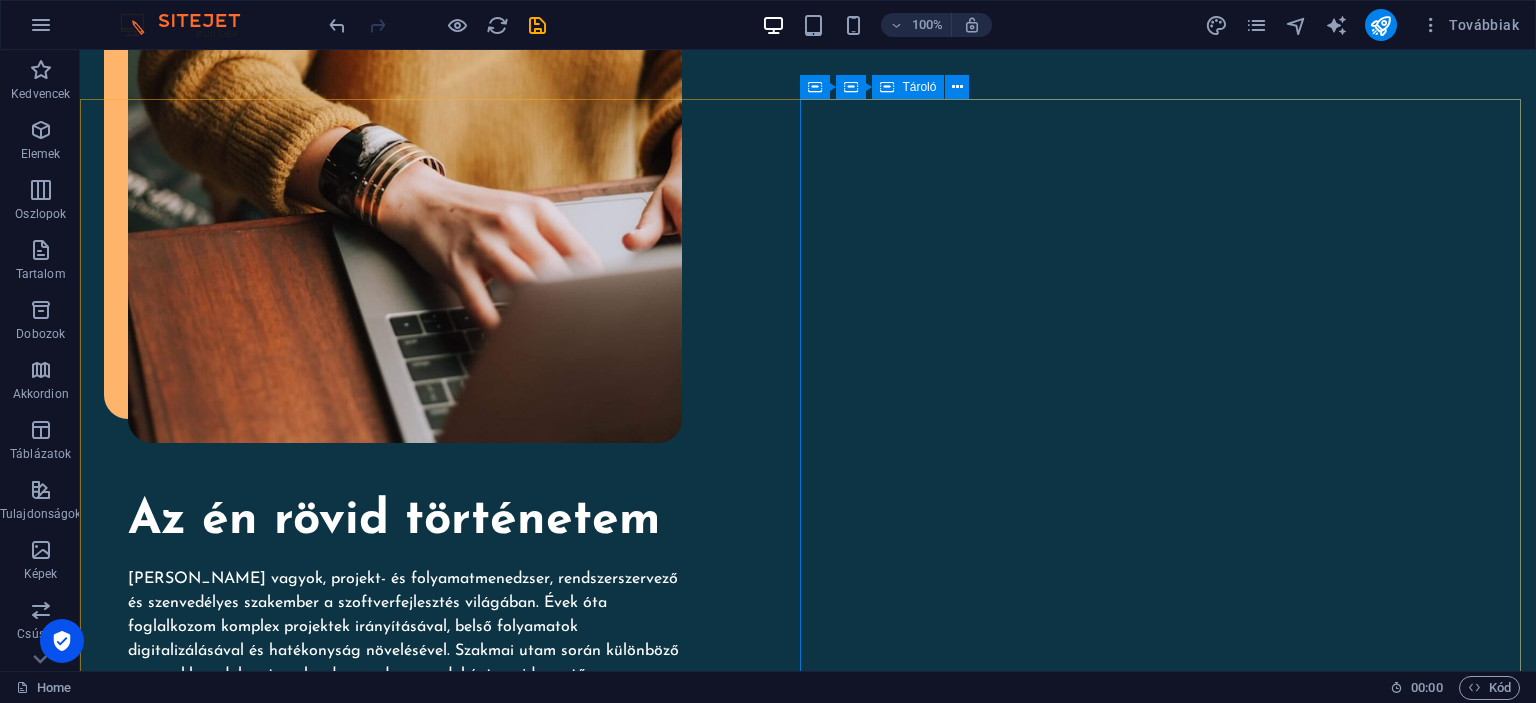 click on "Tároló" at bounding box center [908, 87] 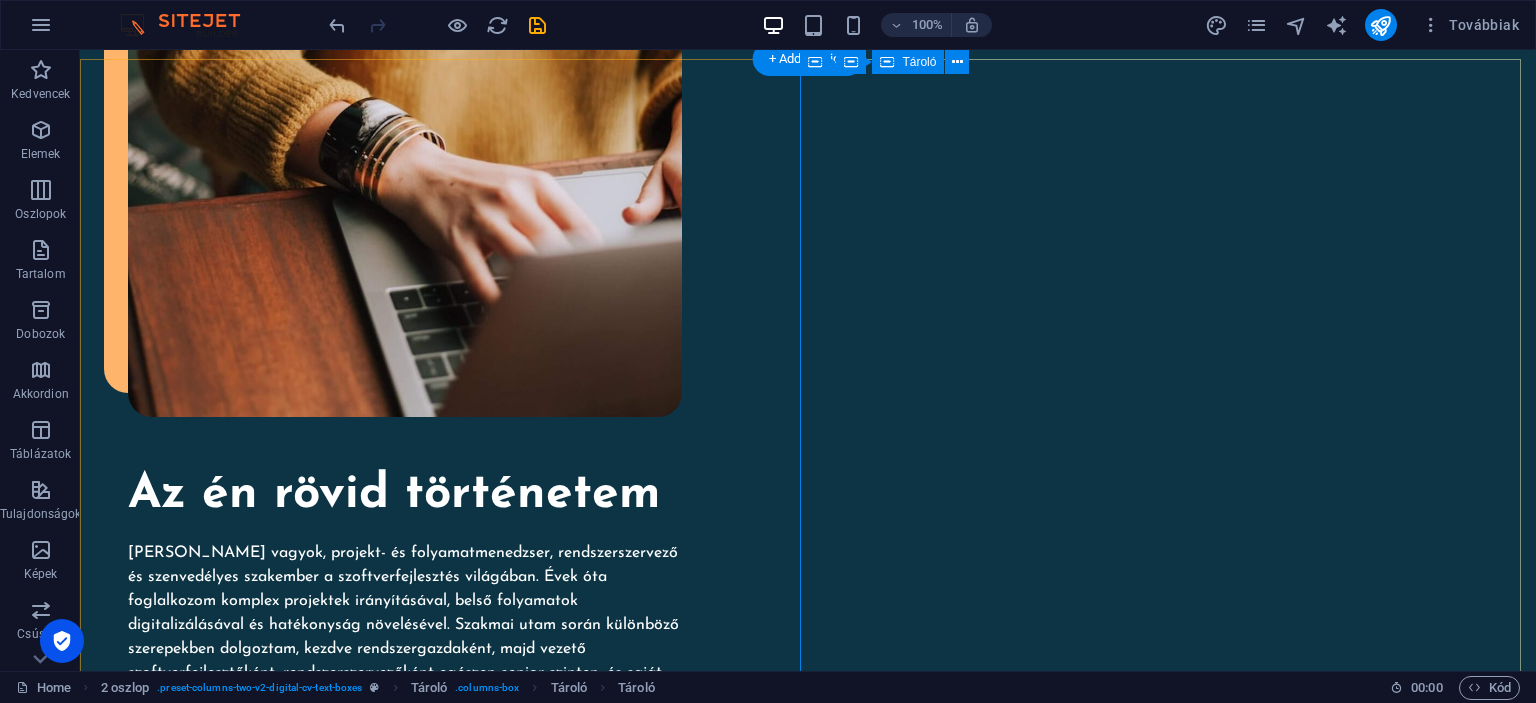 scroll, scrollTop: 2144, scrollLeft: 0, axis: vertical 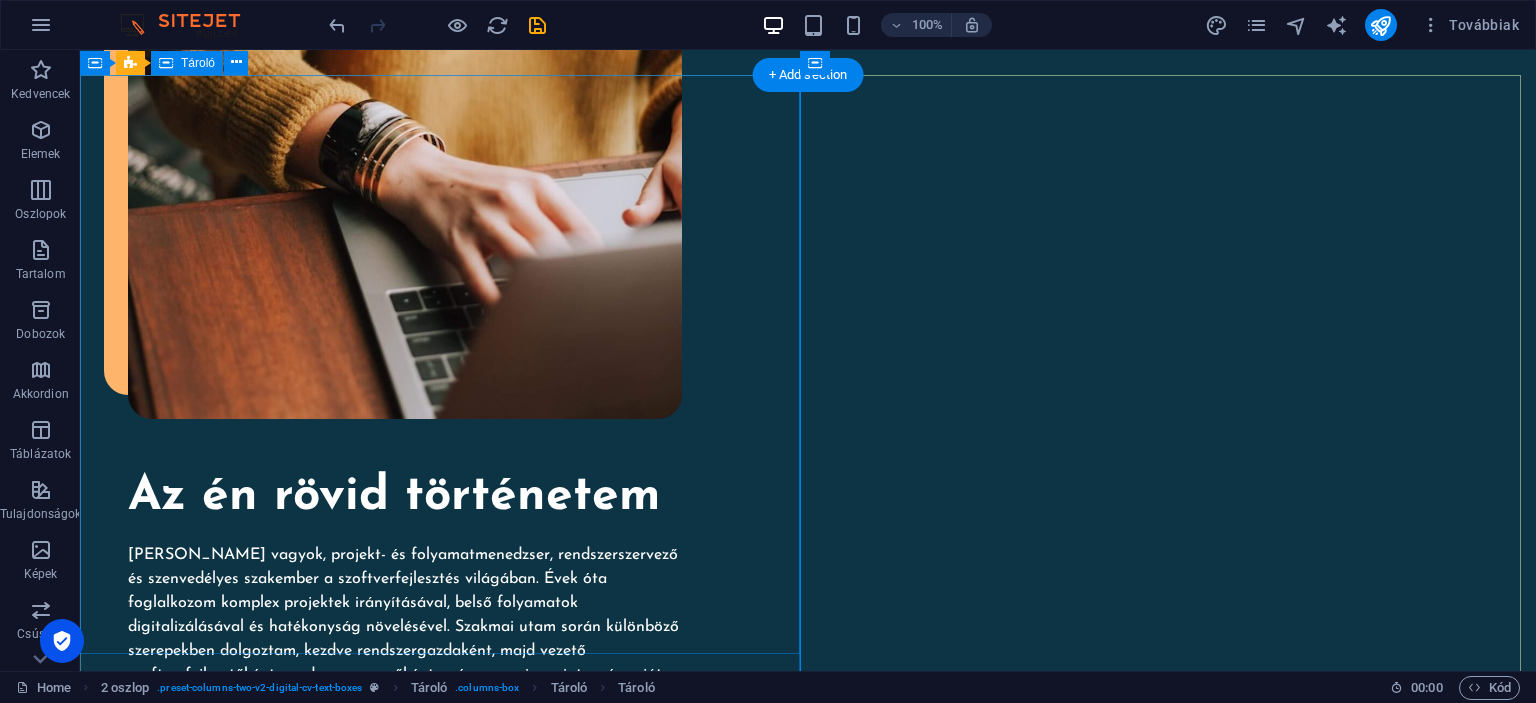 click on "Skills and interests EDUCATION
Lorem ipsum dolor sit amet
Lorem ipsum dolor sit amet
Lorem ipsum dolor sit amet
CERTIFICATES Lorem ipsum dolor sit amet Lorem ipsum dolor sit amet Lorem ipsum dolor sit amet" at bounding box center [444, 1417] 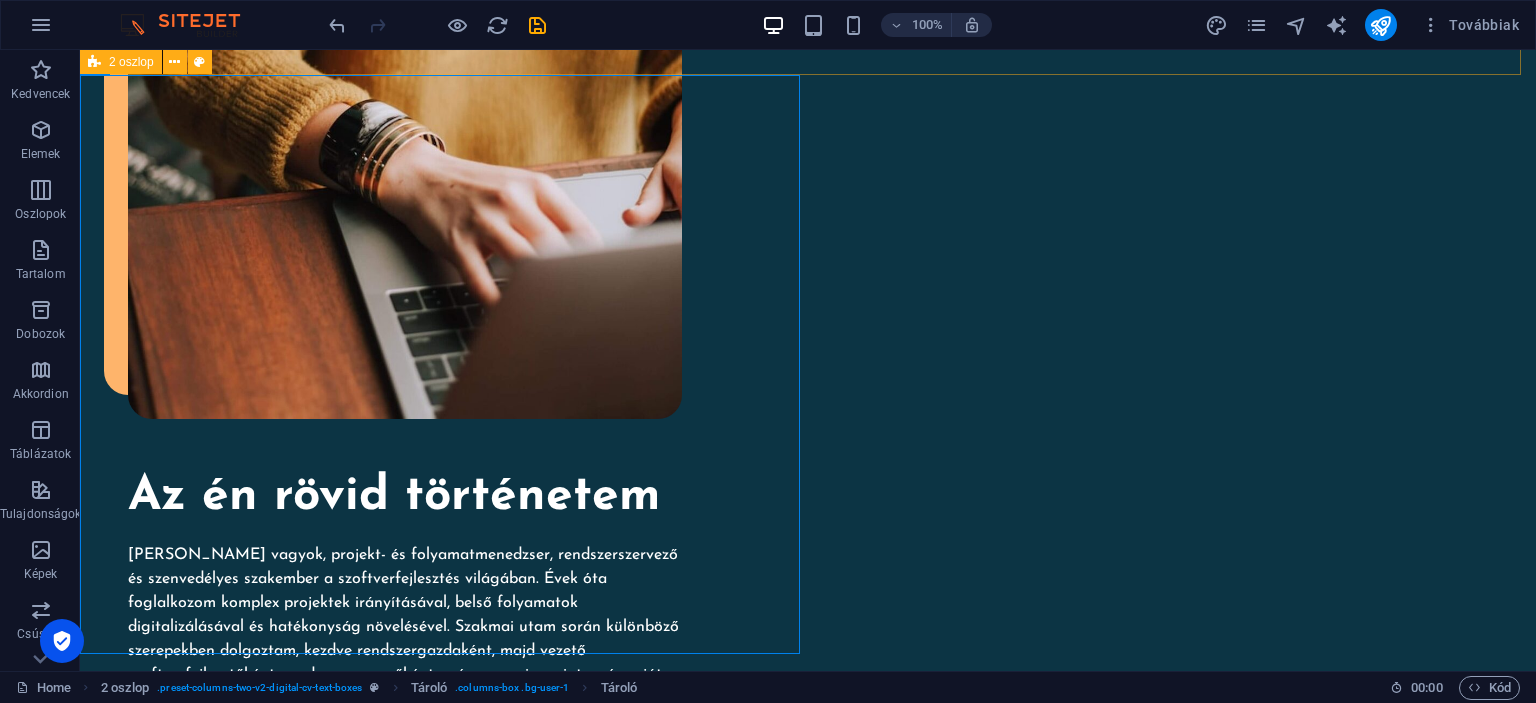 click on "2 oszlop" at bounding box center [131, 62] 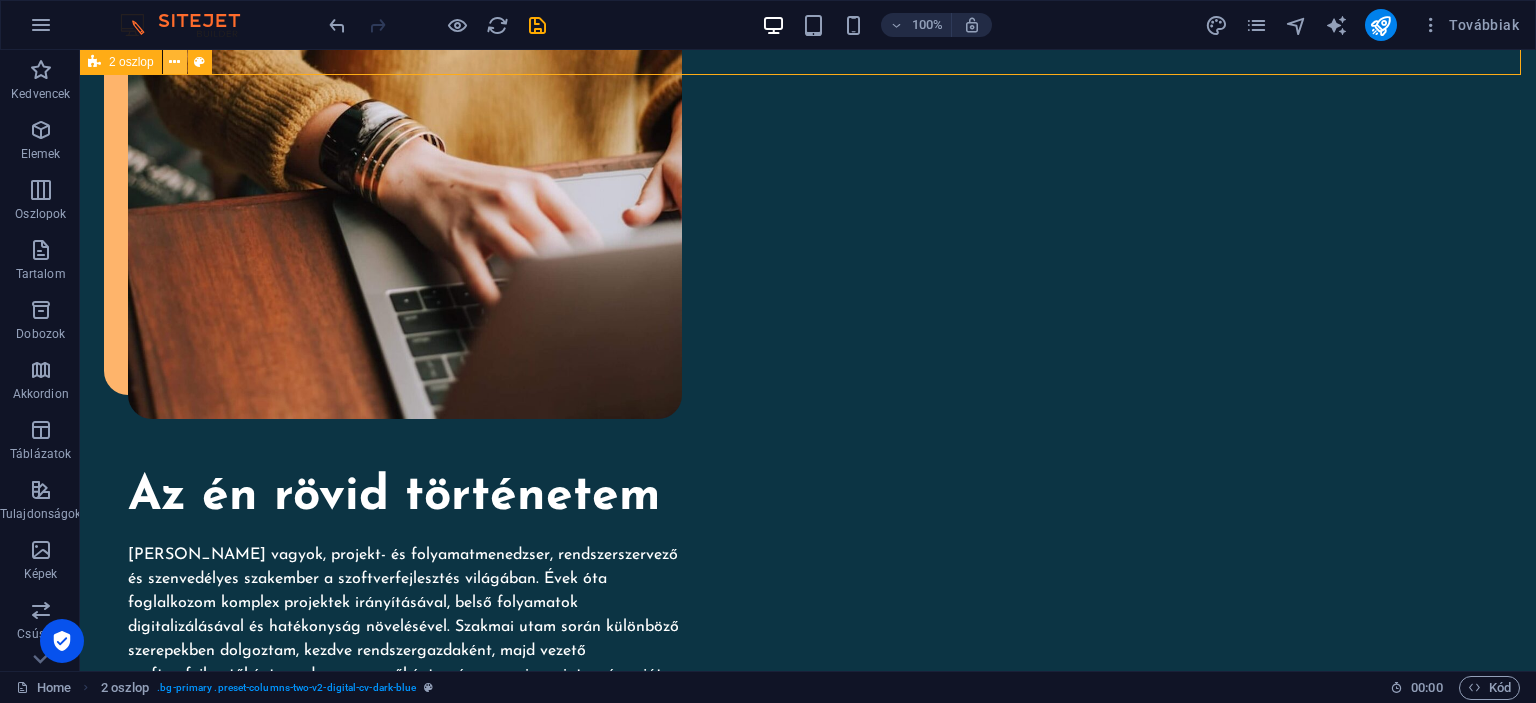 click at bounding box center [174, 62] 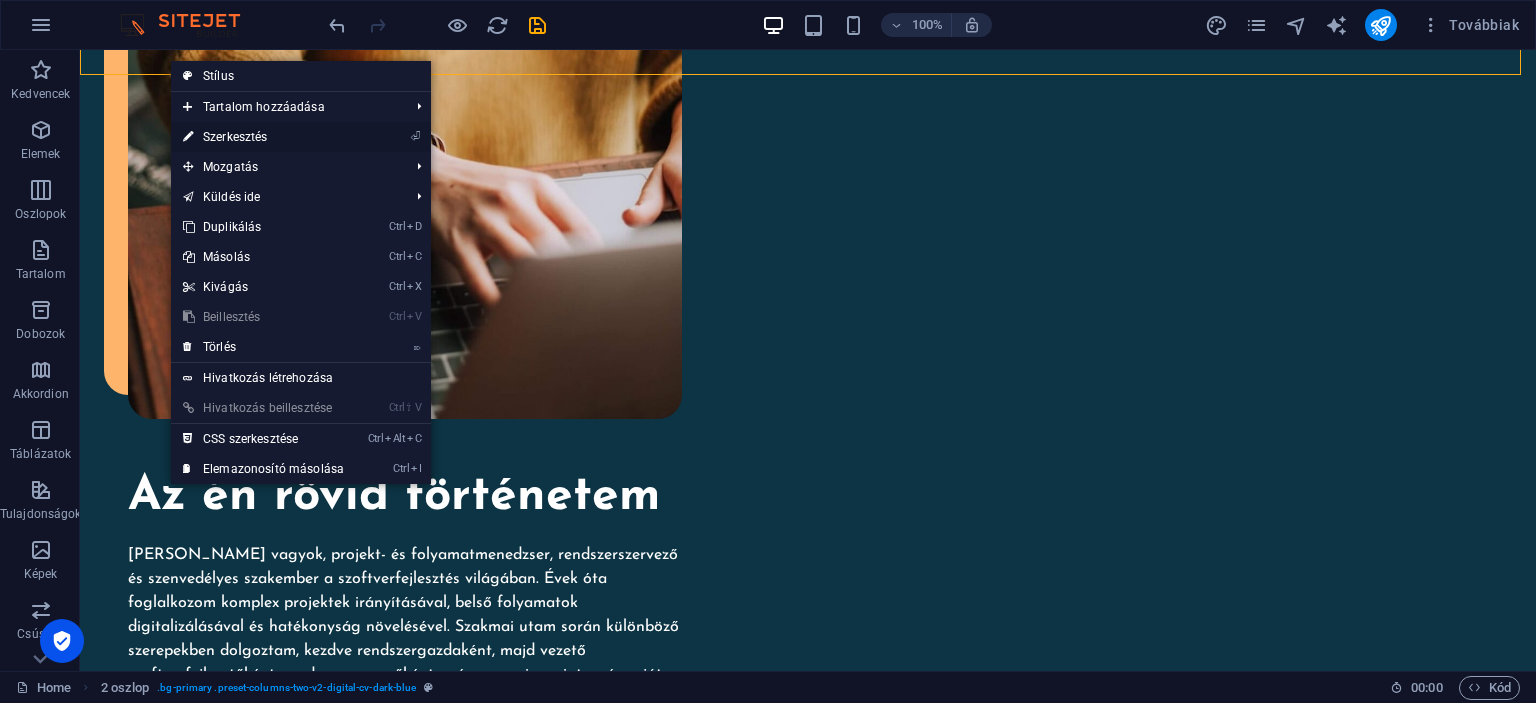 click on "⏎  Szerkesztés" at bounding box center [263, 137] 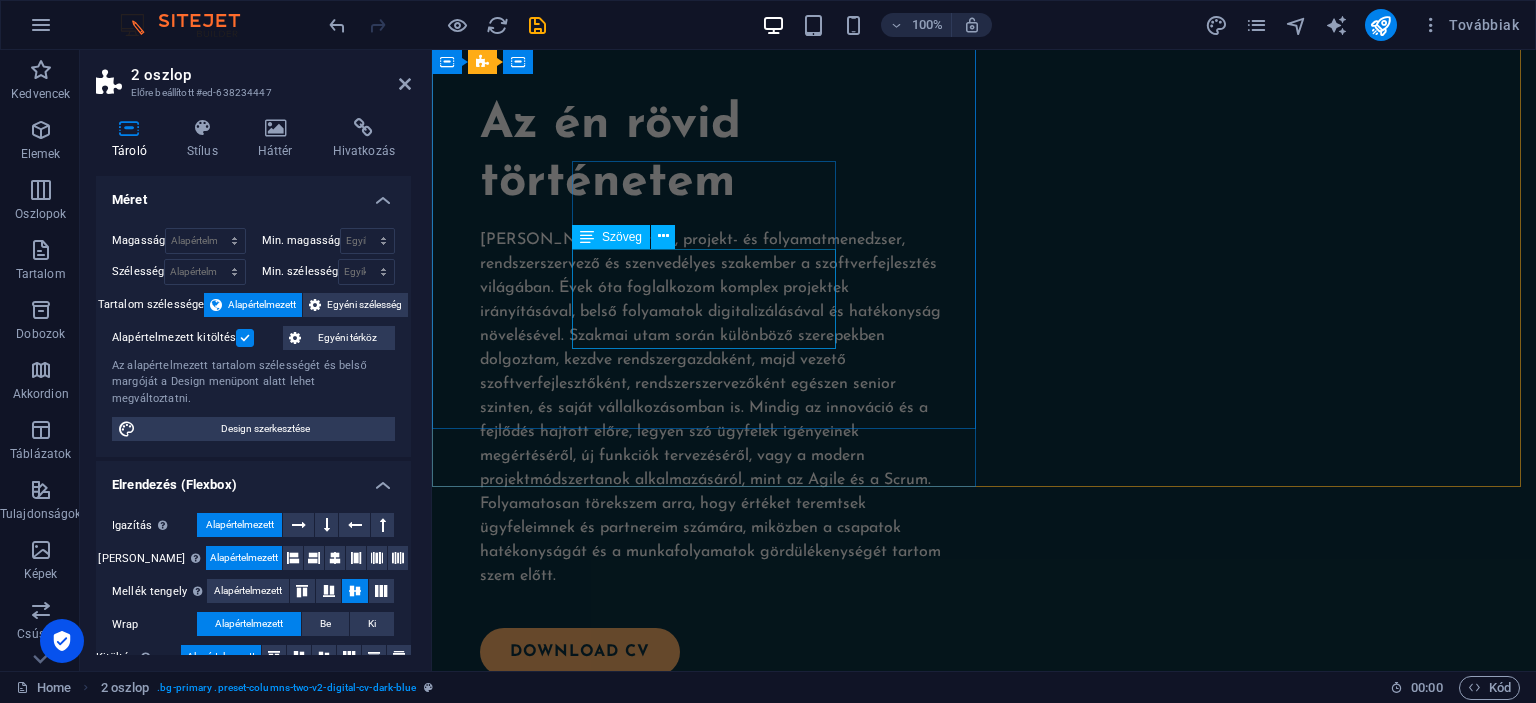 scroll, scrollTop: 2332, scrollLeft: 0, axis: vertical 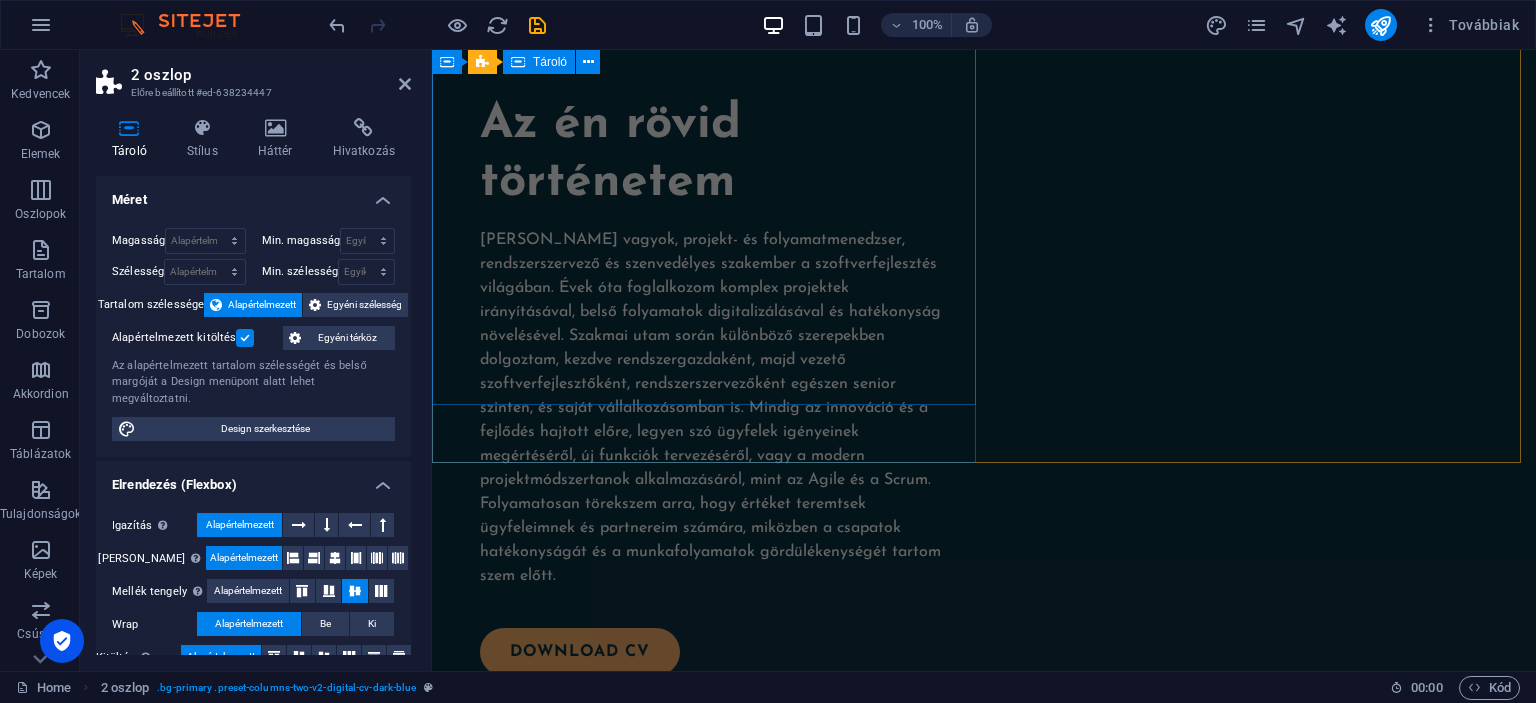 click on "Skills and interests EDUCATION
Lorem ipsum dolor sit amet
Lorem ipsum dolor sit amet
Lorem ipsum dolor sit amet
CERTIFICATES Lorem ipsum dolor sit amet Lorem ipsum dolor sit amet Lorem ipsum dolor sit amet" at bounding box center [708, 1203] 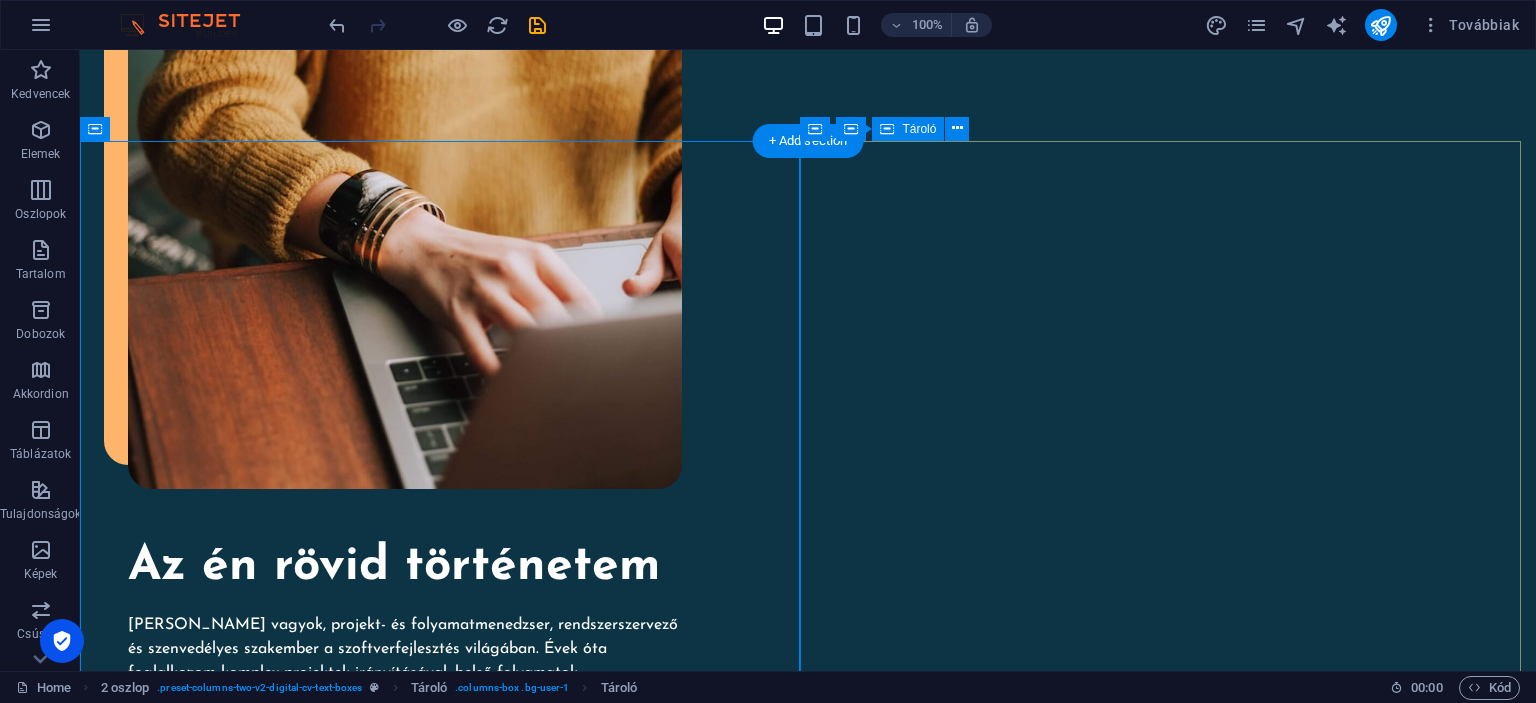 scroll, scrollTop: 2073, scrollLeft: 0, axis: vertical 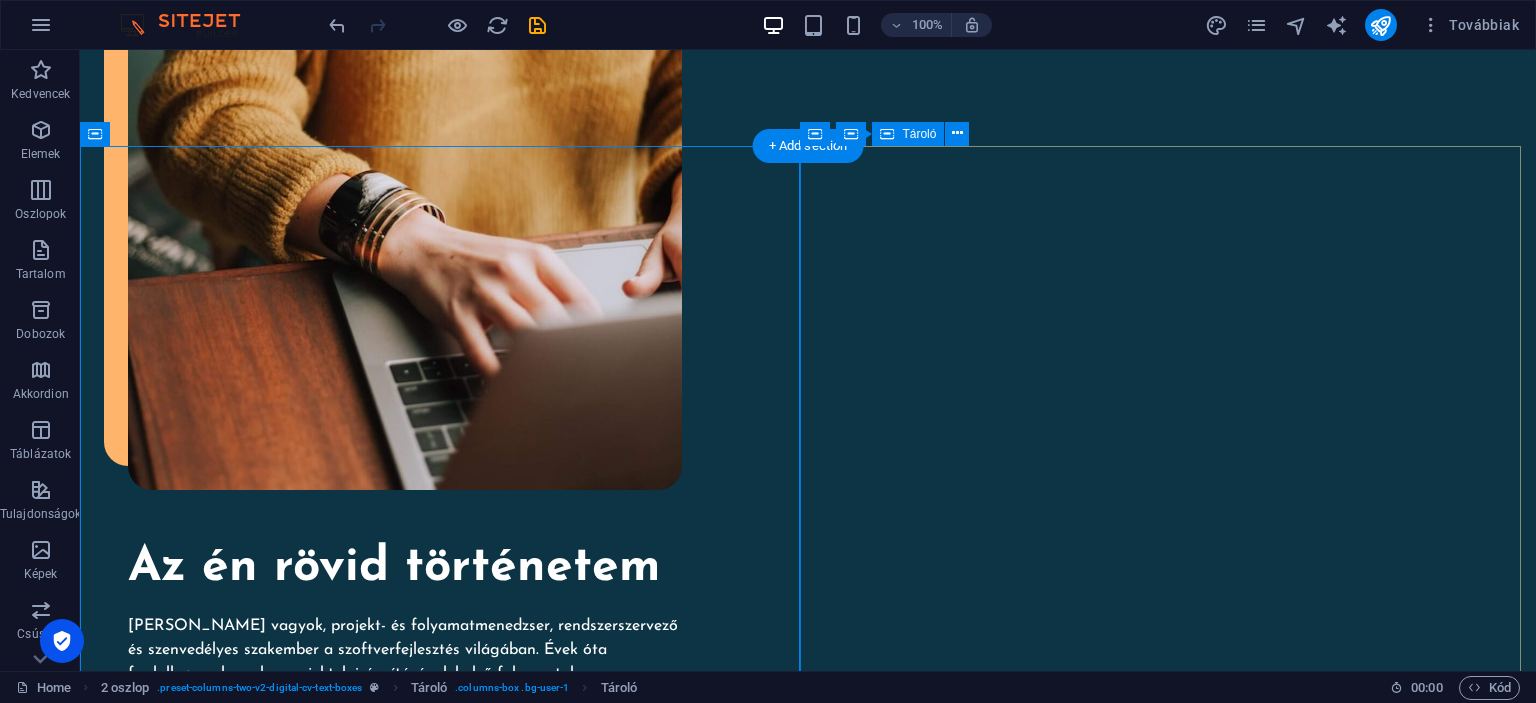 click on "My experience so far SKILLS Lorem ipsum dolor sit amet Lorem ipsum dolor sit amet Lorem ipsum dolor sit amet WORK Lorem ipsum dolor sit amet Lorem ipsum dolor sit amet Lorem ipsum dolor sit amet" at bounding box center (444, 2154) 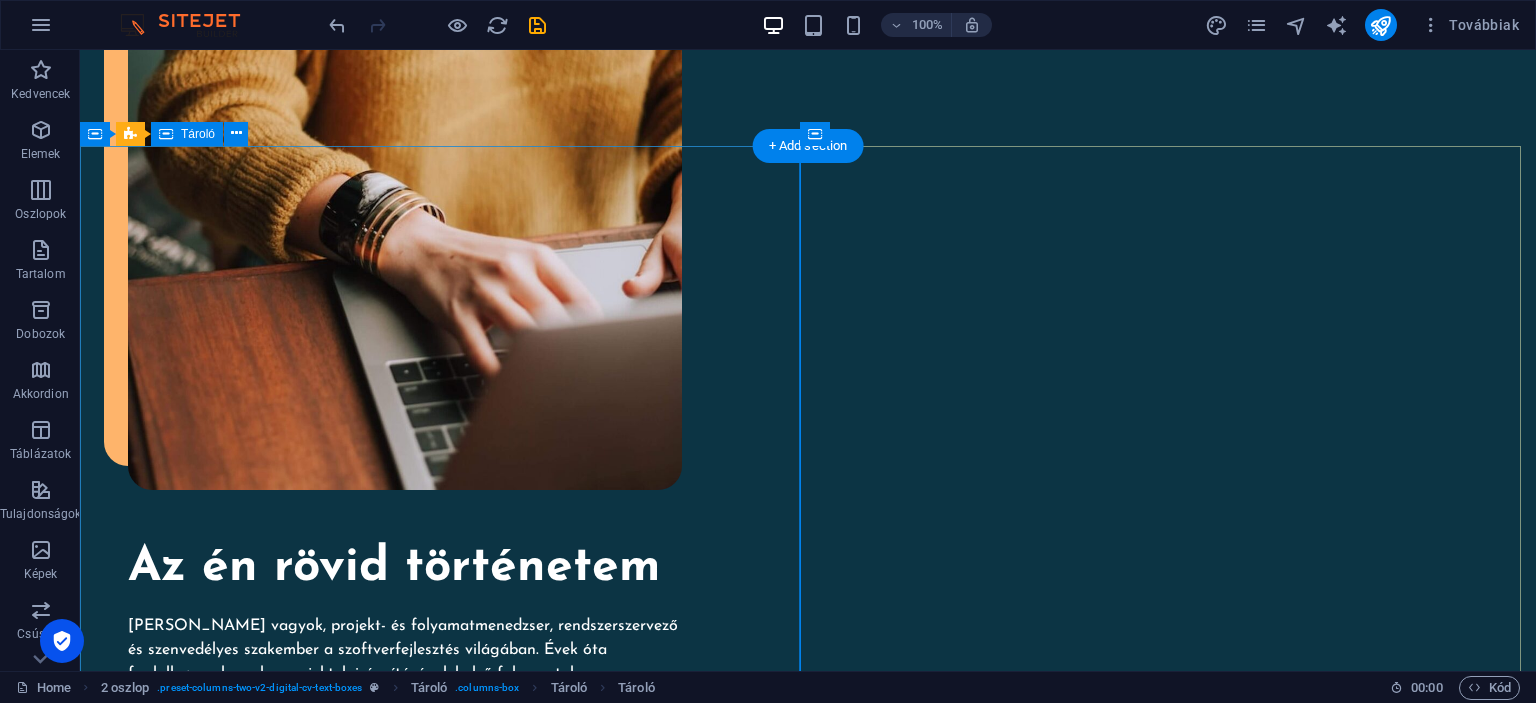 click on "Skills and interests EDUCATION
Lorem ipsum dolor sit amet
Lorem ipsum dolor sit amet
Lorem ipsum dolor sit amet
CERTIFICATES Lorem ipsum dolor sit amet Lorem ipsum dolor sit amet Lorem ipsum dolor sit amet" at bounding box center [444, 1488] 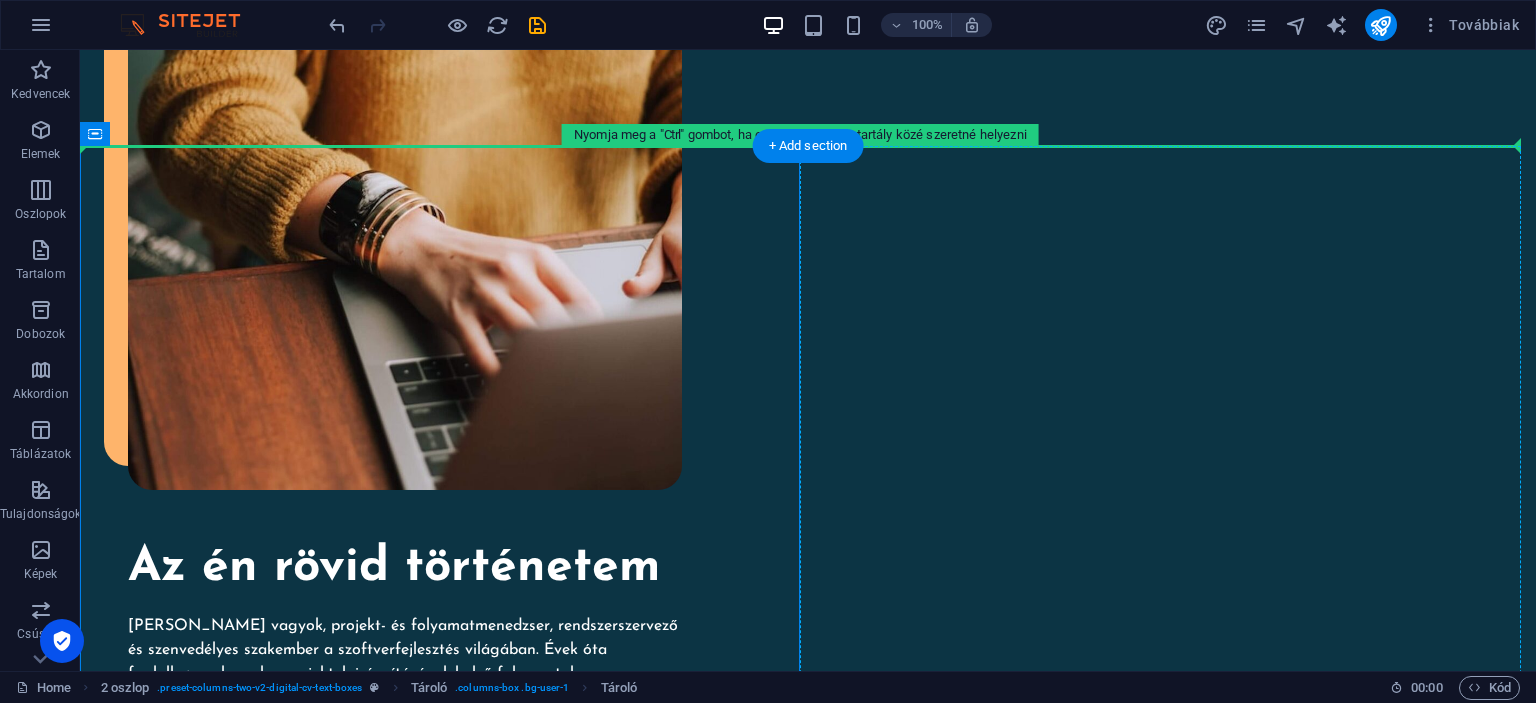 drag, startPoint x: 766, startPoint y: 295, endPoint x: 916, endPoint y: 289, distance: 150.11995 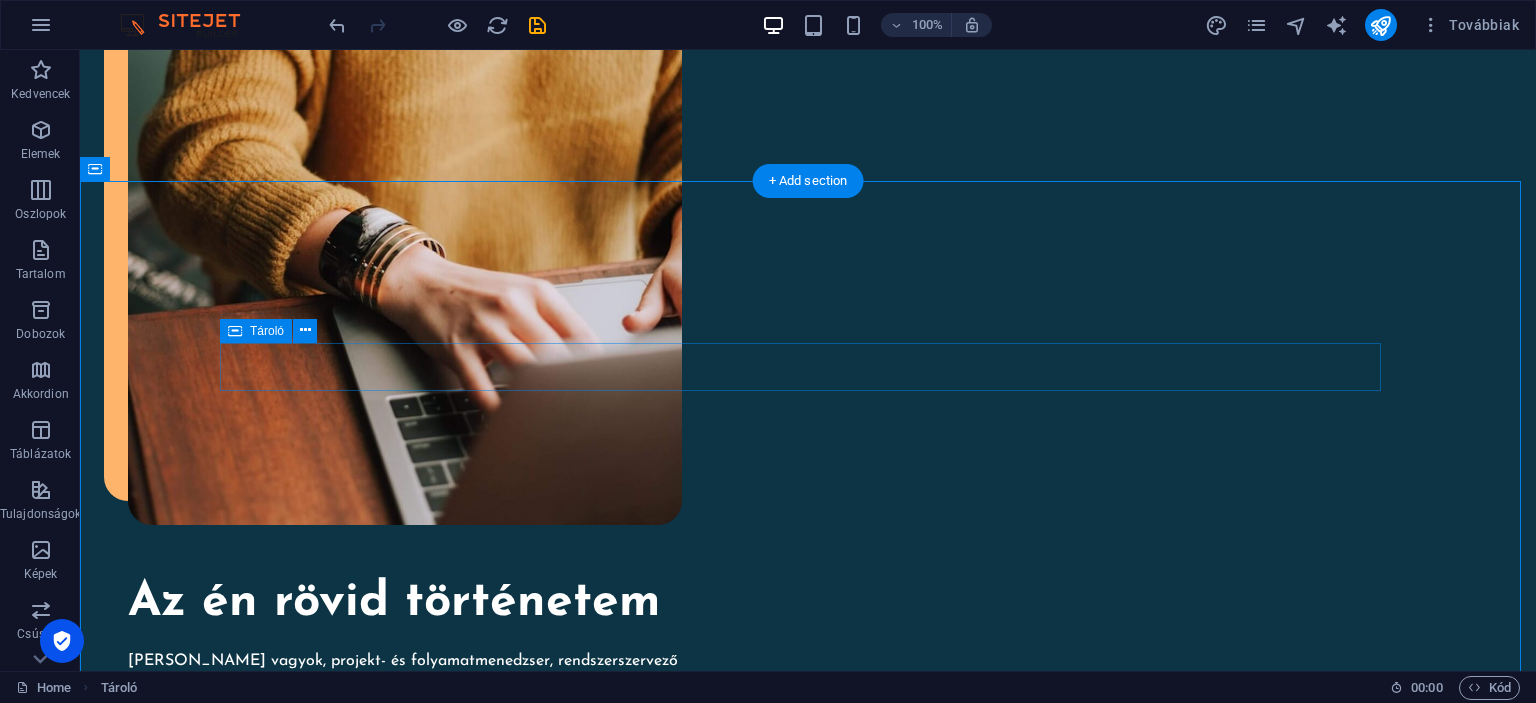 scroll, scrollTop: 2037, scrollLeft: 0, axis: vertical 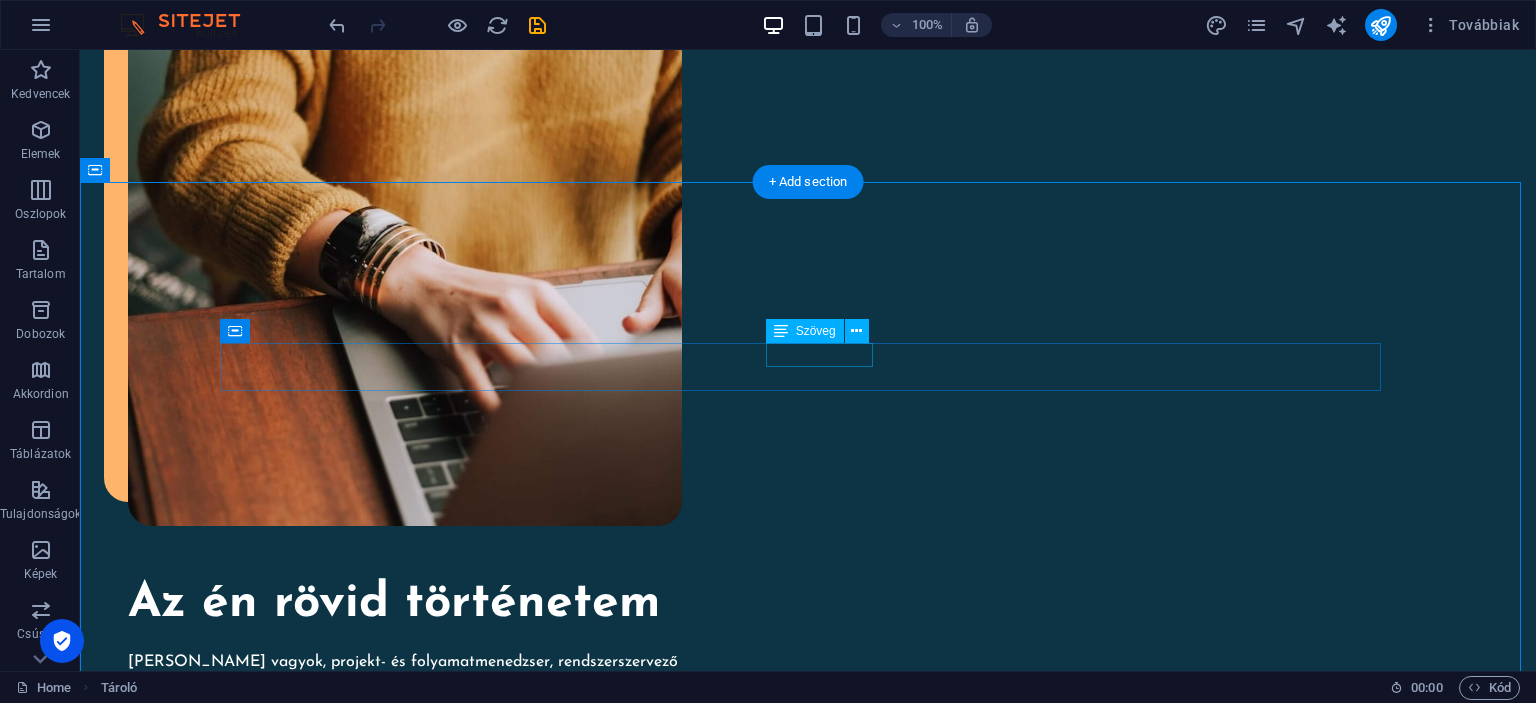click on "EDUCATION" at bounding box center (808, 1408) 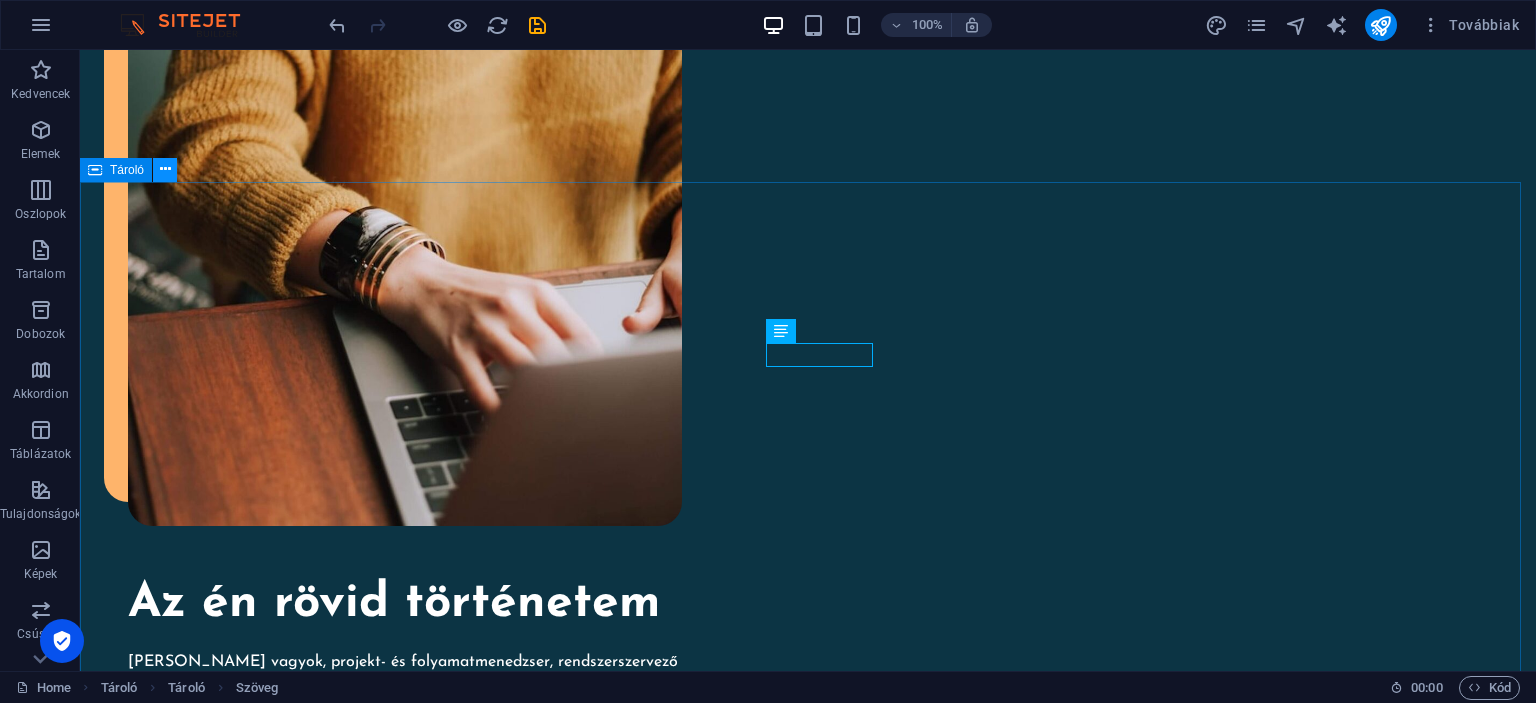 click at bounding box center [165, 169] 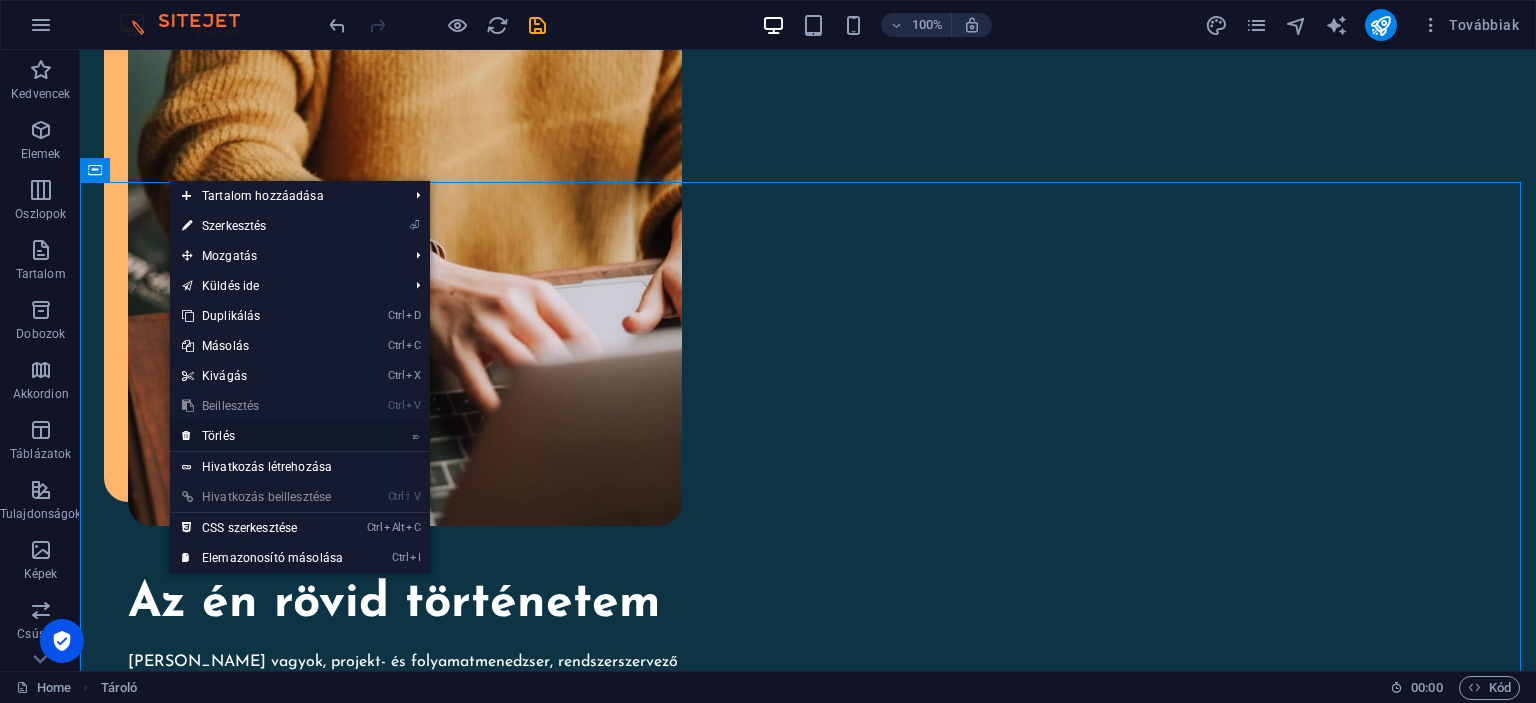 click on "⌦  Törlés" at bounding box center (262, 436) 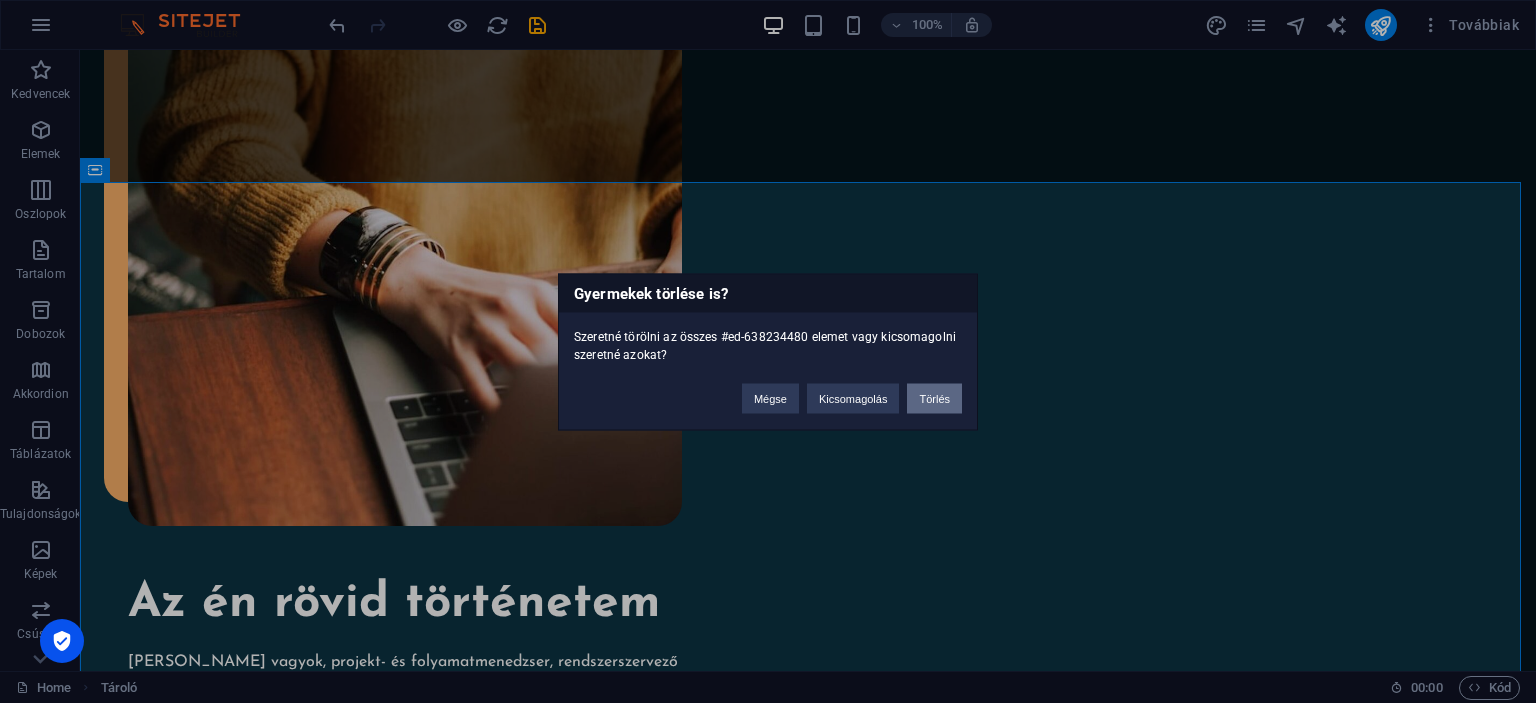 click on "Törlés" at bounding box center [934, 398] 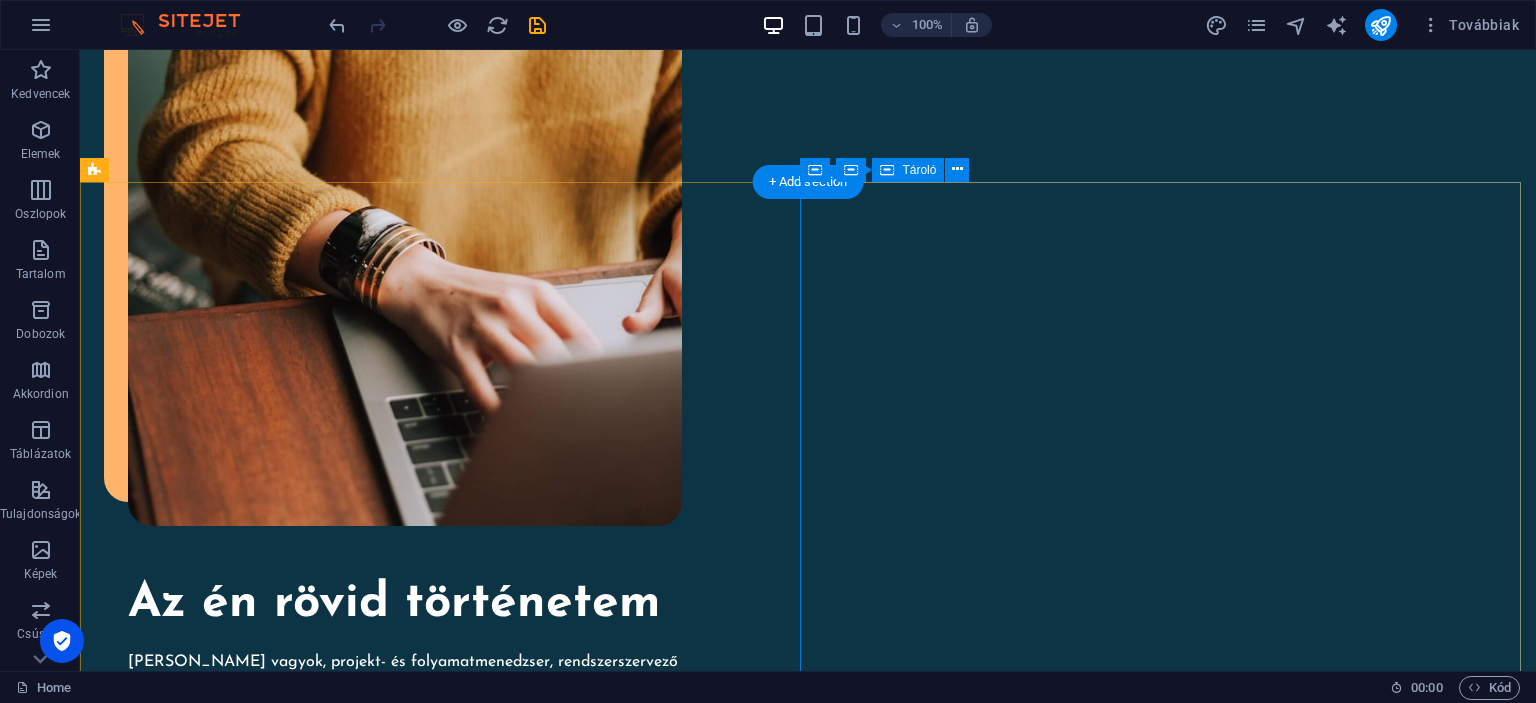 click on "My experience so far SKILLS Lorem ipsum dolor sit amet Lorem ipsum dolor sit amet Lorem ipsum dolor sit amet WORK Lorem ipsum dolor sit amet Lorem ipsum dolor sit amet Lorem ipsum dolor sit amet" at bounding box center (444, 1696) 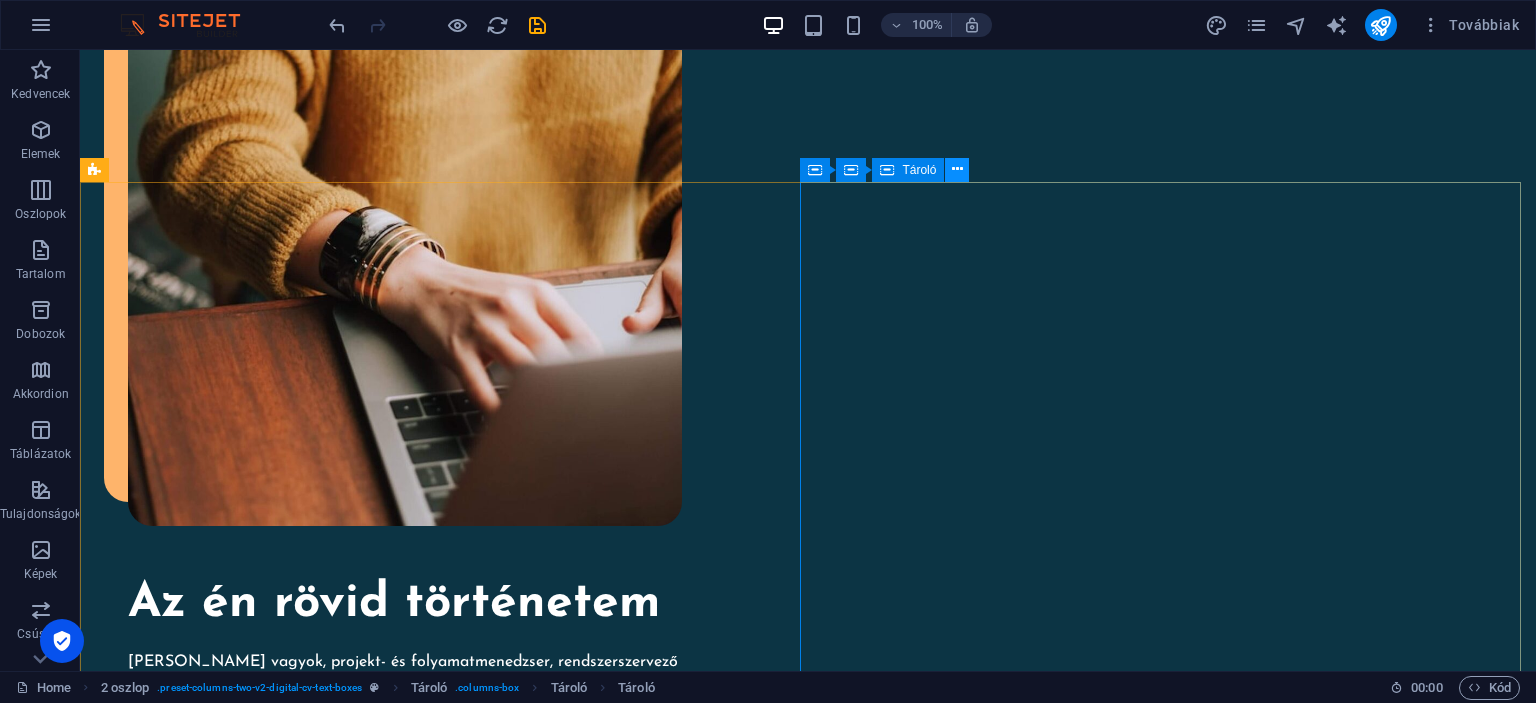 click at bounding box center [957, 169] 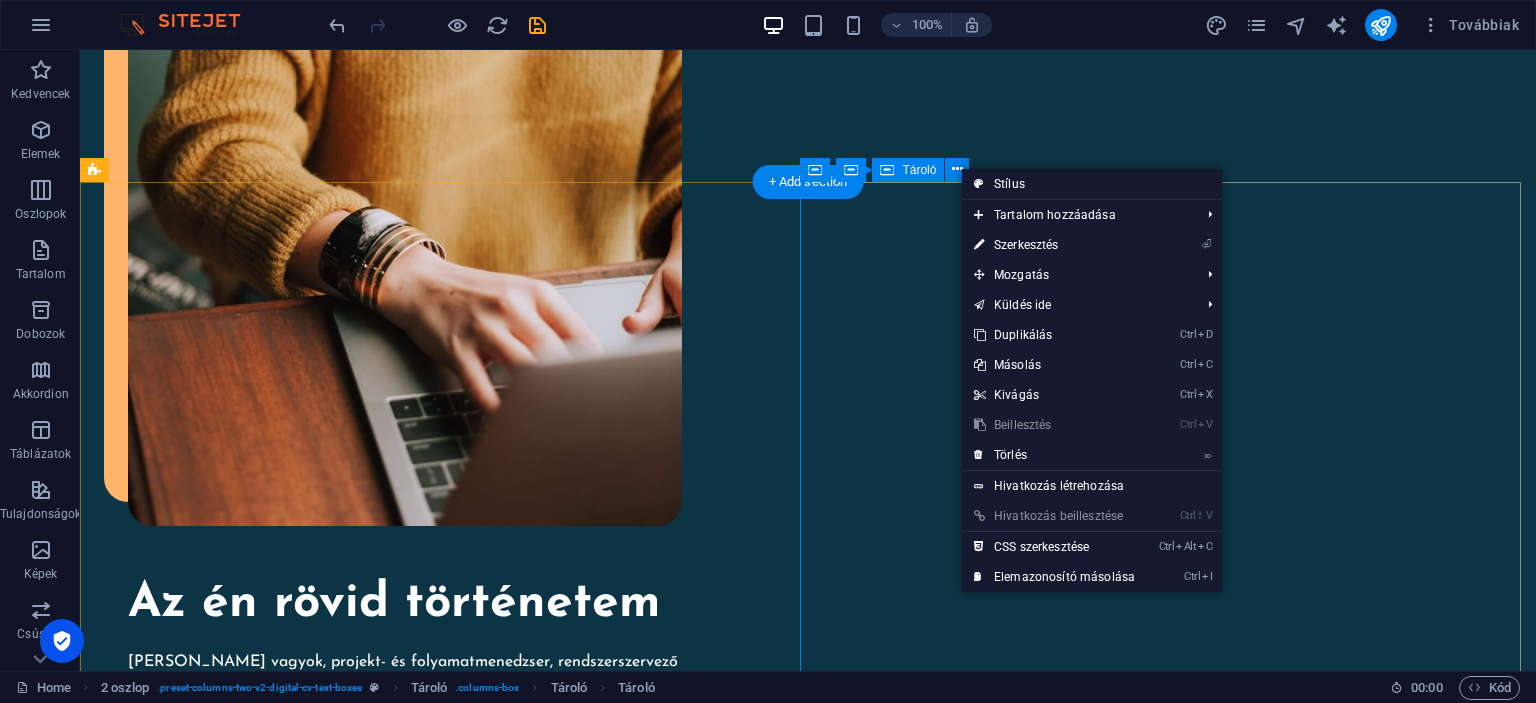 click on "My experience so far SKILLS Lorem ipsum dolor sit amet Lorem ipsum dolor sit amet Lorem ipsum dolor sit amet WORK Lorem ipsum dolor sit amet Lorem ipsum dolor sit amet Lorem ipsum dolor sit amet" at bounding box center [444, 1696] 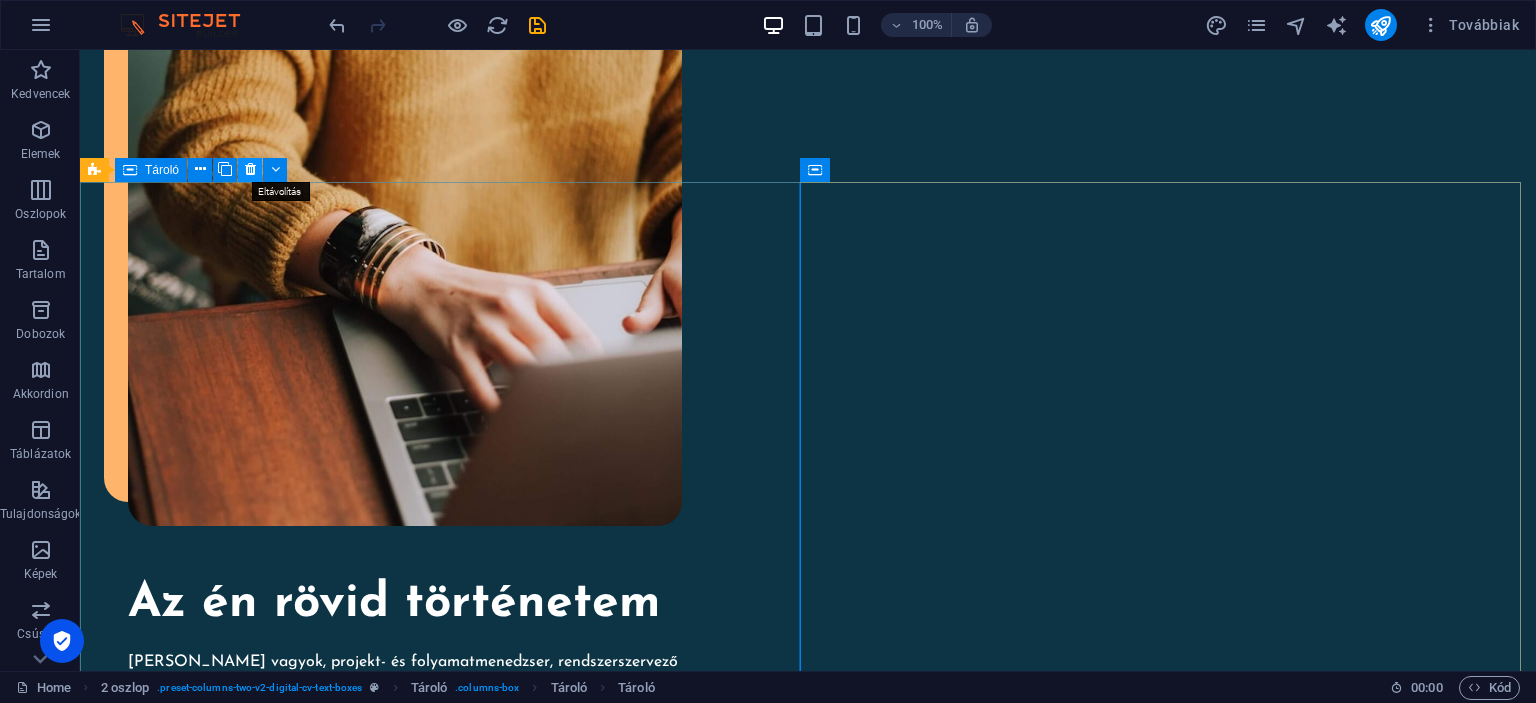 click at bounding box center (250, 169) 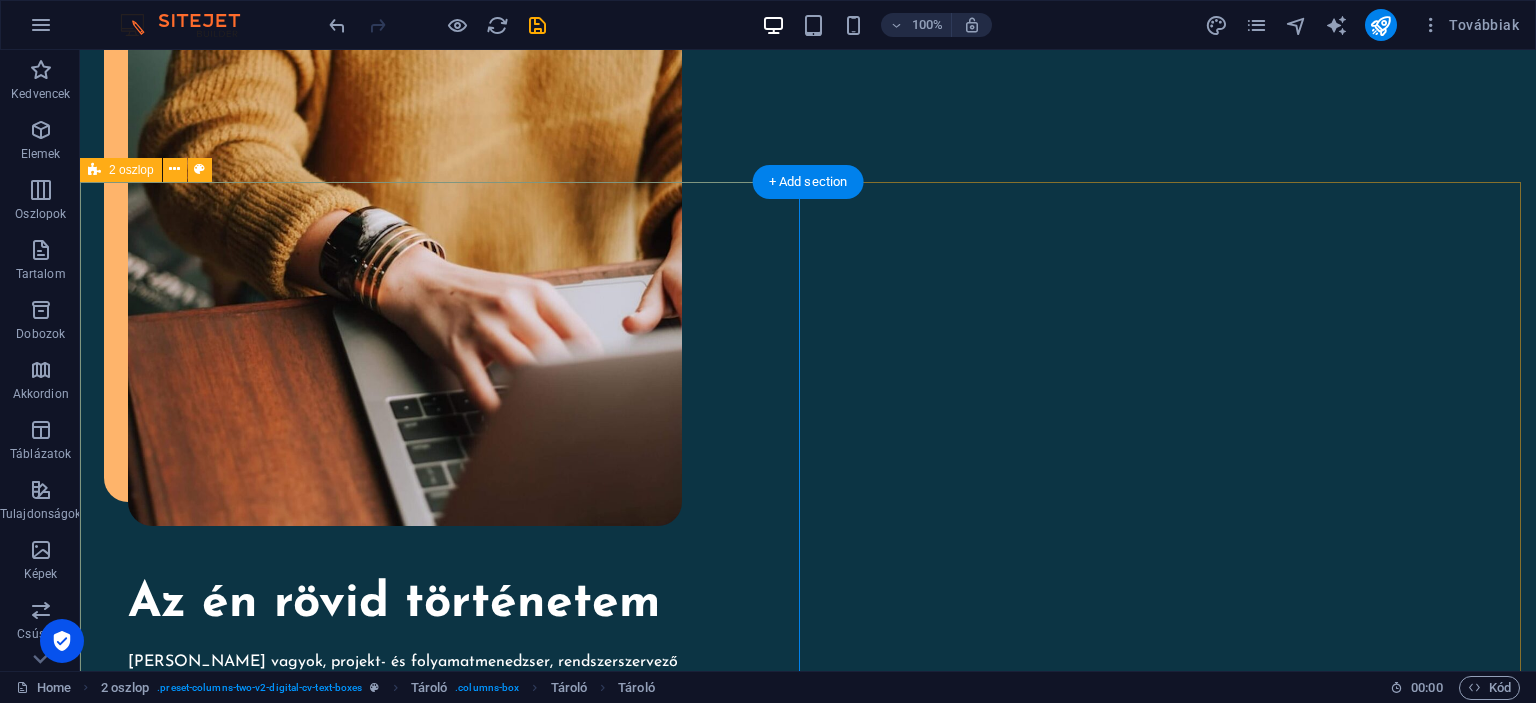 click on "My experience so far SKILLS Lorem ipsum dolor sit amet Lorem ipsum dolor sit amet Lorem ipsum dolor sit amet WORK Lorem ipsum dolor sit amet Lorem ipsum dolor sit amet Lorem ipsum dolor sit amet" at bounding box center [808, 1554] 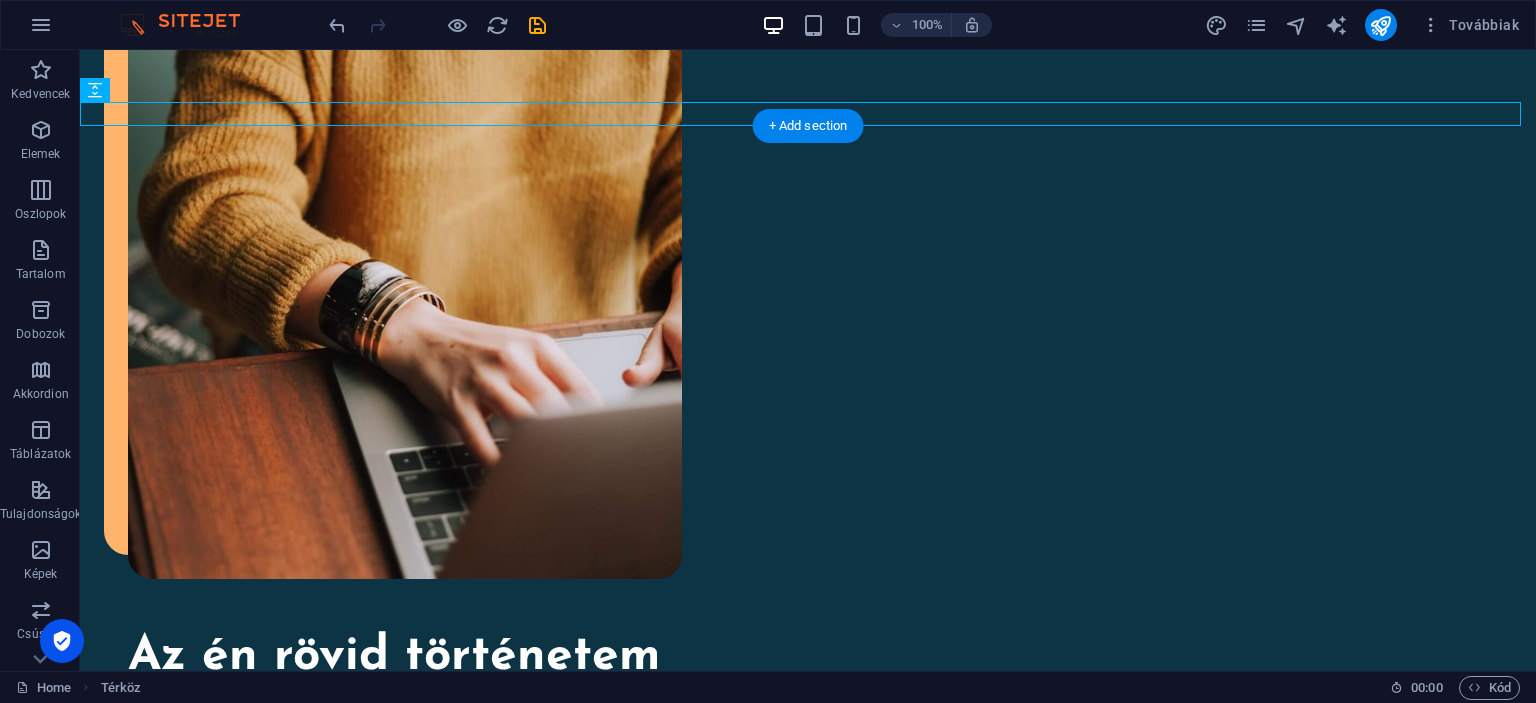 scroll, scrollTop: 1870, scrollLeft: 0, axis: vertical 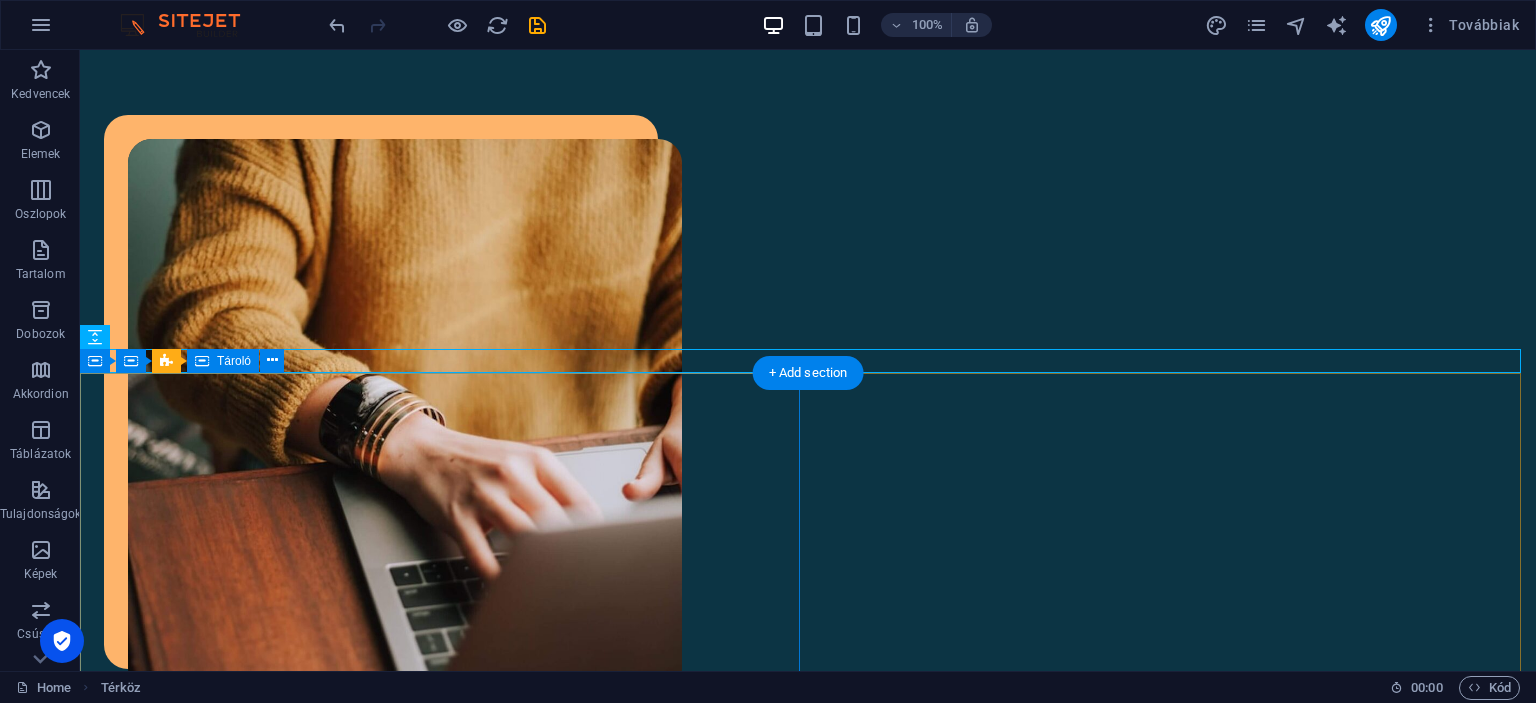 click on "My experience so far SKILLS Lorem ipsum dolor sit amet Lorem ipsum dolor sit amet Lorem ipsum dolor sit amet WORK Lorem ipsum dolor sit amet Lorem ipsum dolor sit amet Lorem ipsum dolor sit amet" at bounding box center [444, 1733] 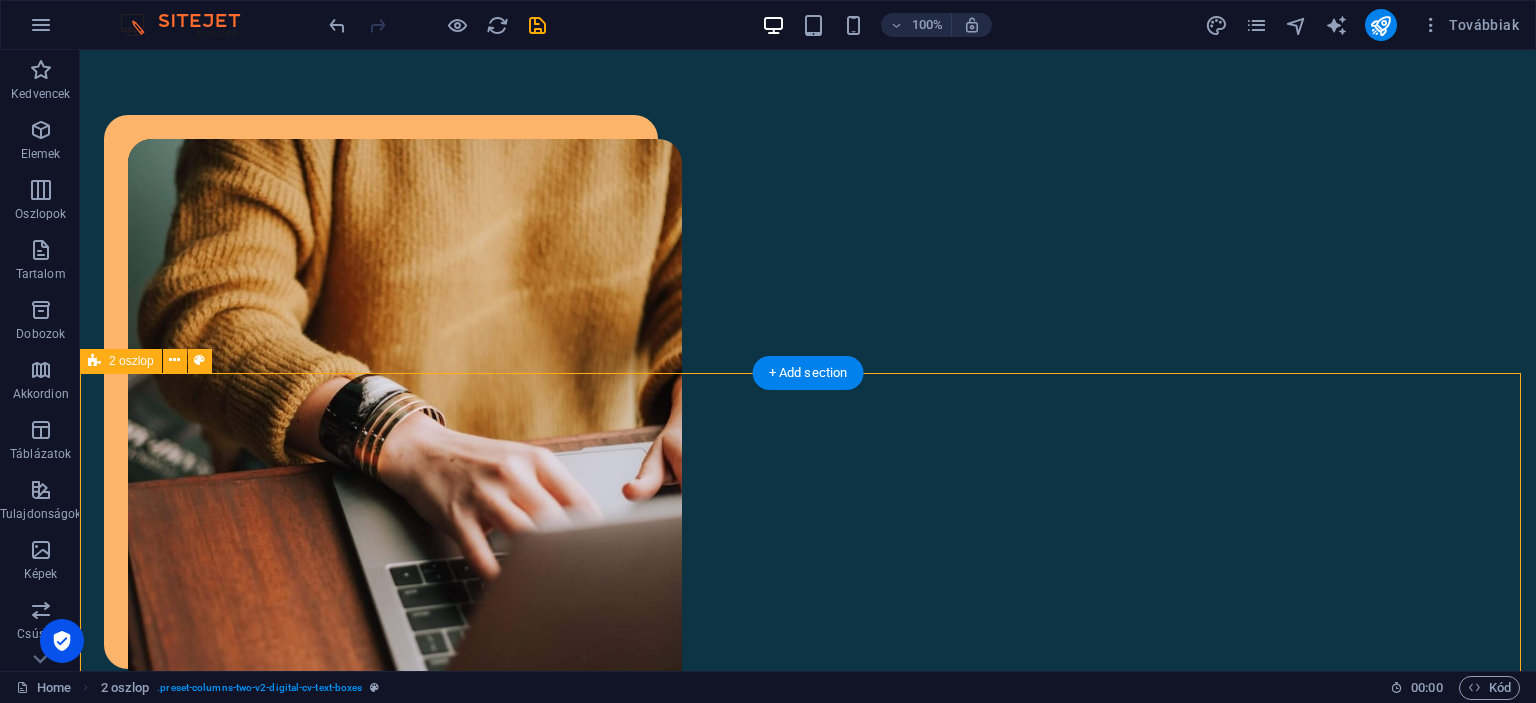 click on "My experience so far SKILLS Lorem ipsum dolor sit amet Lorem ipsum dolor sit amet Lorem ipsum dolor sit amet WORK Lorem ipsum dolor sit amet Lorem ipsum dolor sit amet Lorem ipsum dolor sit amet" at bounding box center (808, 1733) 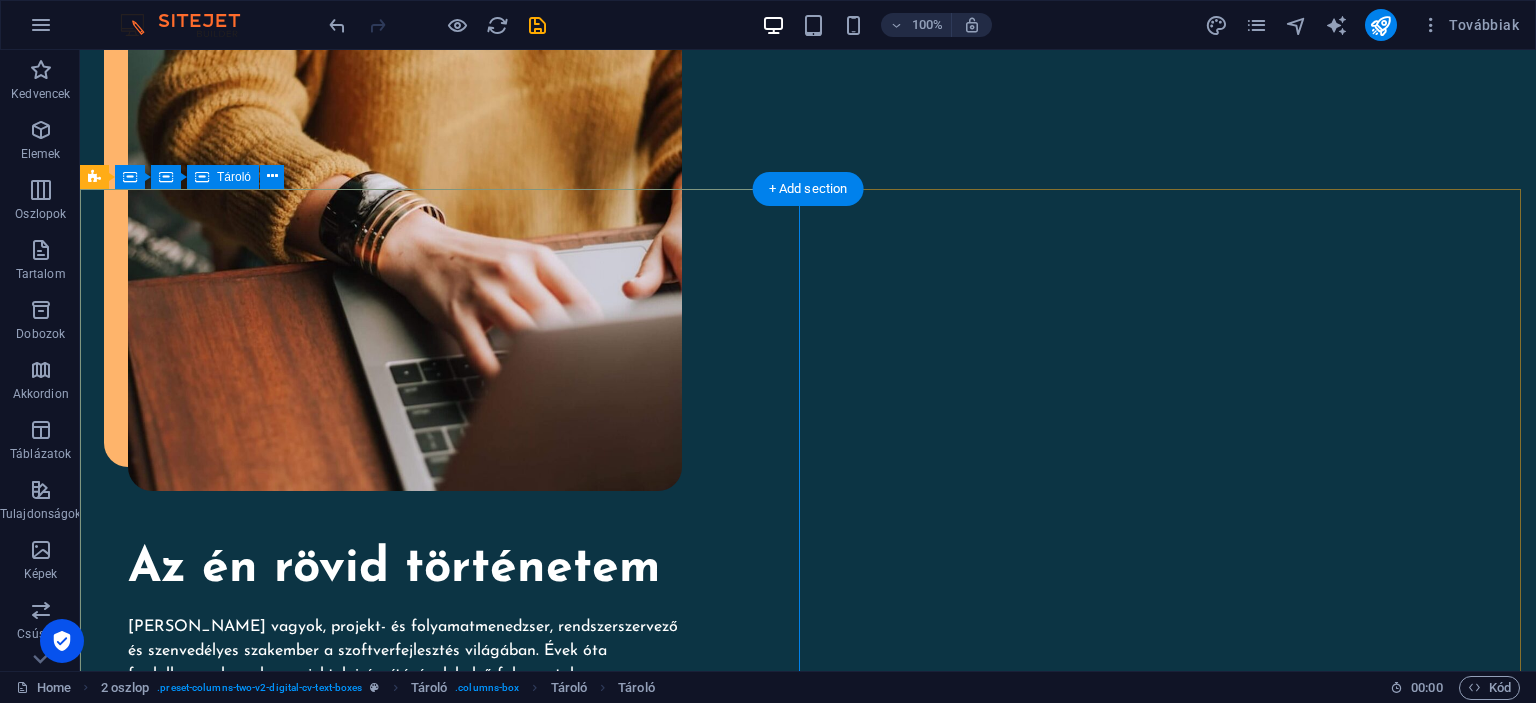 scroll, scrollTop: 2091, scrollLeft: 0, axis: vertical 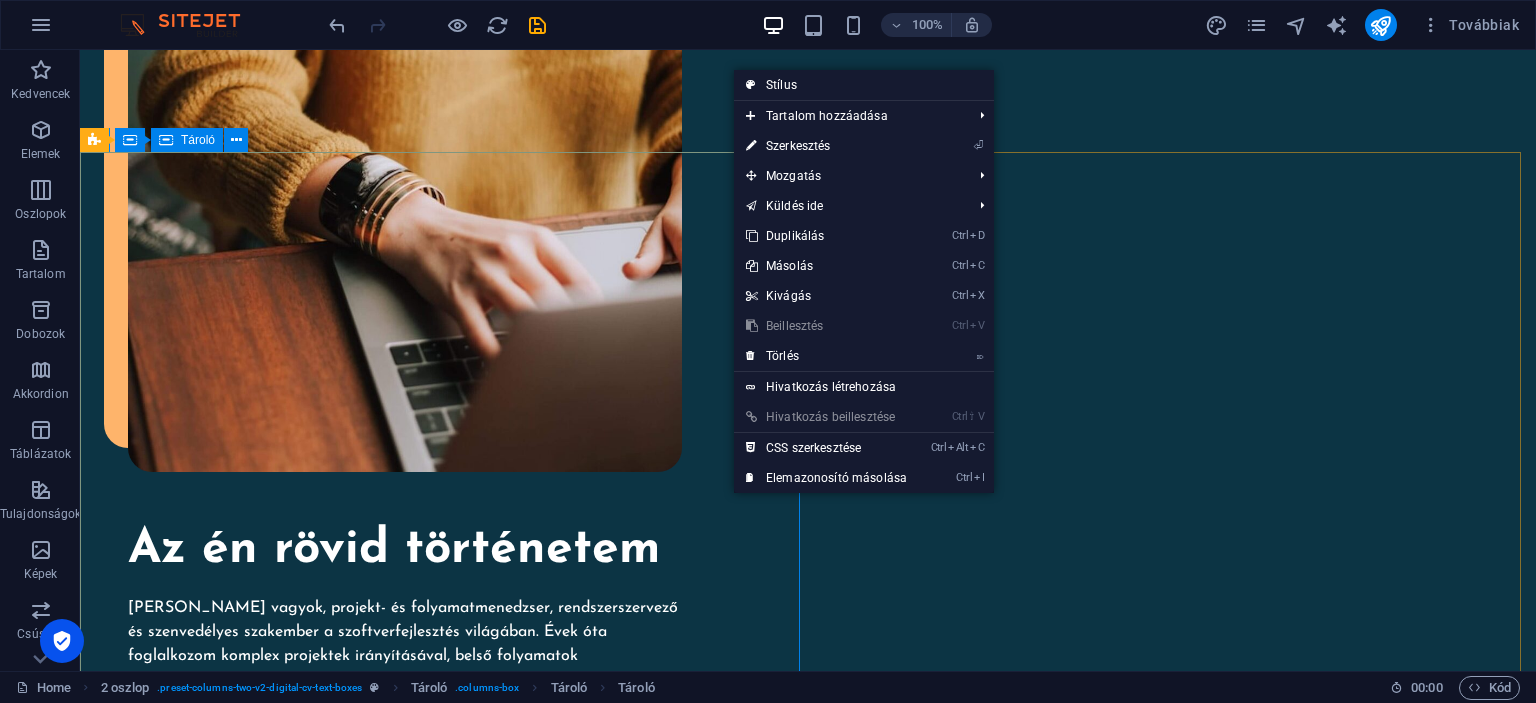 click at bounding box center (166, 140) 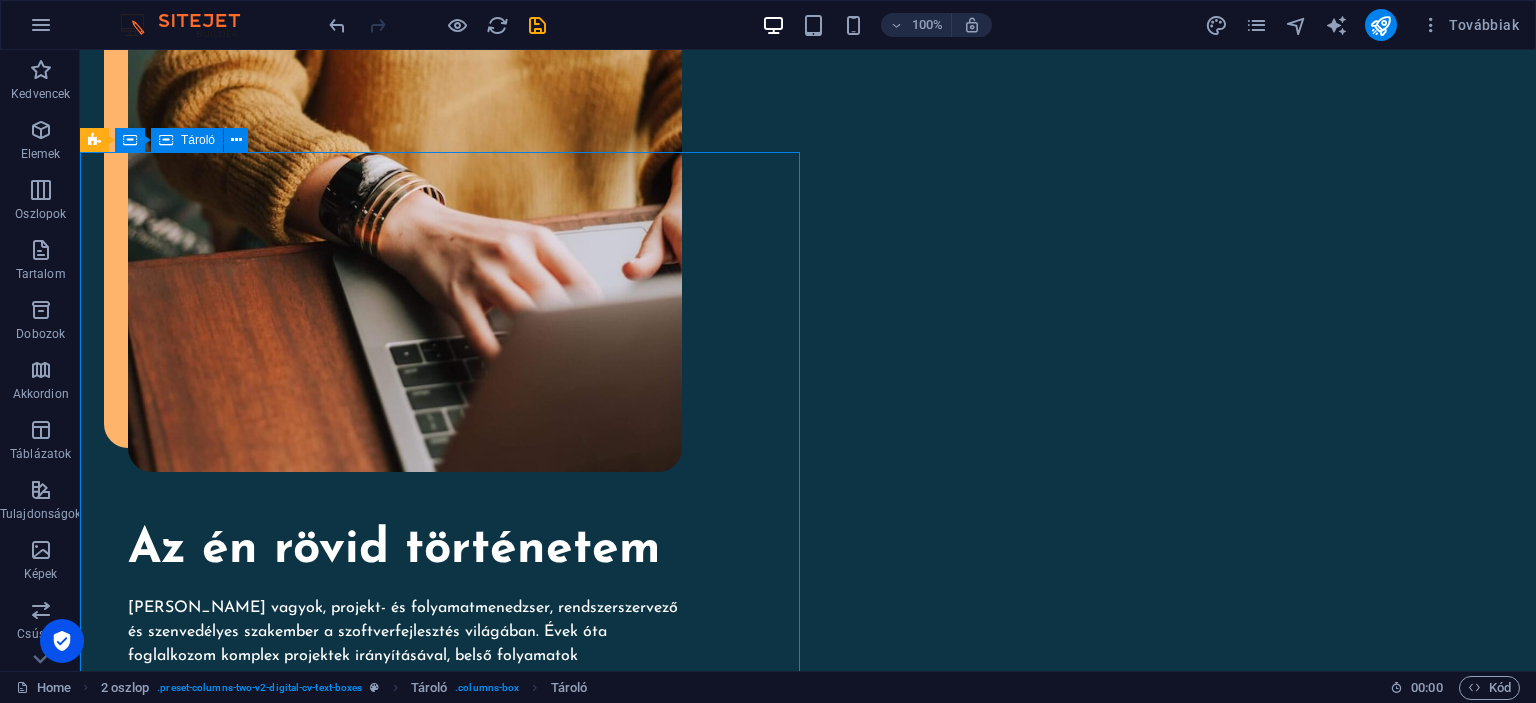 click at bounding box center (166, 140) 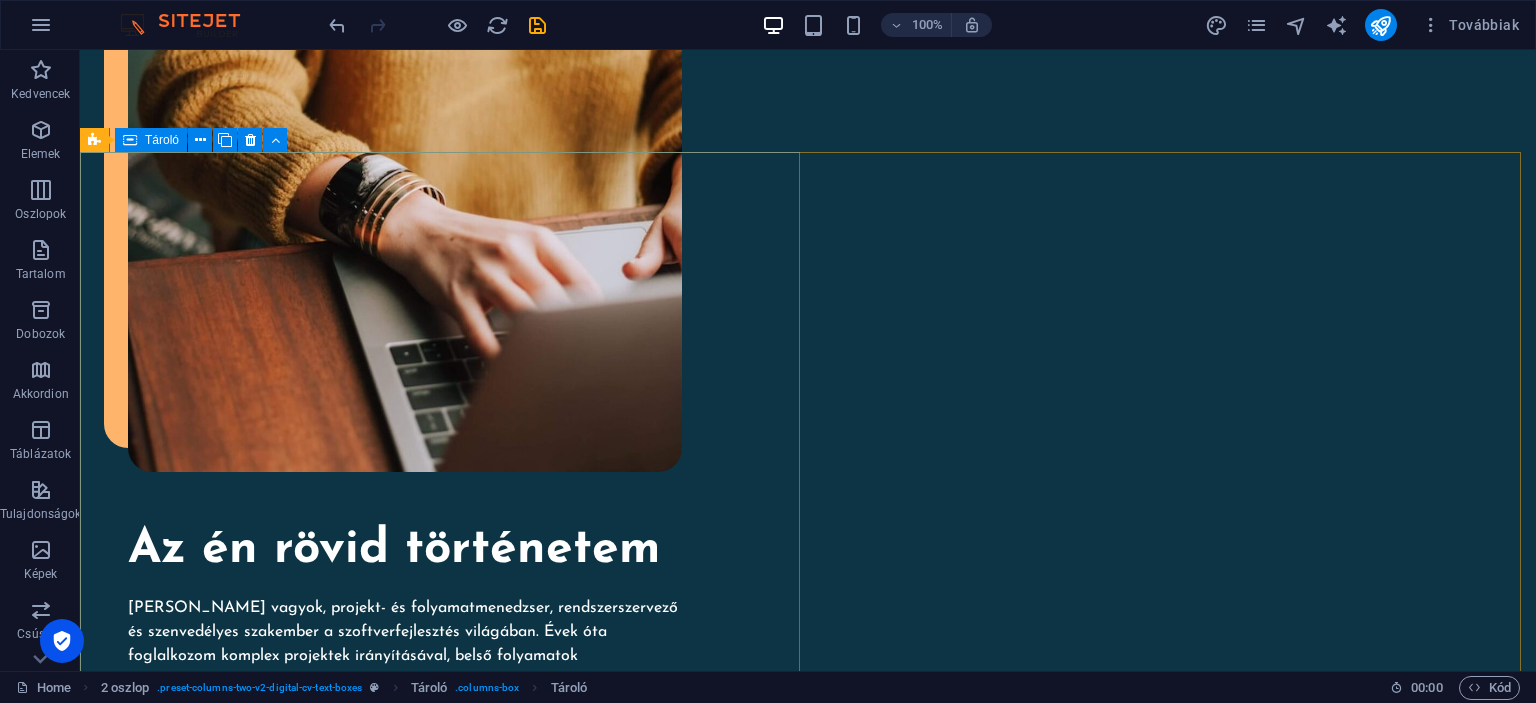 click at bounding box center (130, 140) 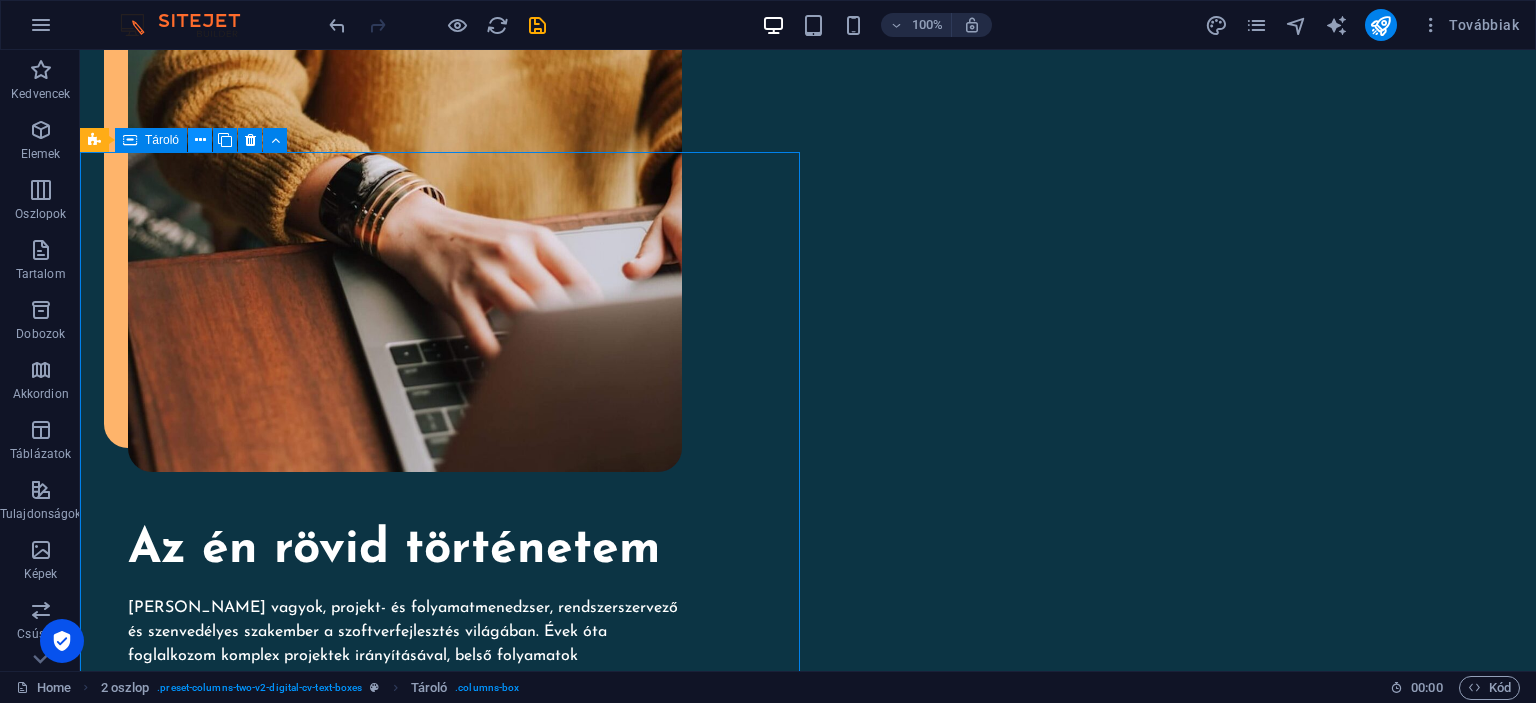 click at bounding box center [200, 140] 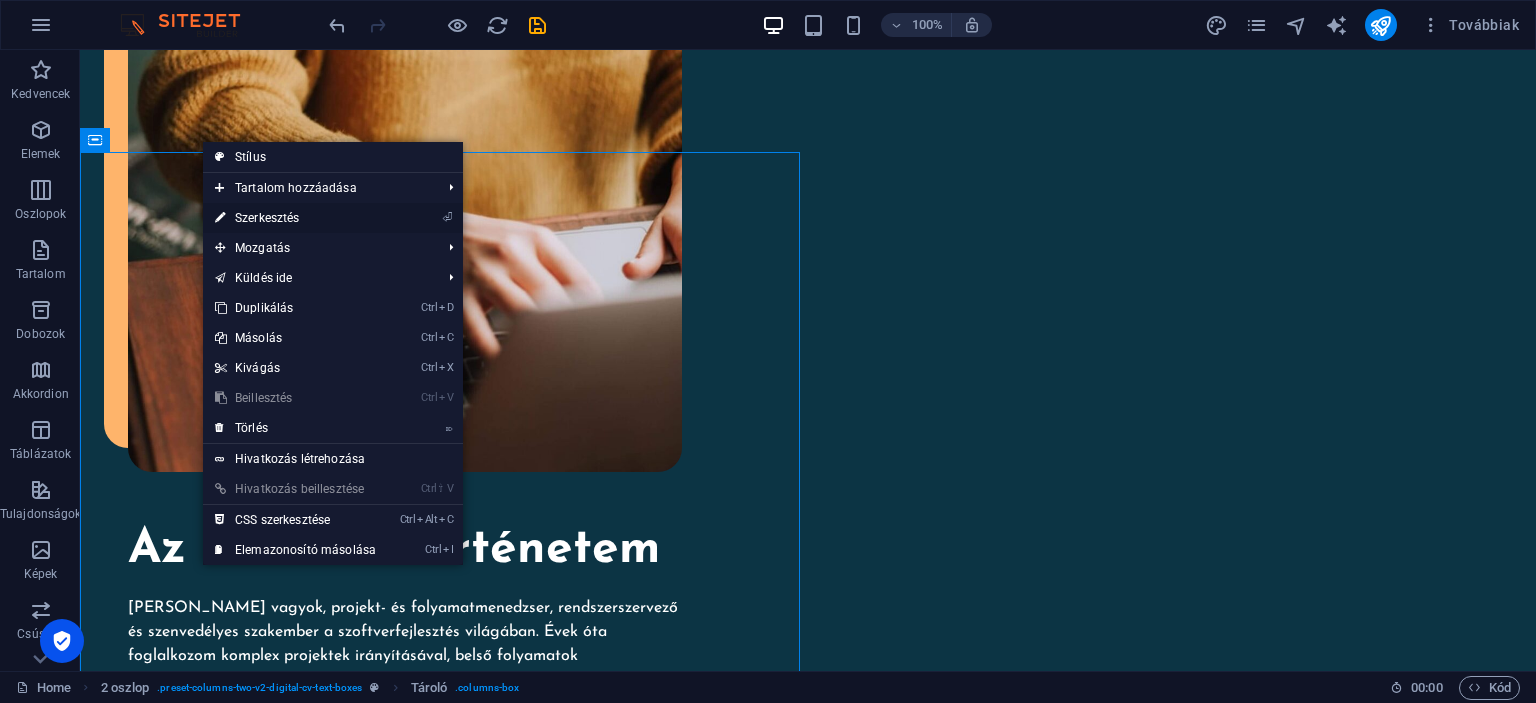 click on "⏎  Szerkesztés" at bounding box center [295, 218] 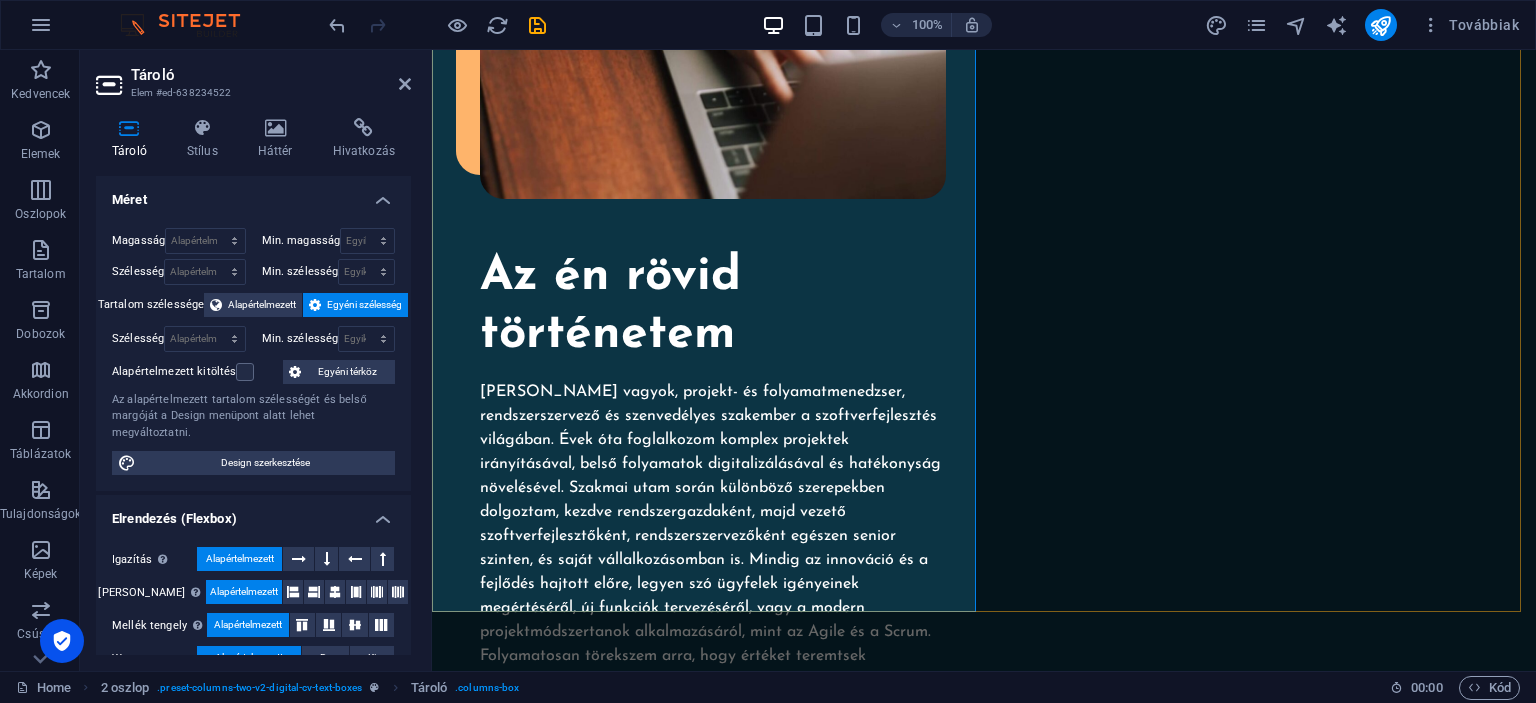 scroll, scrollTop: 2184, scrollLeft: 0, axis: vertical 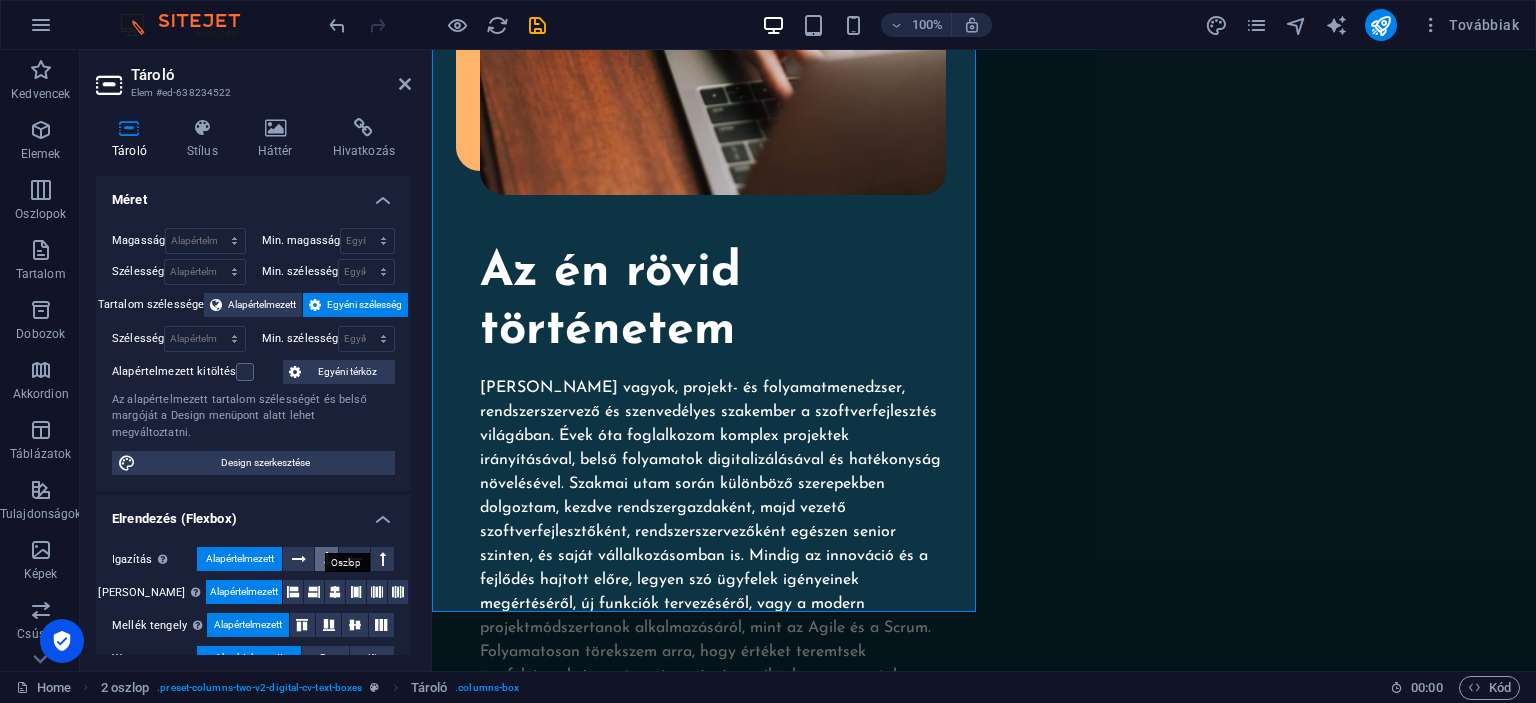 click at bounding box center [327, 559] 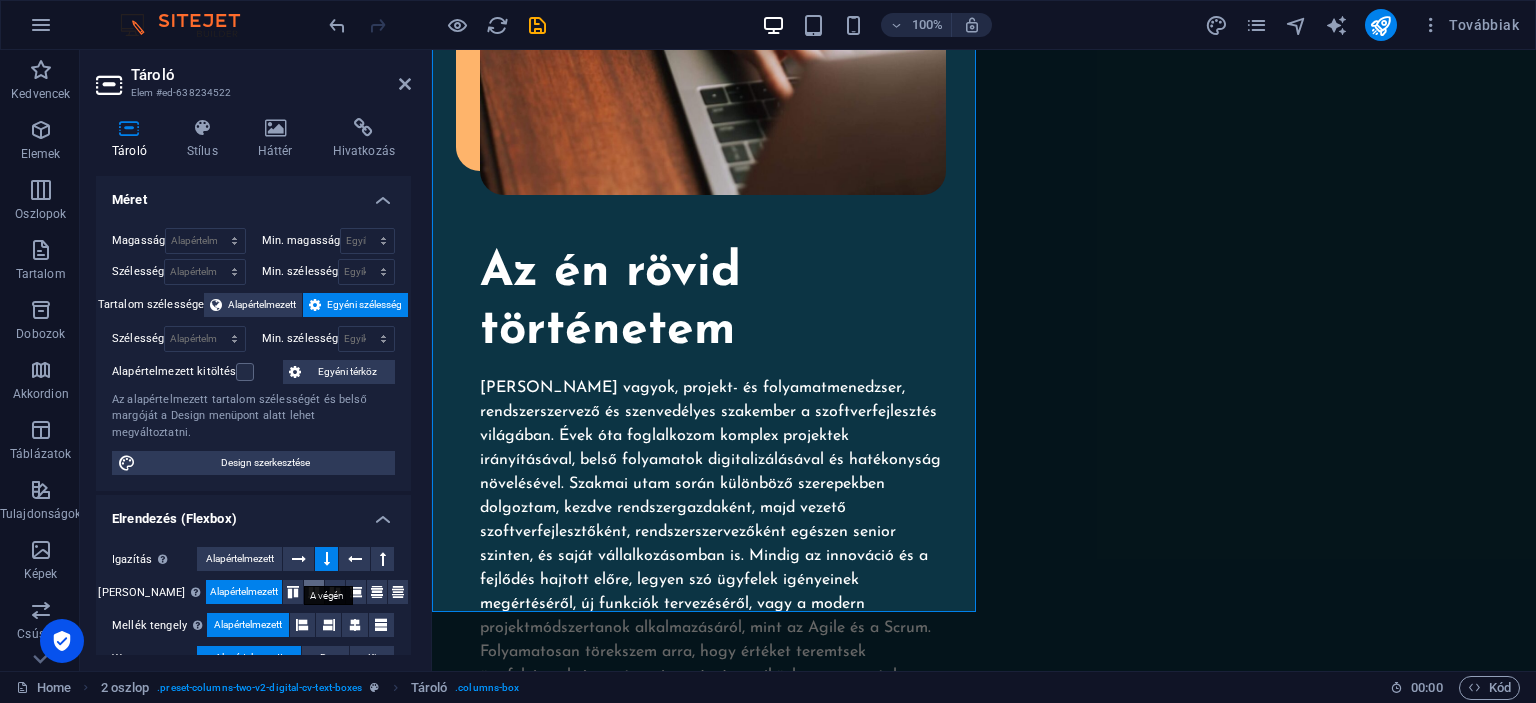 click at bounding box center [314, 592] 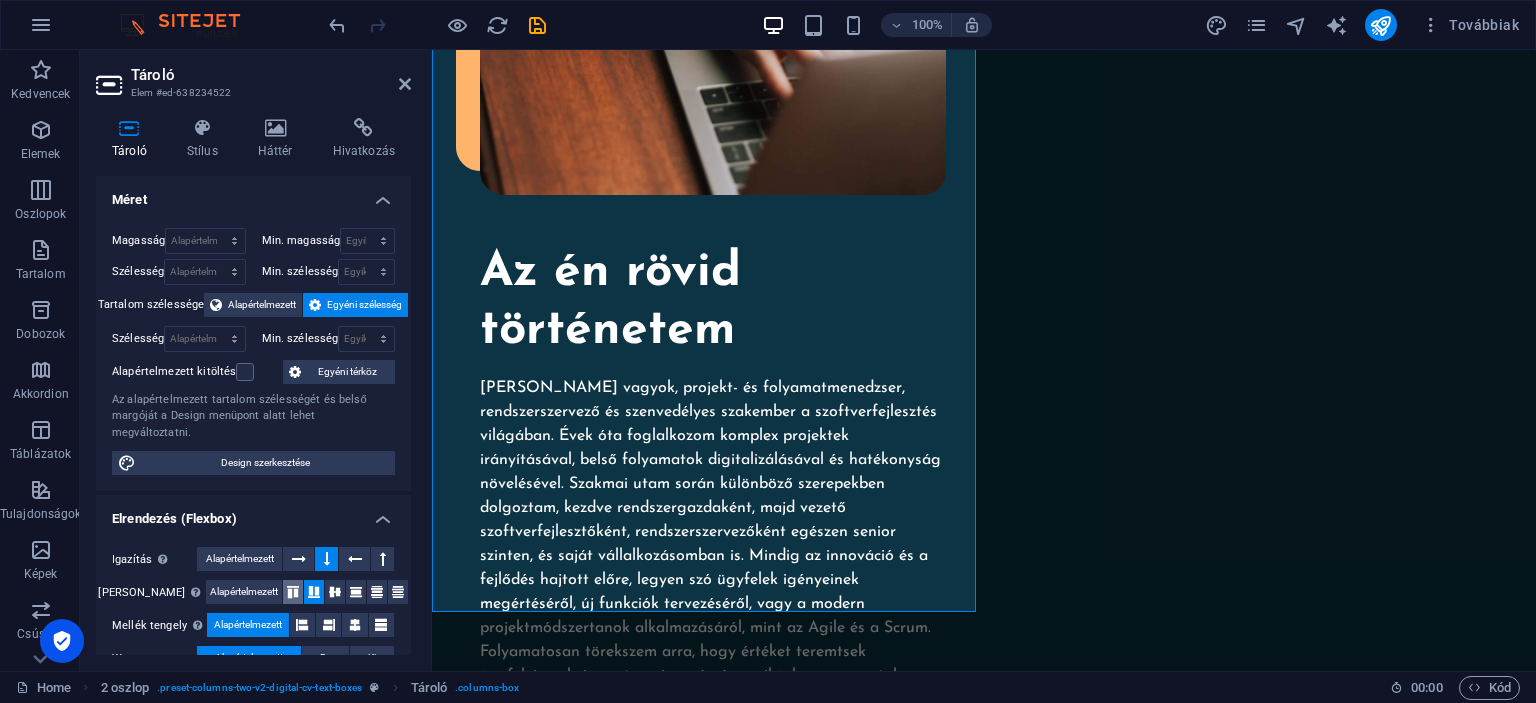 click at bounding box center [293, 592] 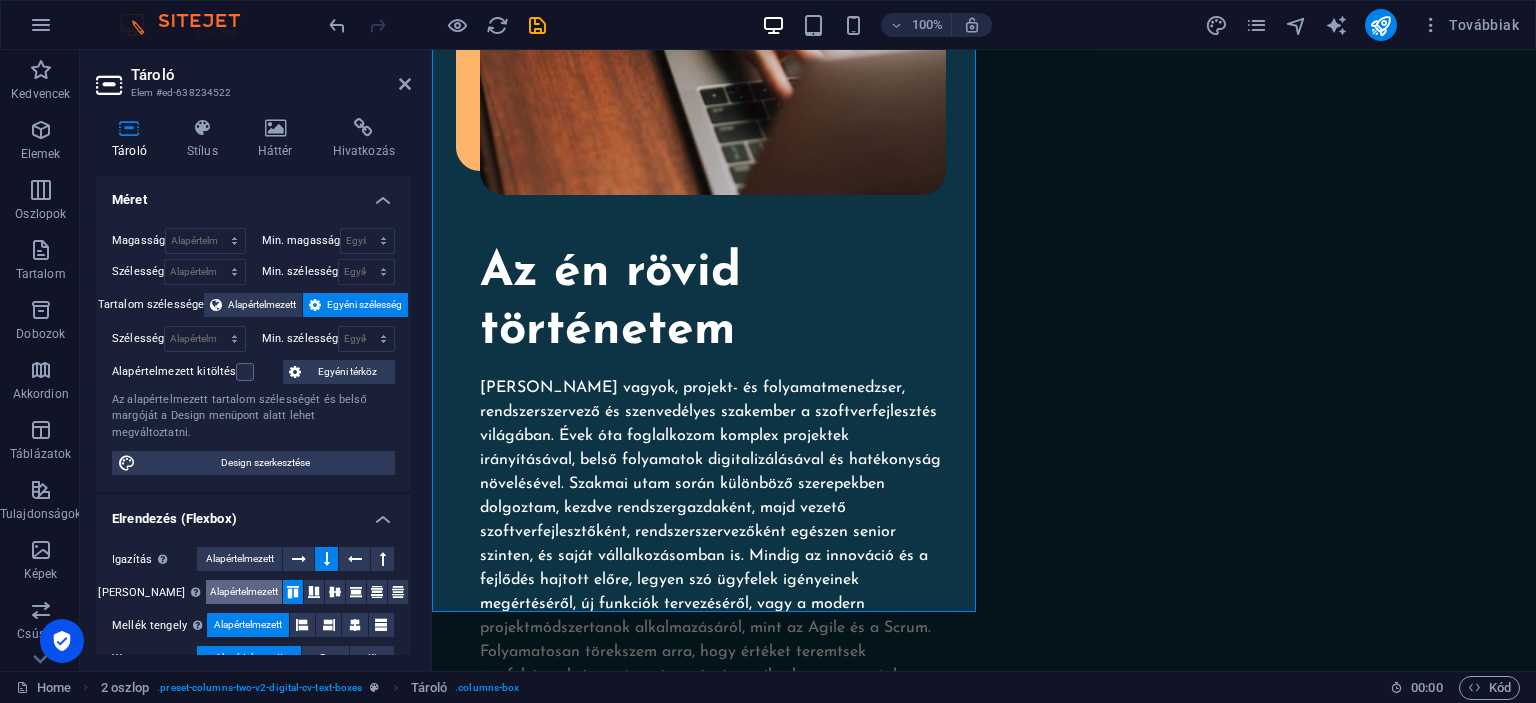 click on "Alapértelmezett" at bounding box center [244, 592] 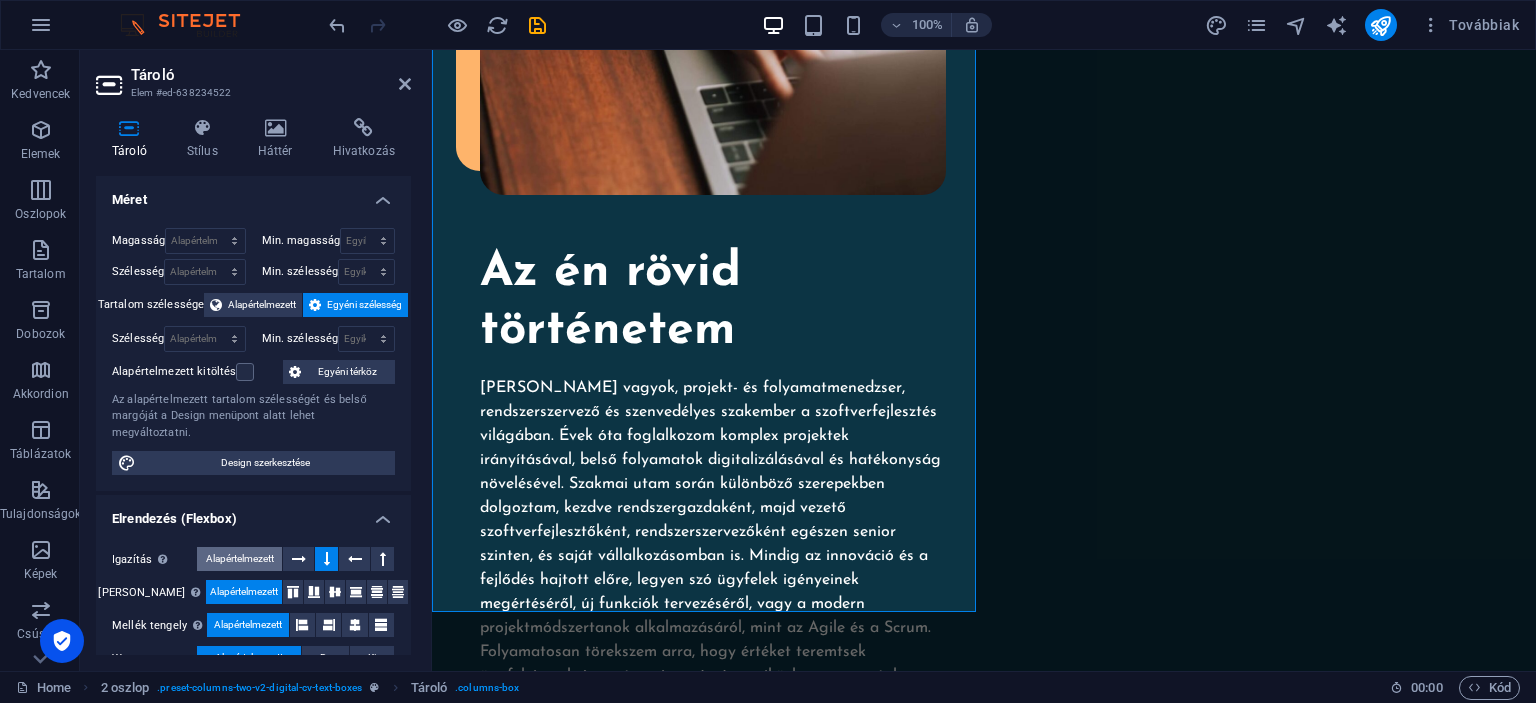 click on "Alapértelmezett" at bounding box center [240, 559] 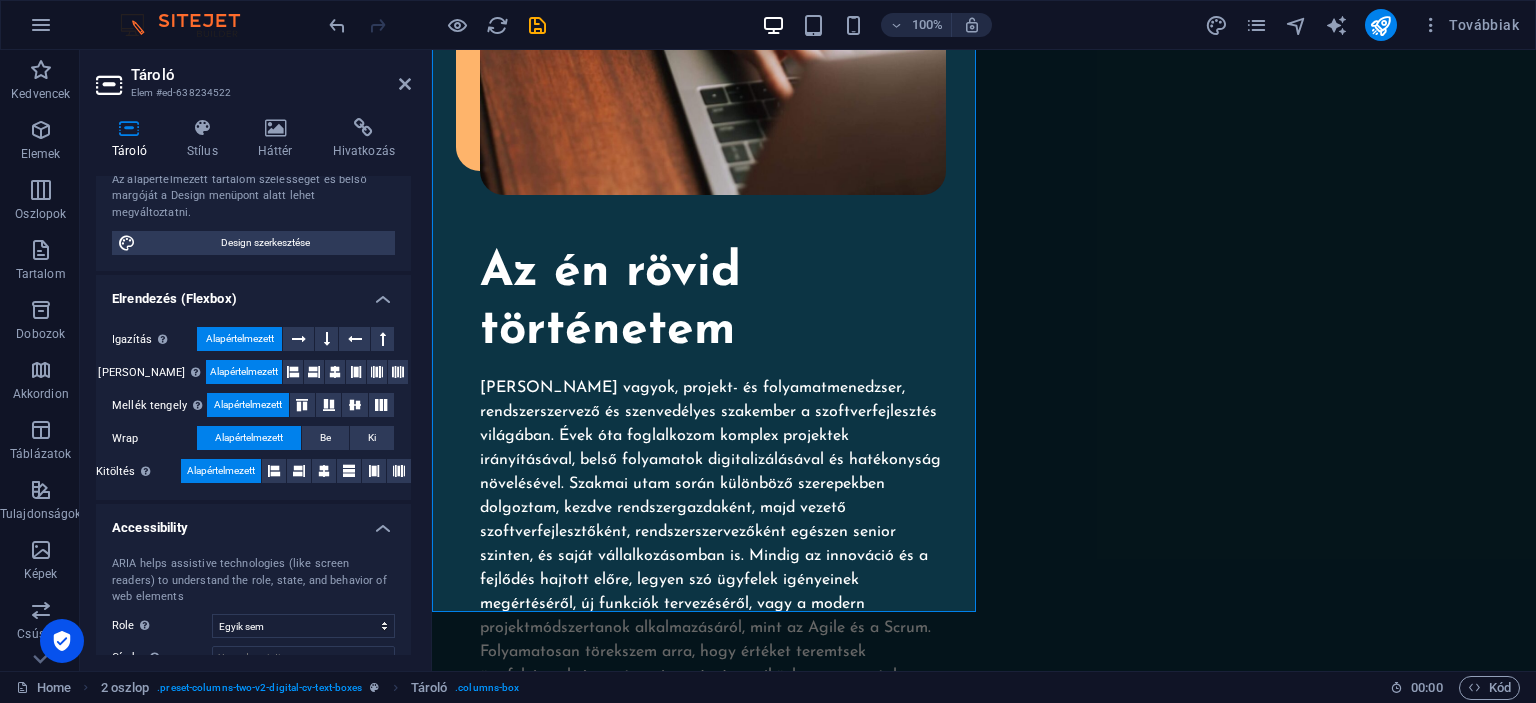 scroll, scrollTop: 328, scrollLeft: 0, axis: vertical 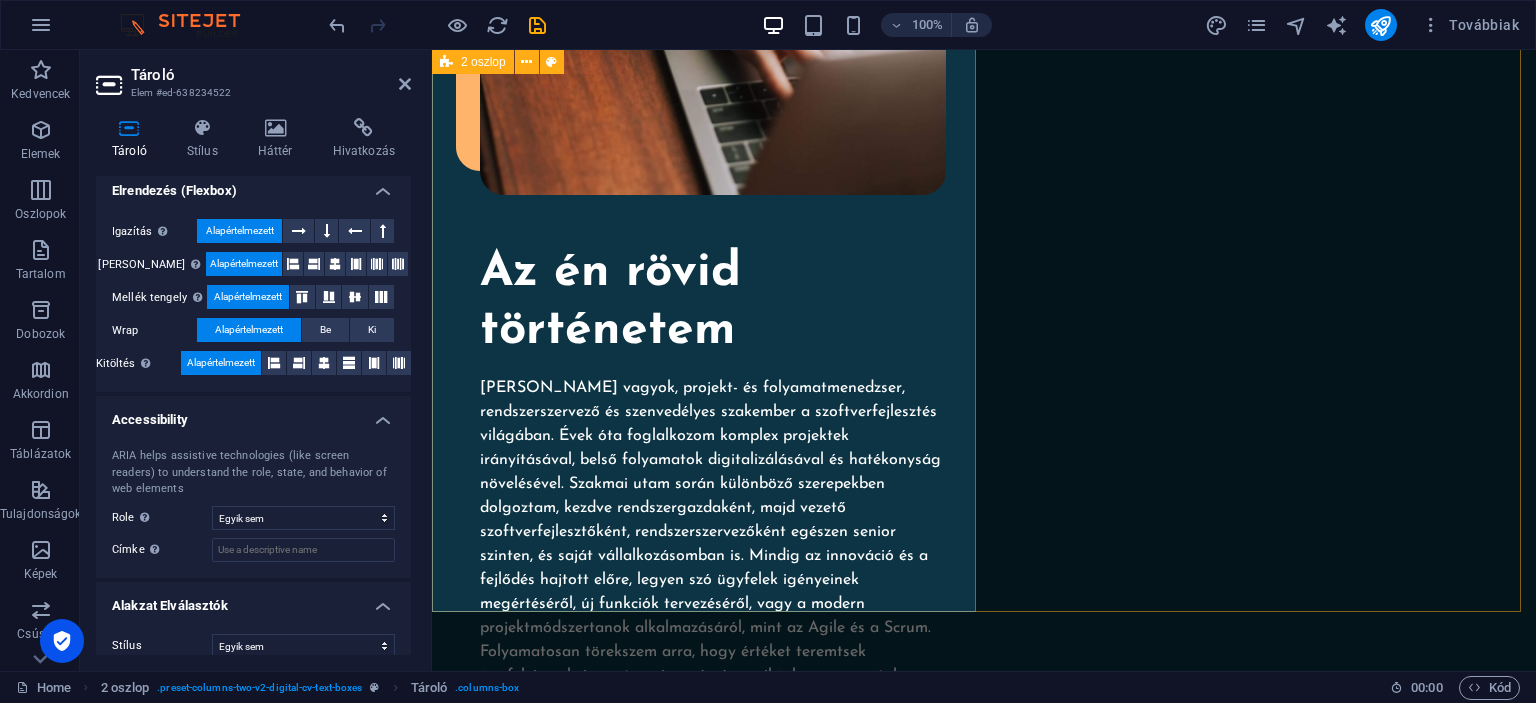 click on "My experience so far SKILLS Lorem ipsum dolor sit amet Lorem ipsum dolor sit amet Lorem ipsum dolor sit amet WORK Lorem ipsum dolor sit amet Lorem ipsum dolor sit amet Lorem ipsum dolor sit amet" at bounding box center (984, 1392) 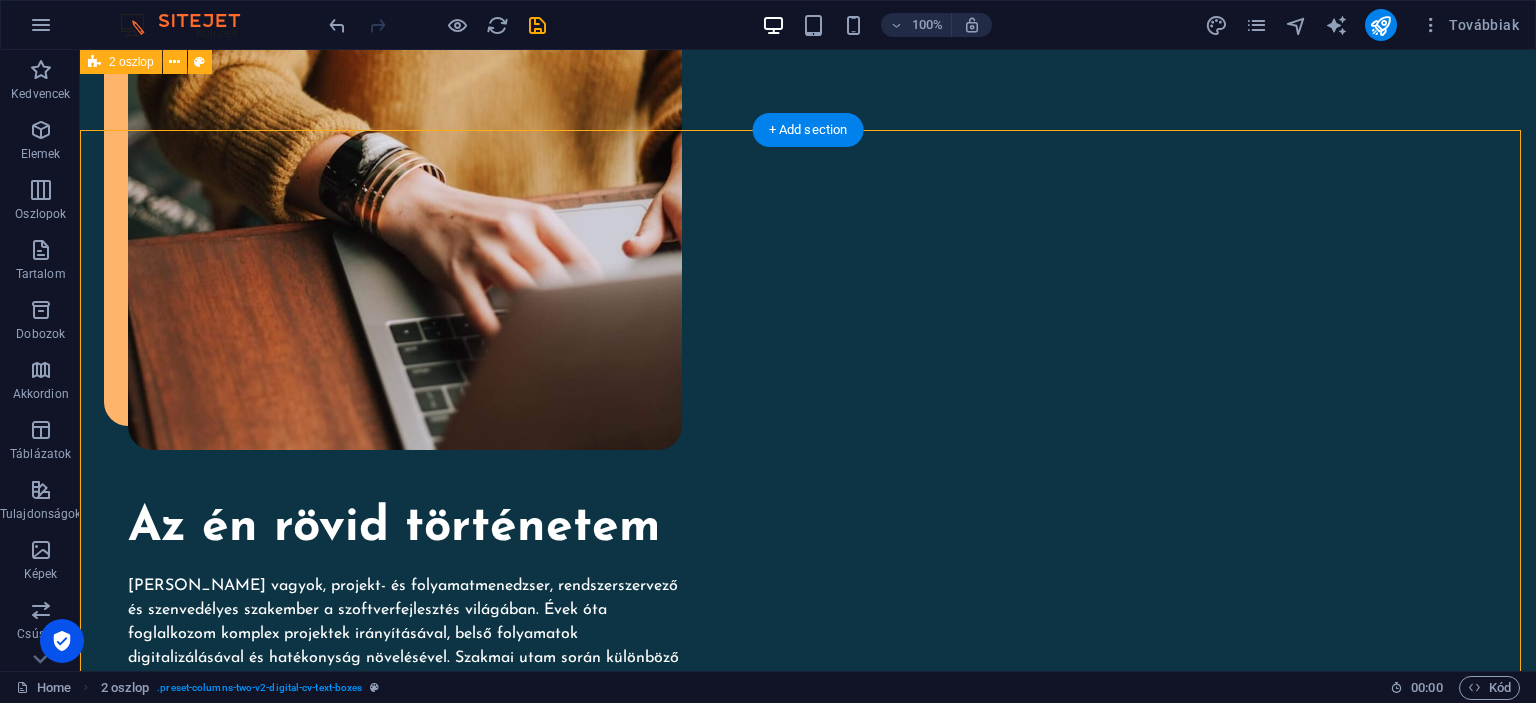 scroll, scrollTop: 2110, scrollLeft: 0, axis: vertical 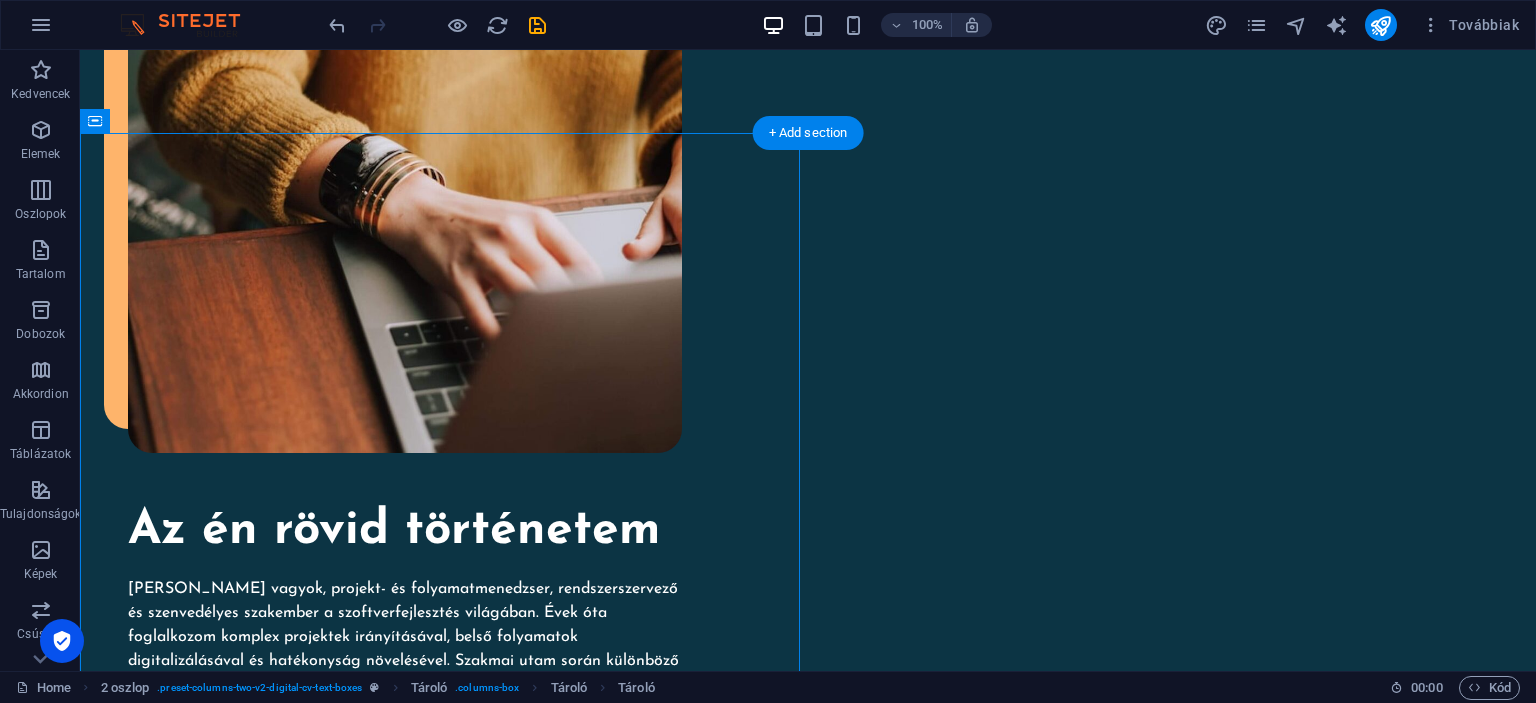 drag, startPoint x: 185, startPoint y: 199, endPoint x: 536, endPoint y: 400, distance: 404.47745 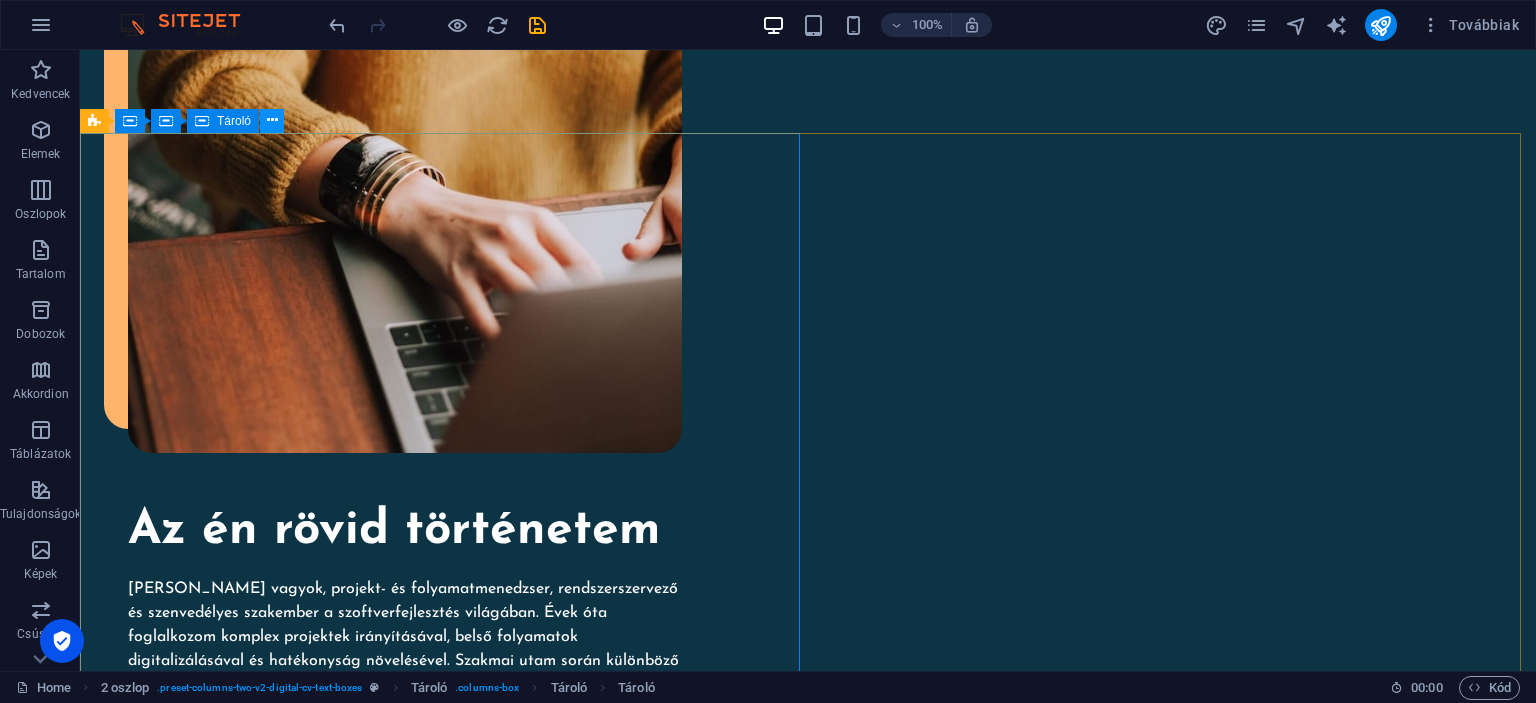 click at bounding box center [272, 120] 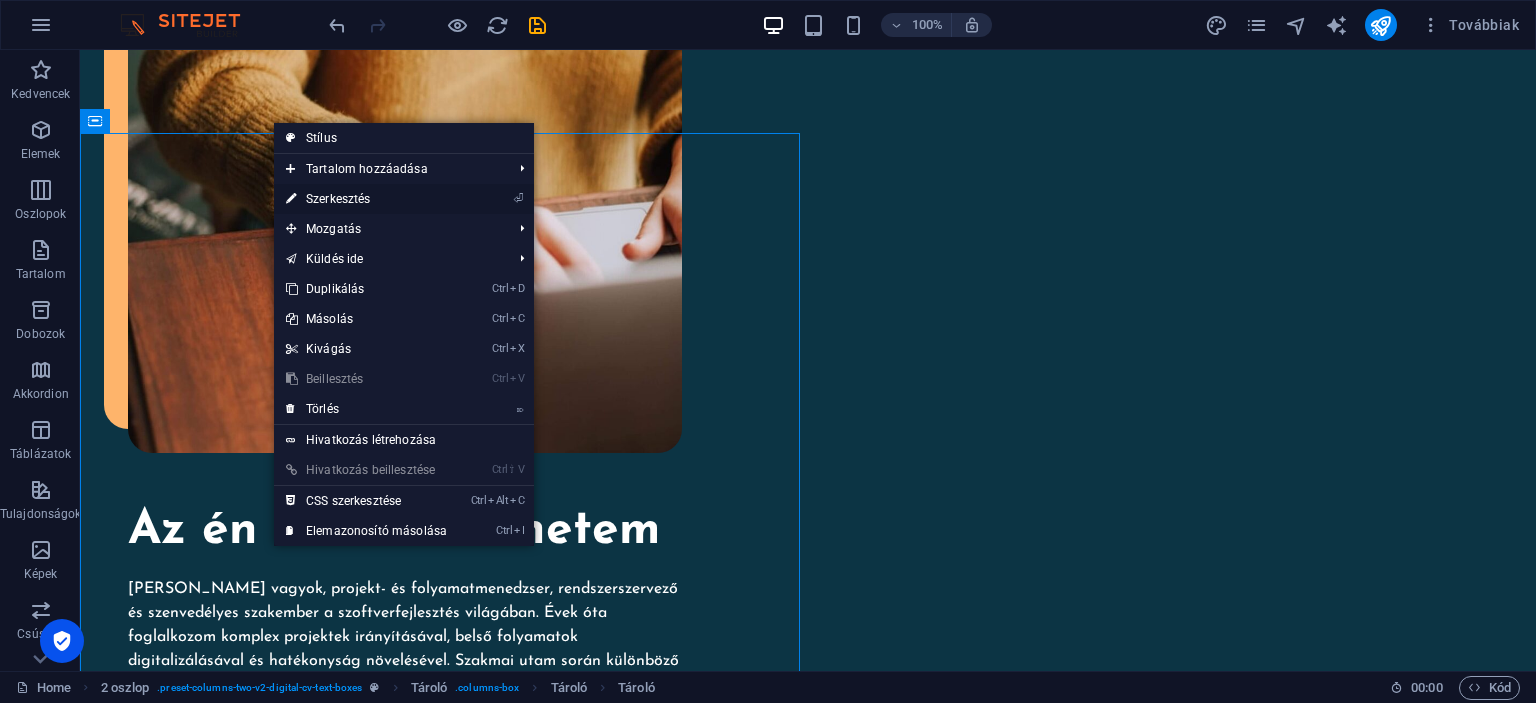 click on "⏎  Szerkesztés" at bounding box center [366, 199] 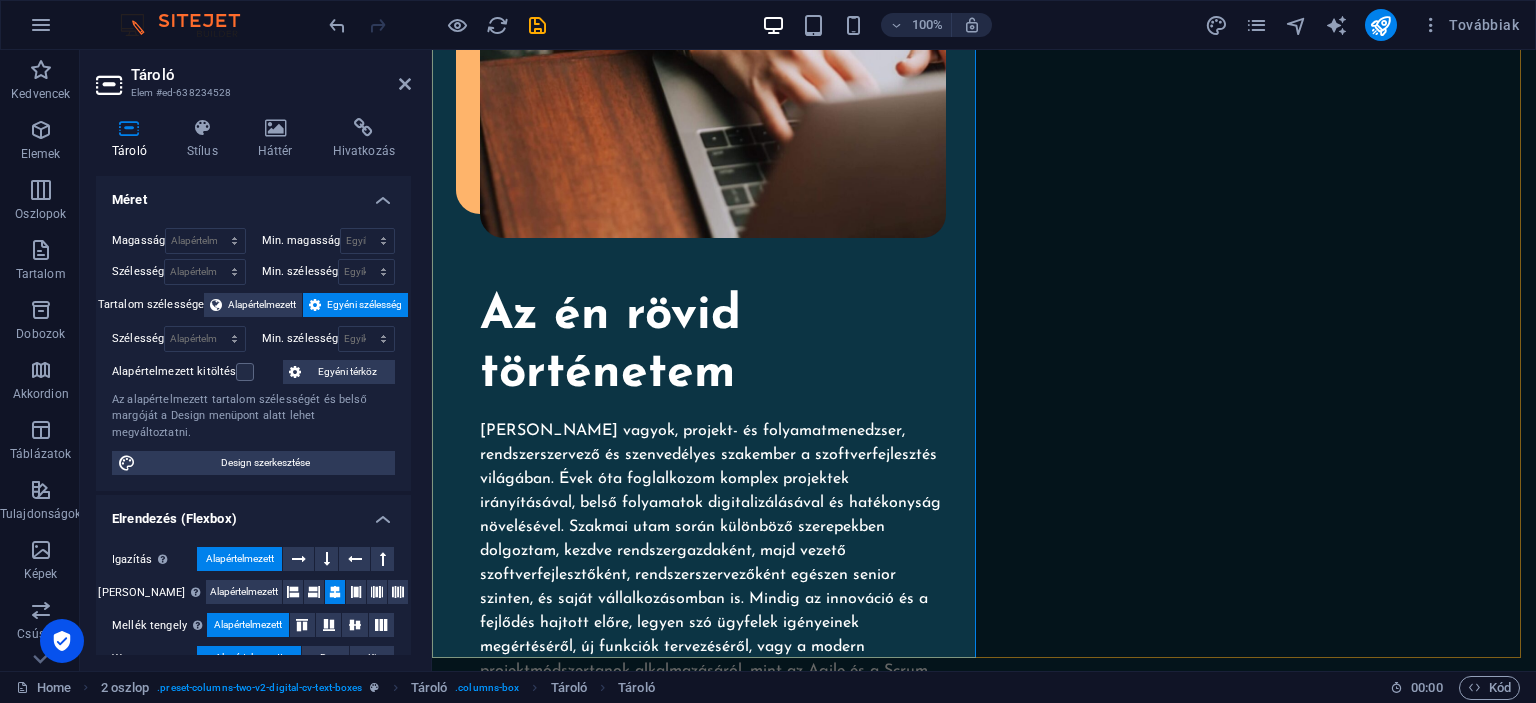 scroll, scrollTop: 2142, scrollLeft: 0, axis: vertical 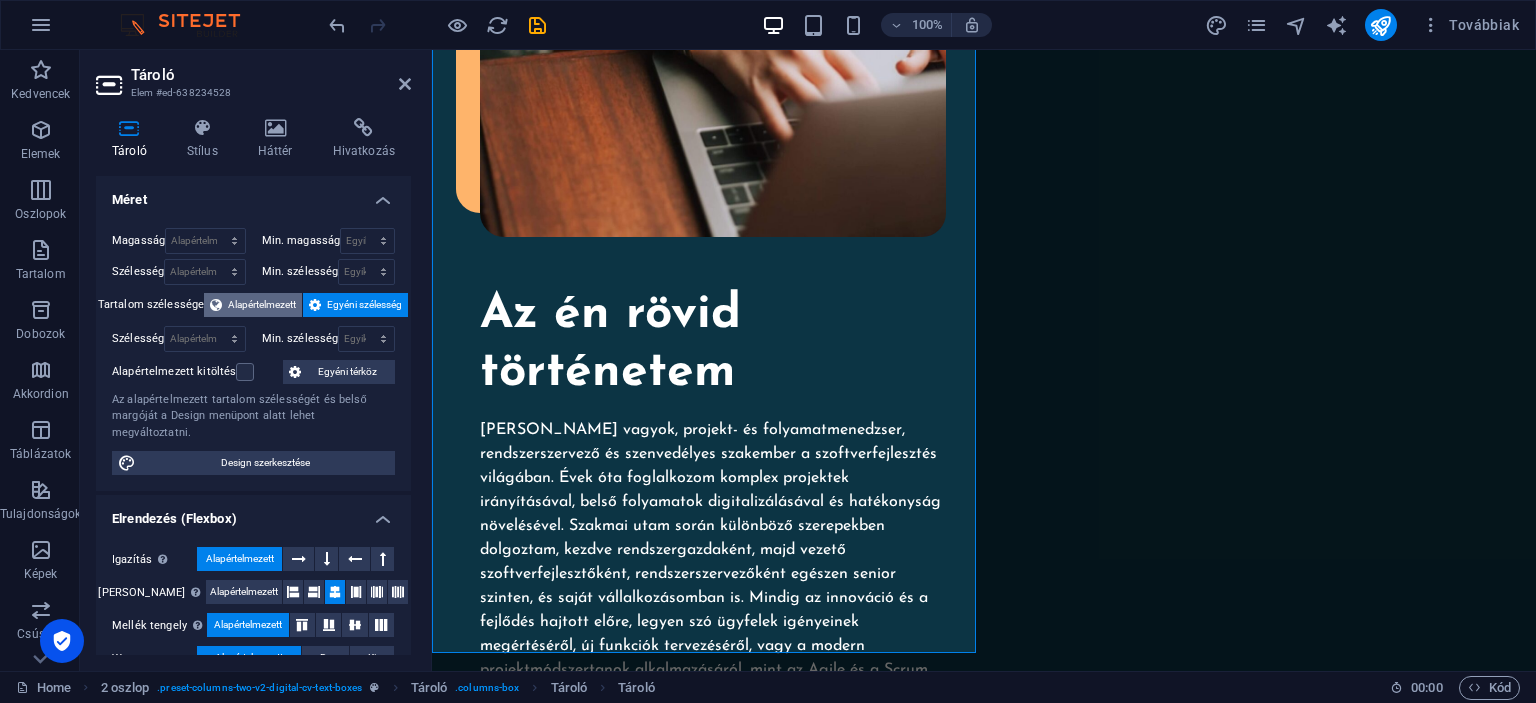 click on "Alapértelmezett" at bounding box center [262, 305] 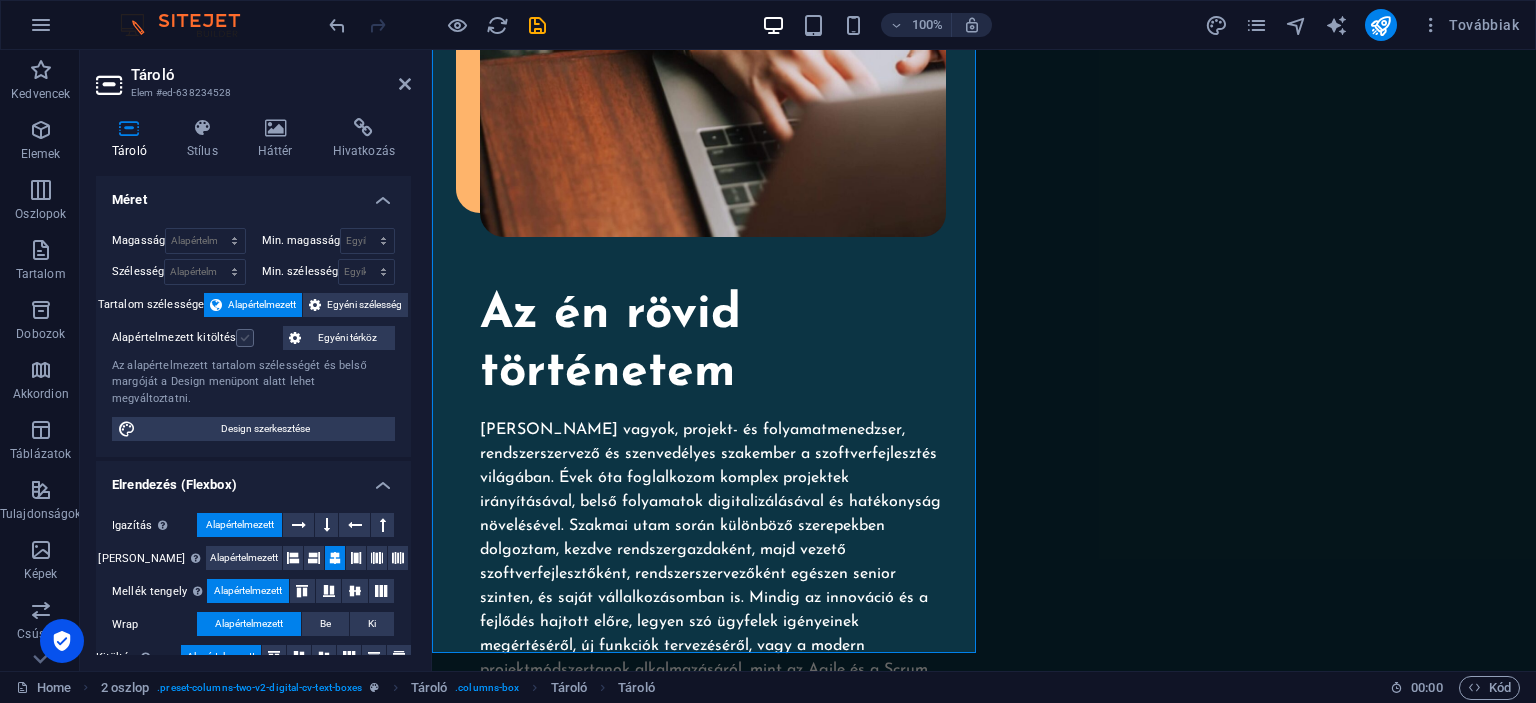 click at bounding box center (245, 338) 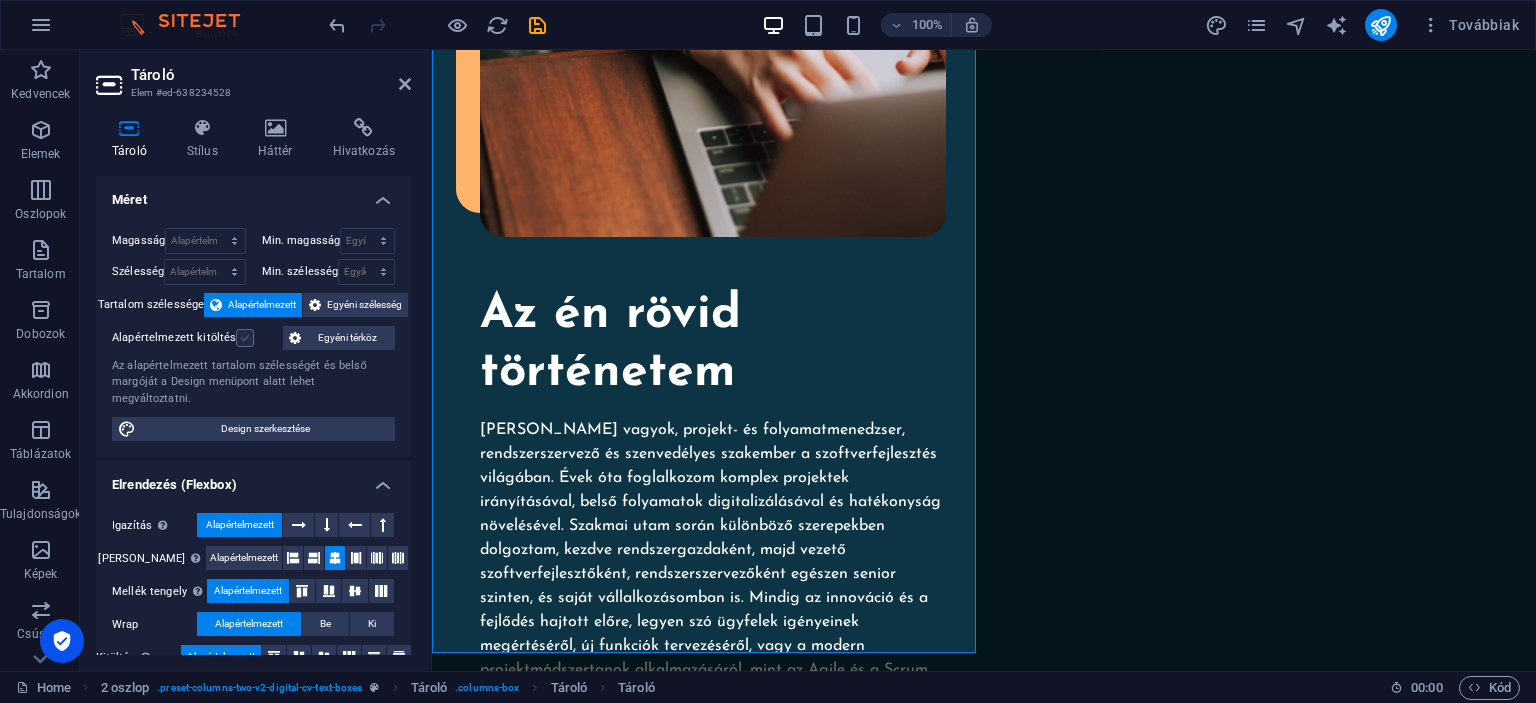 click on "Alapértelmezett kitöltés" at bounding box center (0, 0) 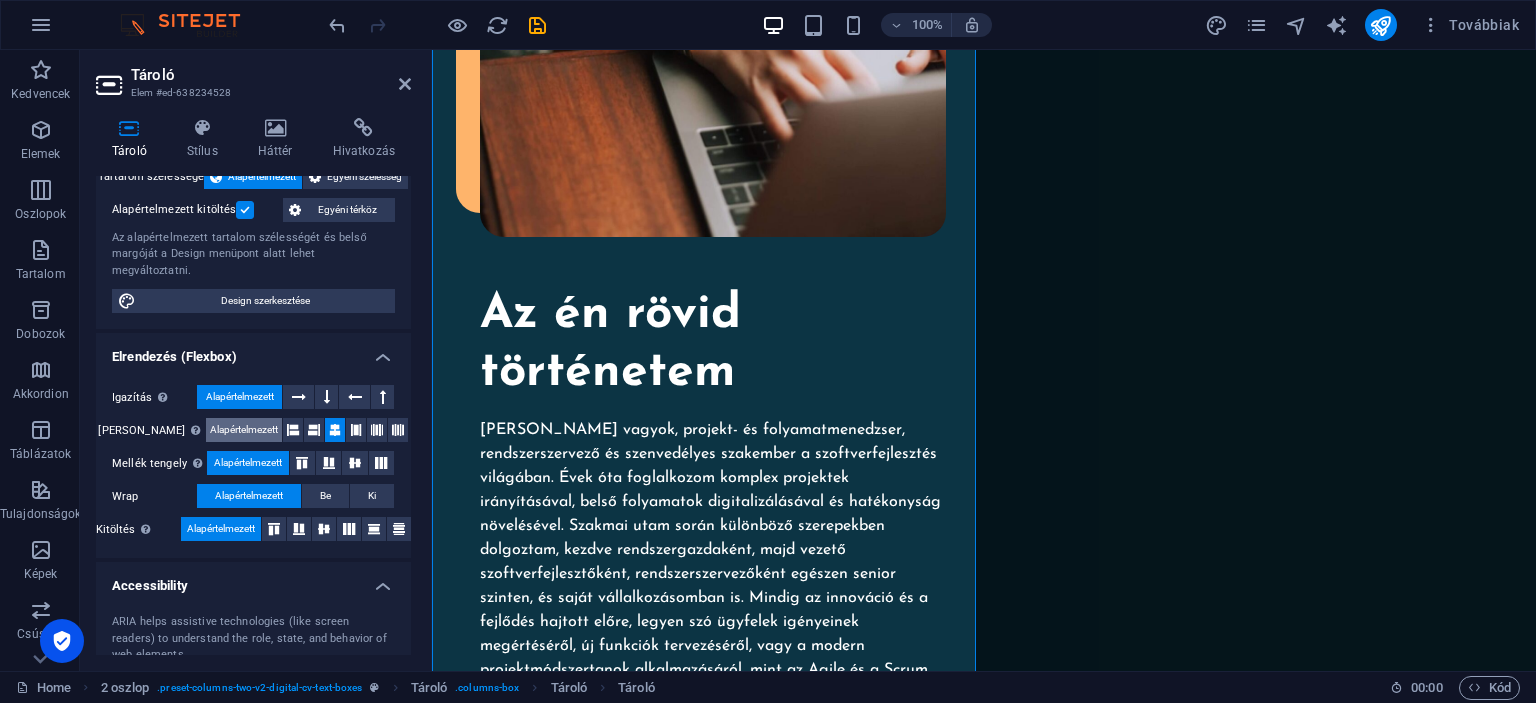 scroll, scrollTop: 144, scrollLeft: 0, axis: vertical 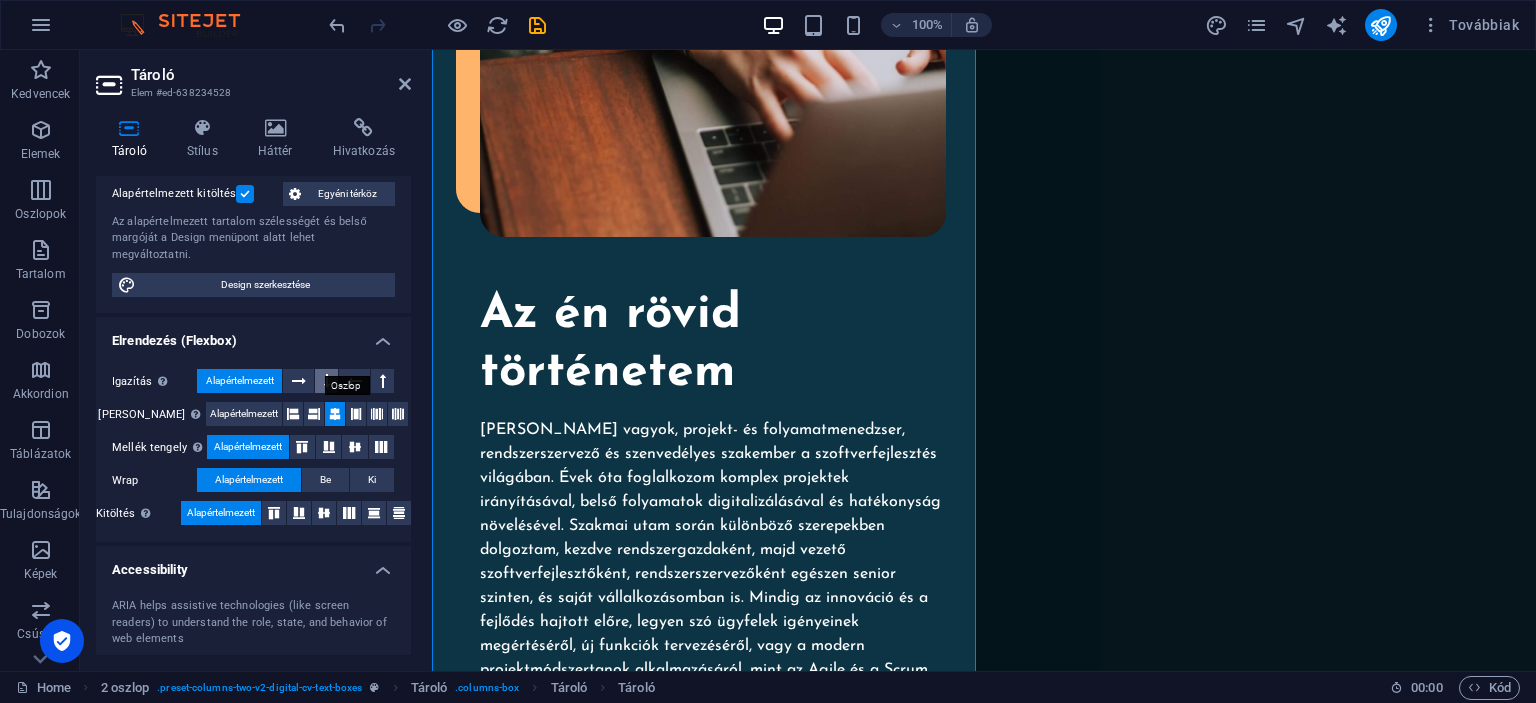 click at bounding box center (327, 381) 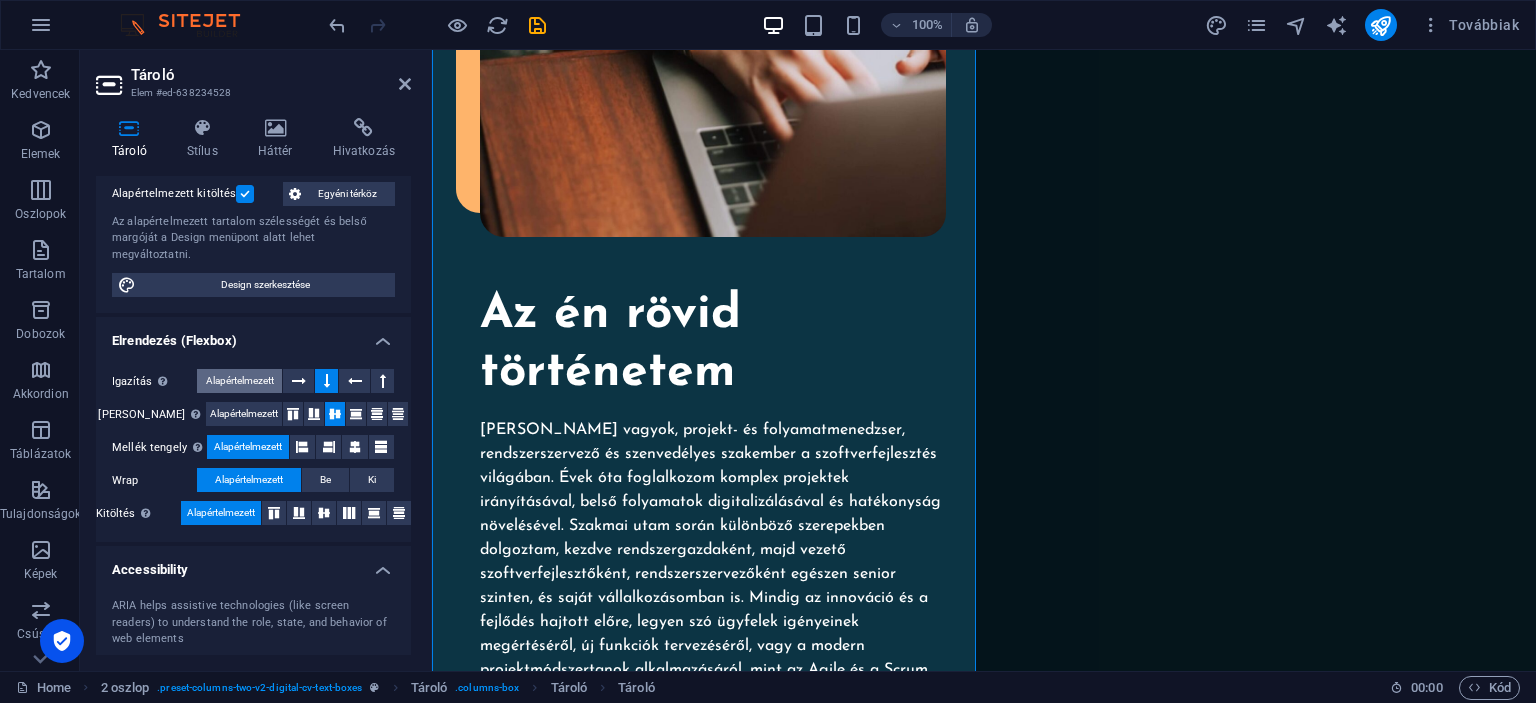 click on "Alapértelmezett" at bounding box center (240, 381) 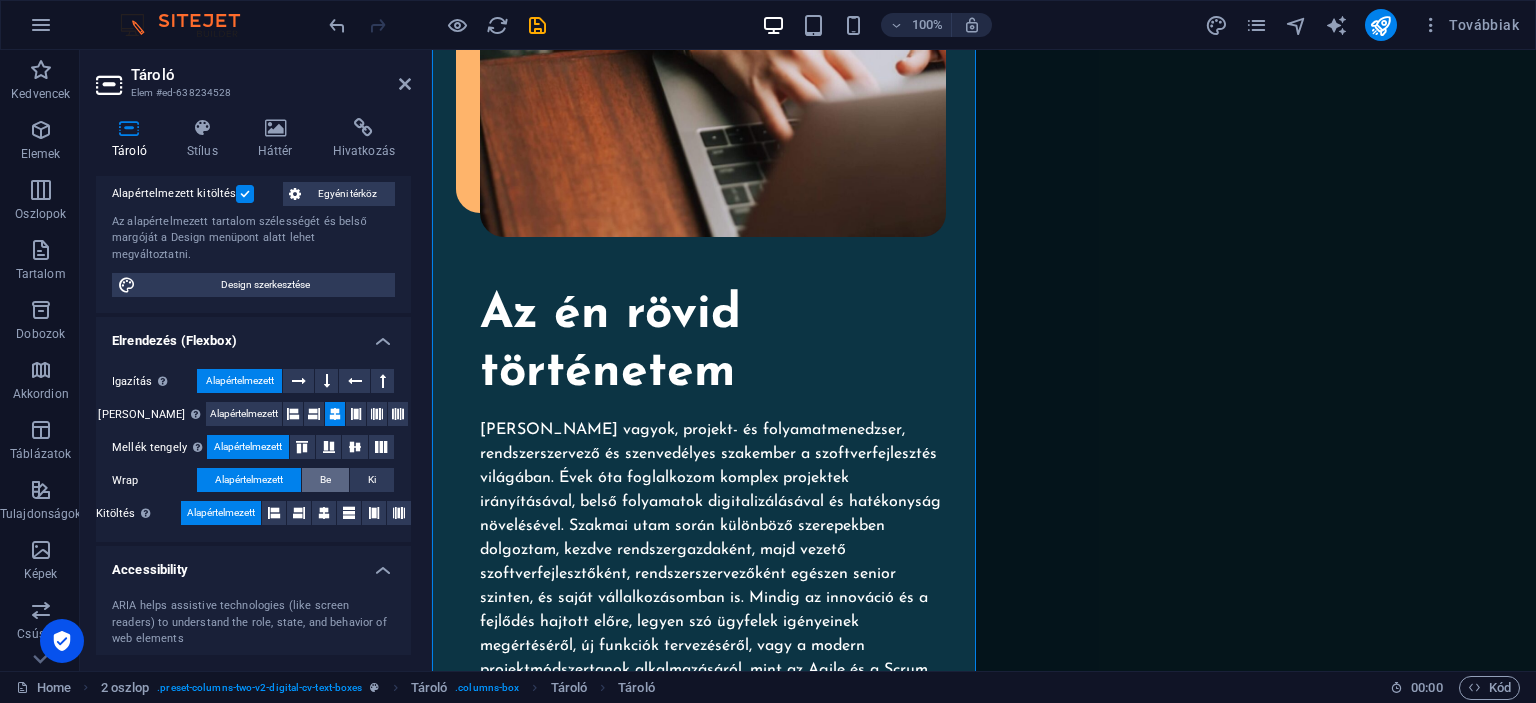 click on "Be" at bounding box center (325, 480) 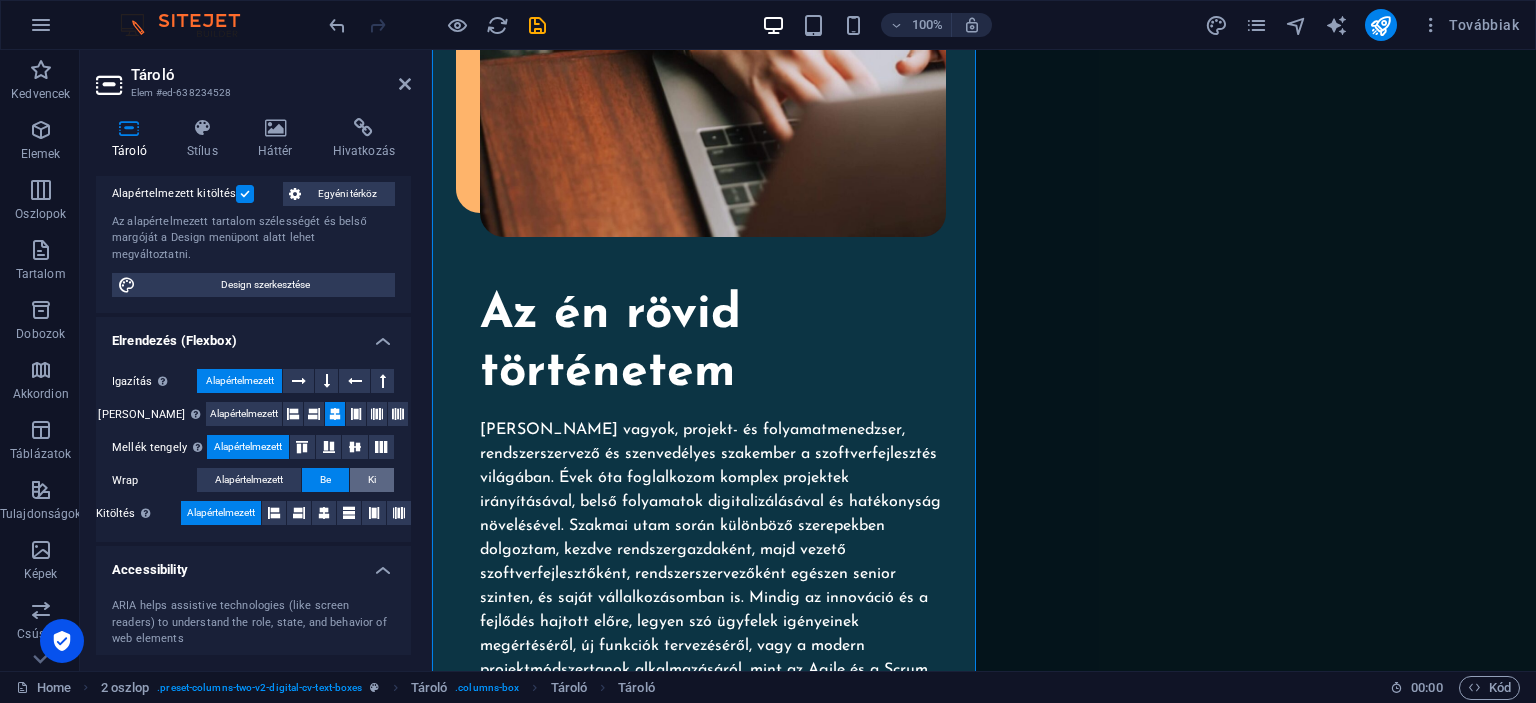 click on "Ki" at bounding box center (372, 480) 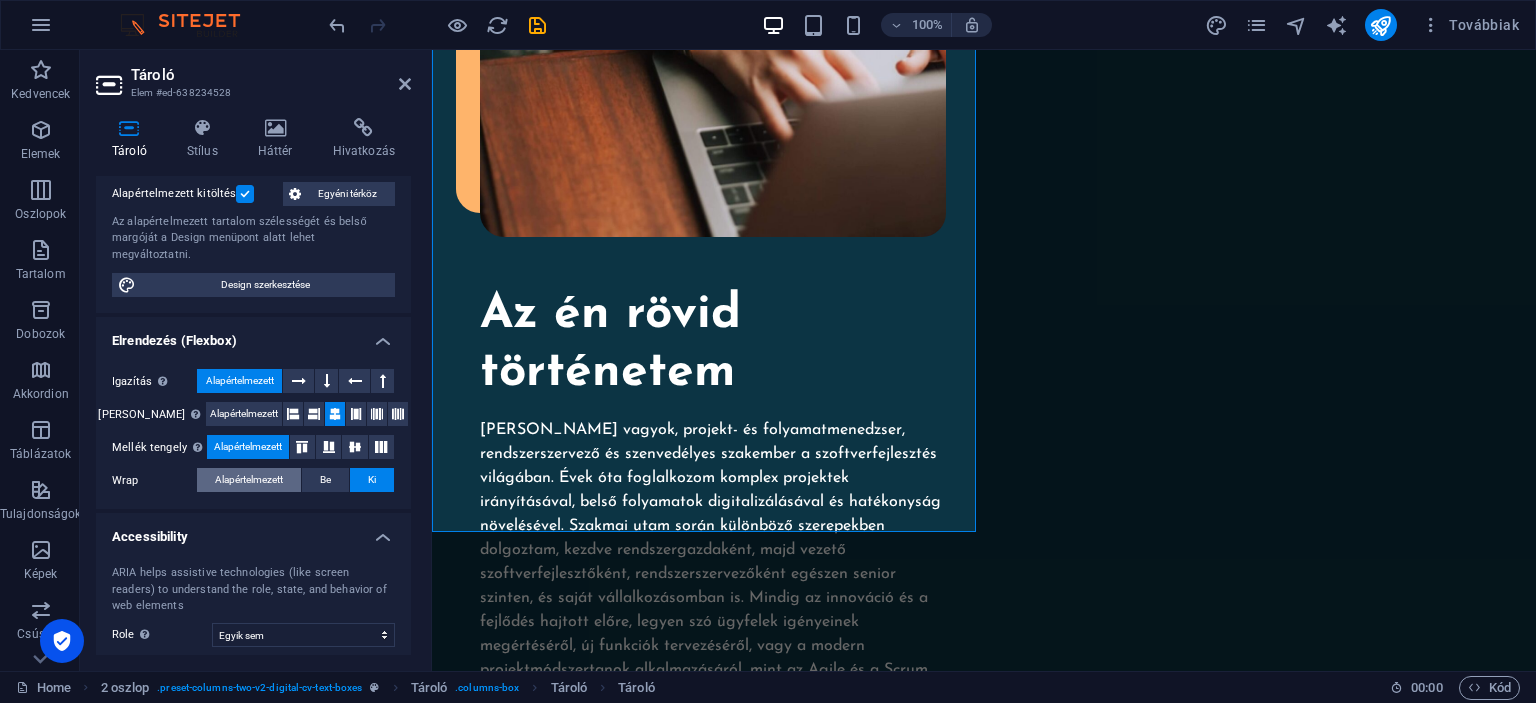 click on "Alapértelmezett" at bounding box center [249, 480] 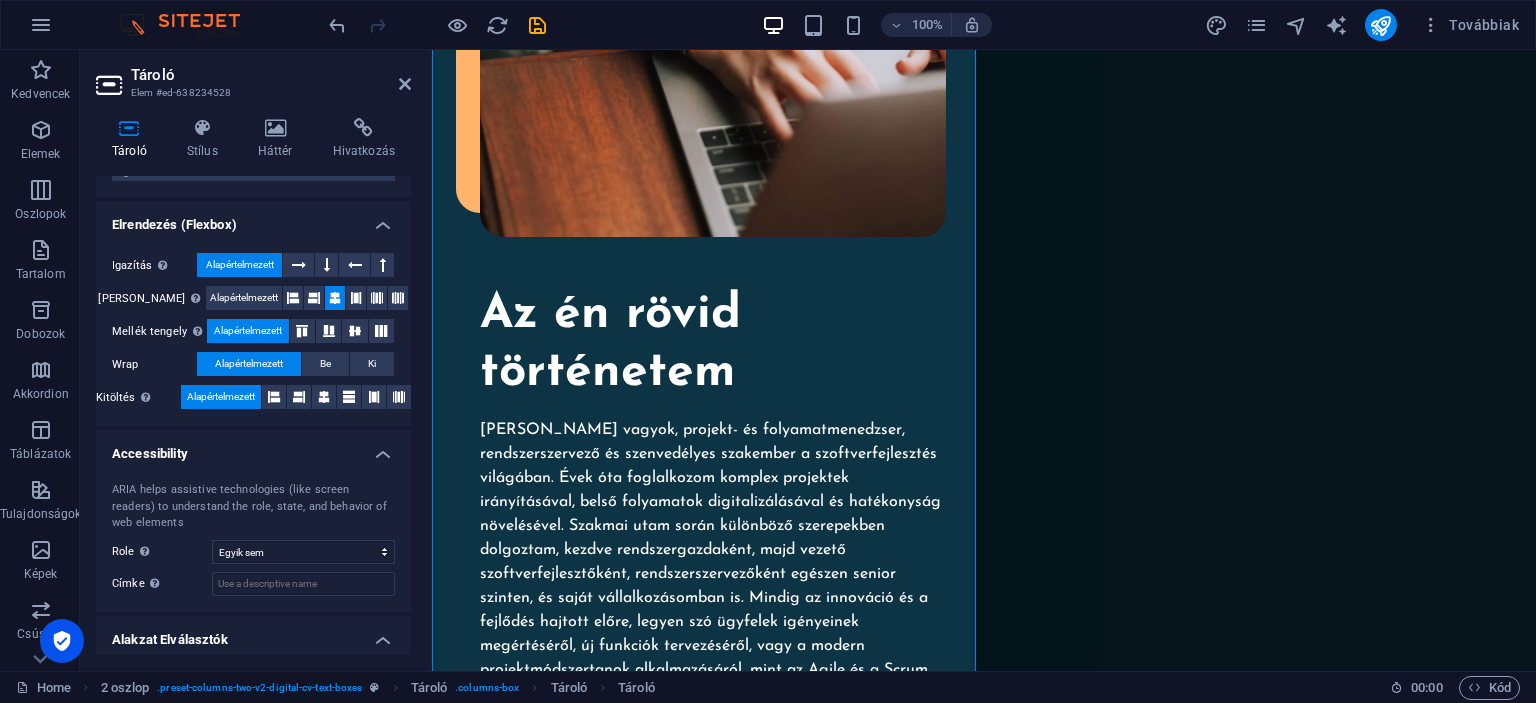 scroll, scrollTop: 294, scrollLeft: 0, axis: vertical 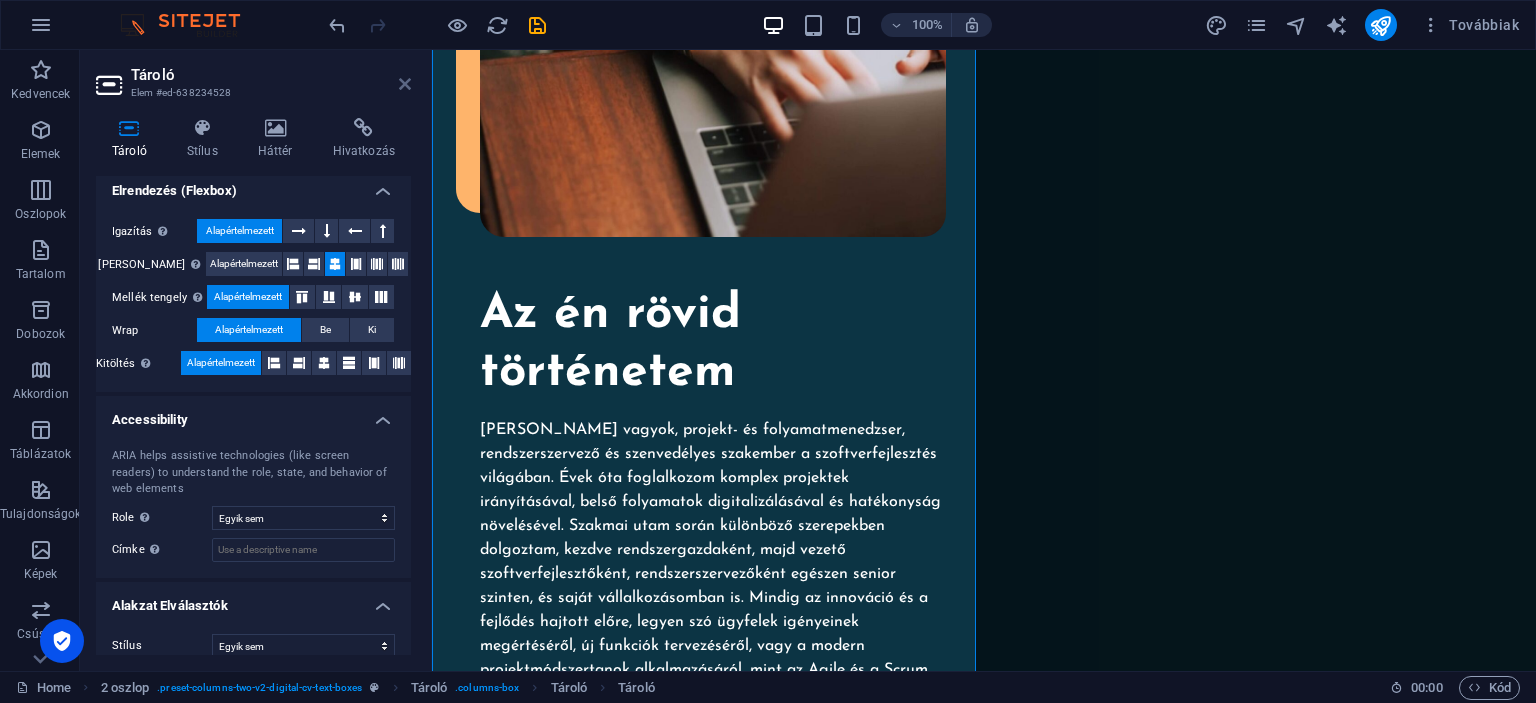 click at bounding box center (405, 84) 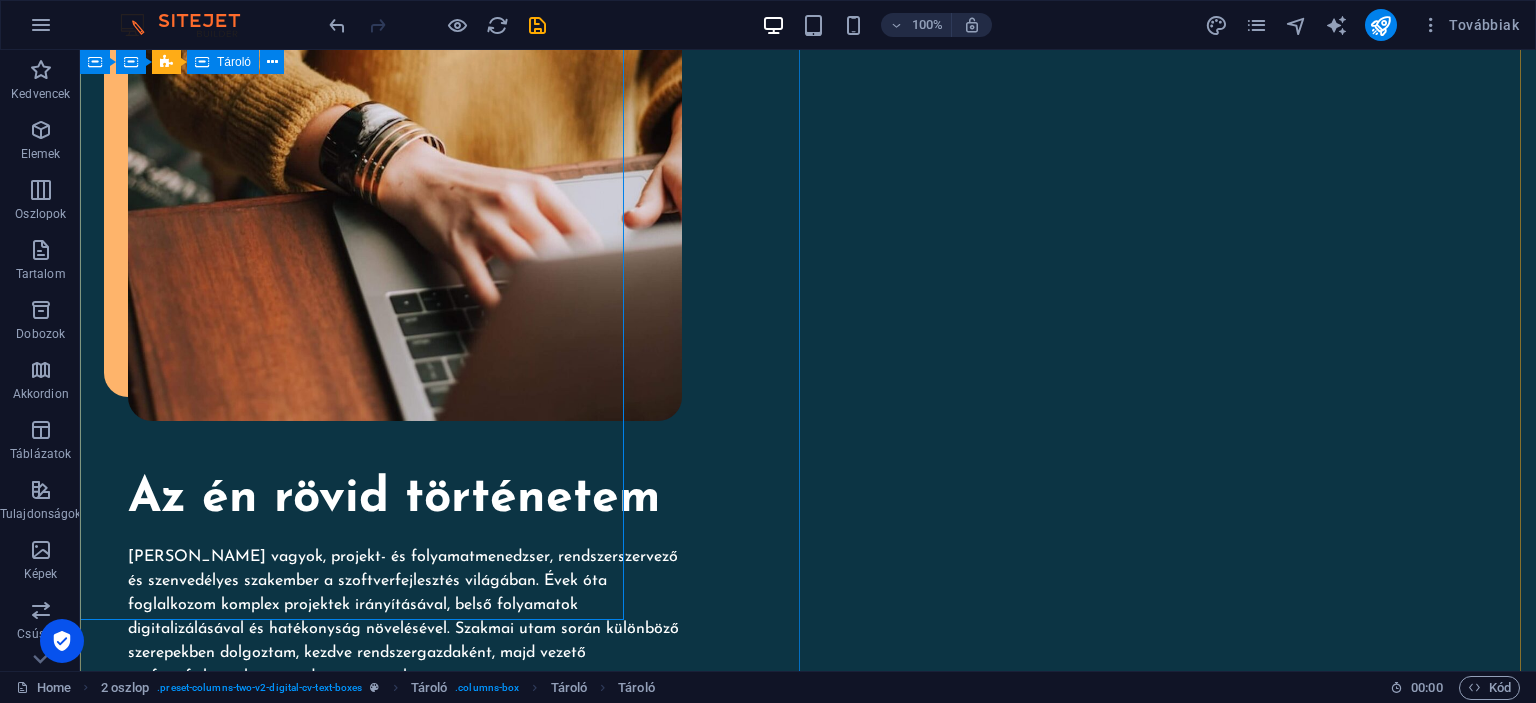 scroll, scrollTop: 2260, scrollLeft: 0, axis: vertical 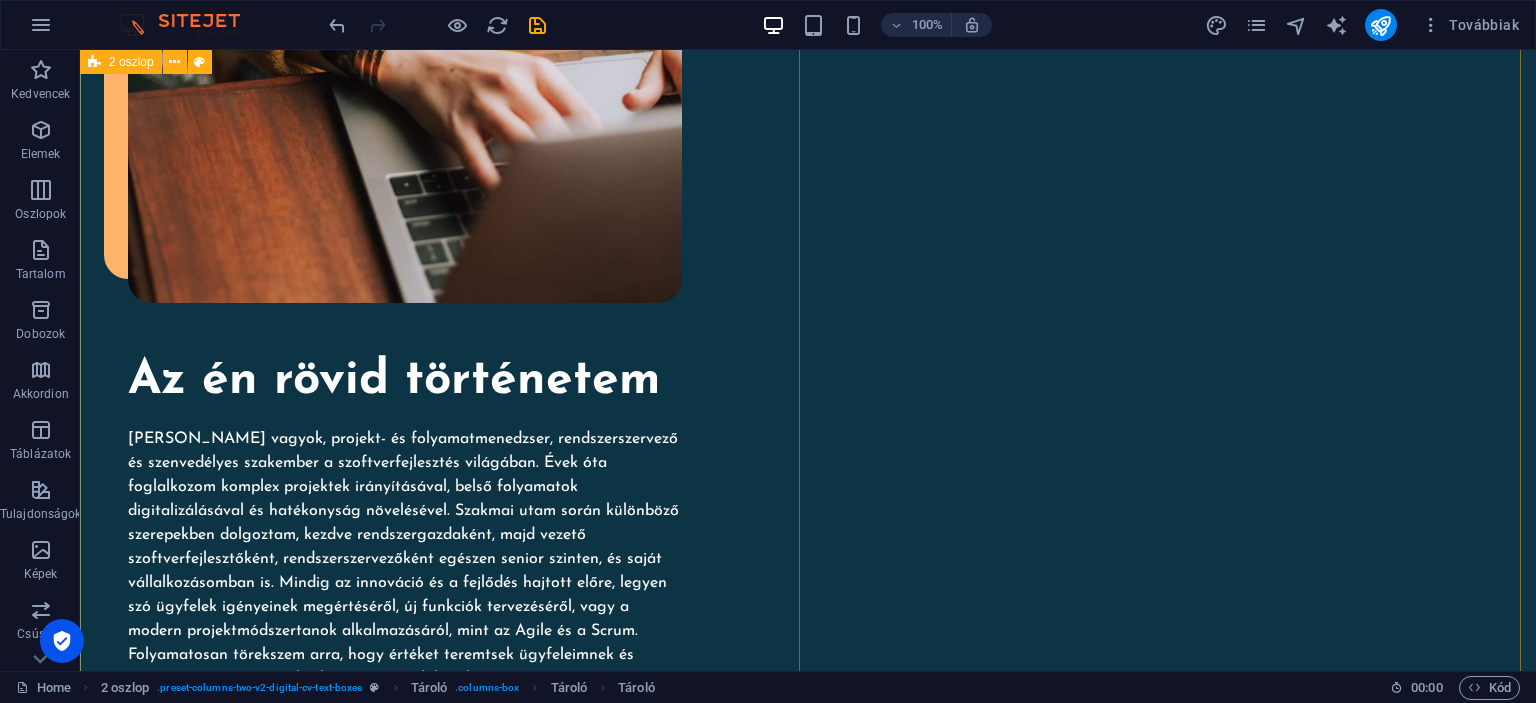click on "My experience so far SKILLS Lorem ipsum dolor sit amet Lorem ipsum dolor sit amet Lorem ipsum dolor sit amet WORK Lorem ipsum dolor sit amet Lorem ipsum dolor sit amet Lorem ipsum dolor sit amet" at bounding box center (808, 1414) 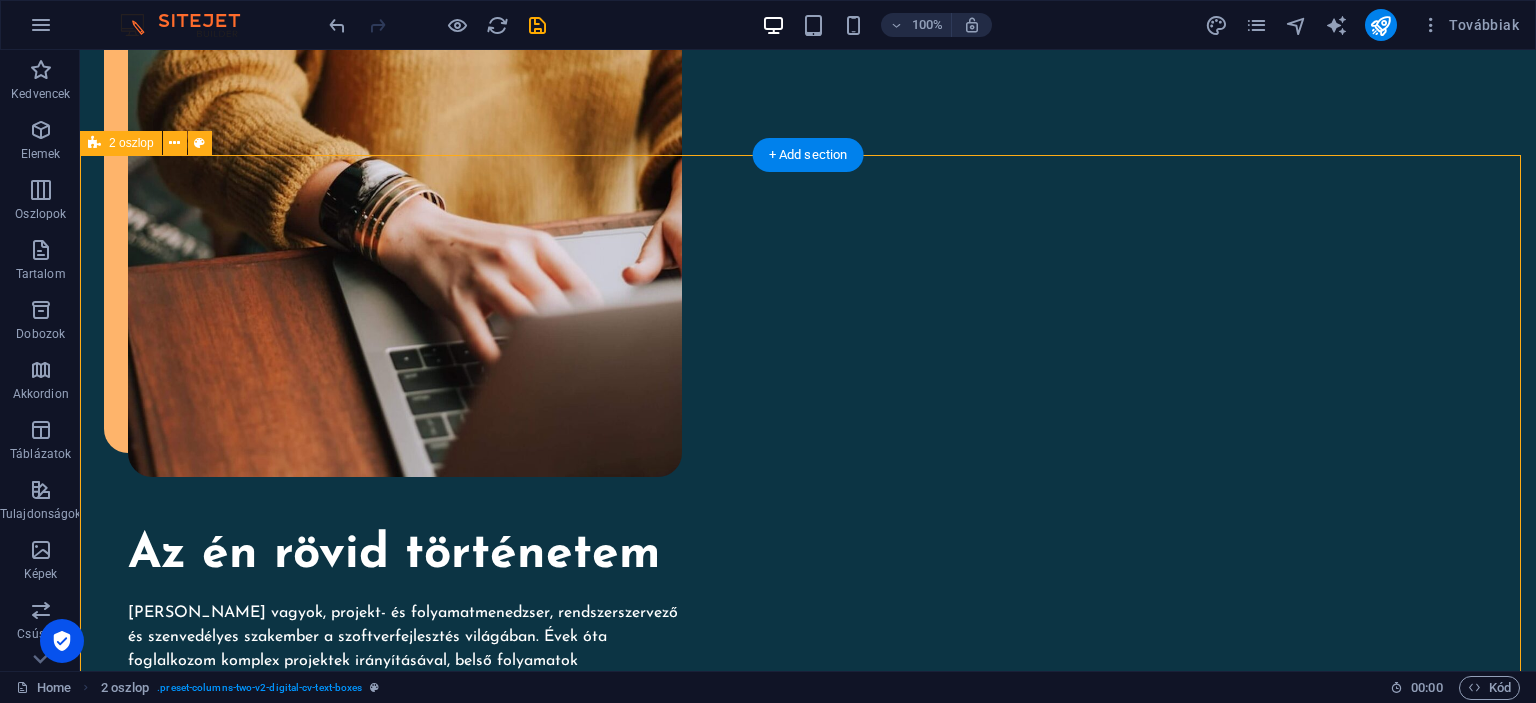 scroll, scrollTop: 2088, scrollLeft: 0, axis: vertical 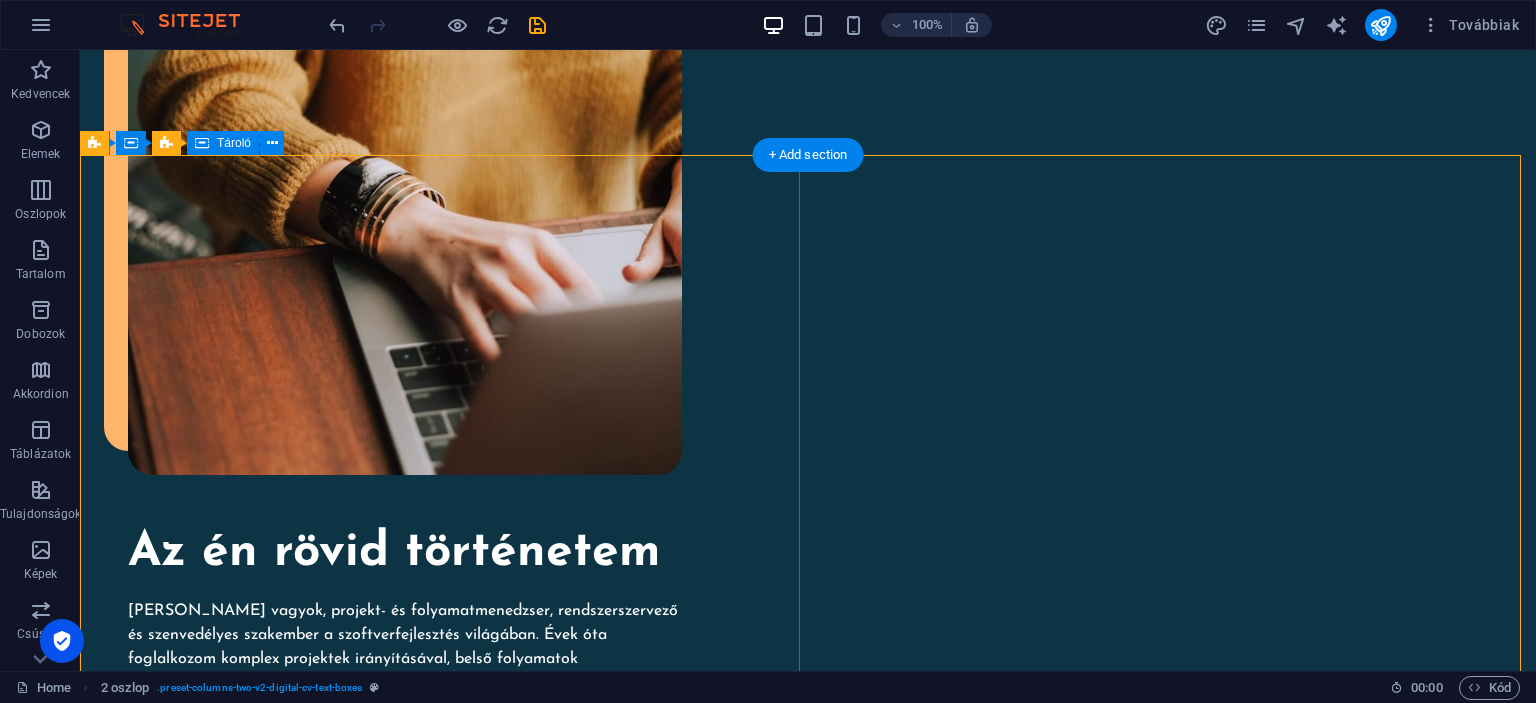 click on "My experience so far SKILLS Lorem ipsum dolor sit amet Lorem ipsum dolor sit amet Lorem ipsum dolor sit amet WORK Lorem ipsum dolor sit amet Lorem ipsum dolor sit amet Lorem ipsum dolor sit amet" at bounding box center (444, 1586) 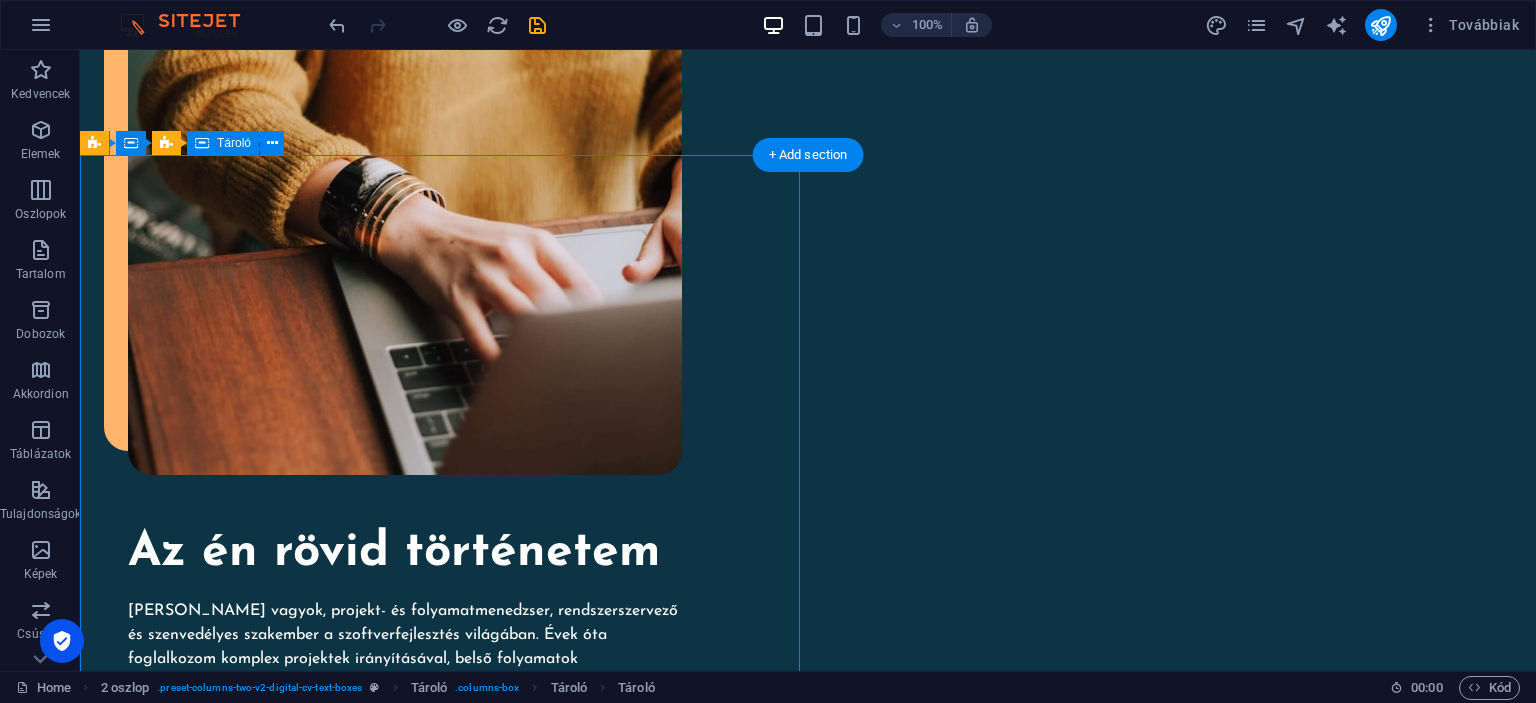 click on "My experience so far SKILLS Lorem ipsum dolor sit amet Lorem ipsum dolor sit amet Lorem ipsum dolor sit amet WORK Lorem ipsum dolor sit amet Lorem ipsum dolor sit amet Lorem ipsum dolor sit amet" at bounding box center (444, 1586) 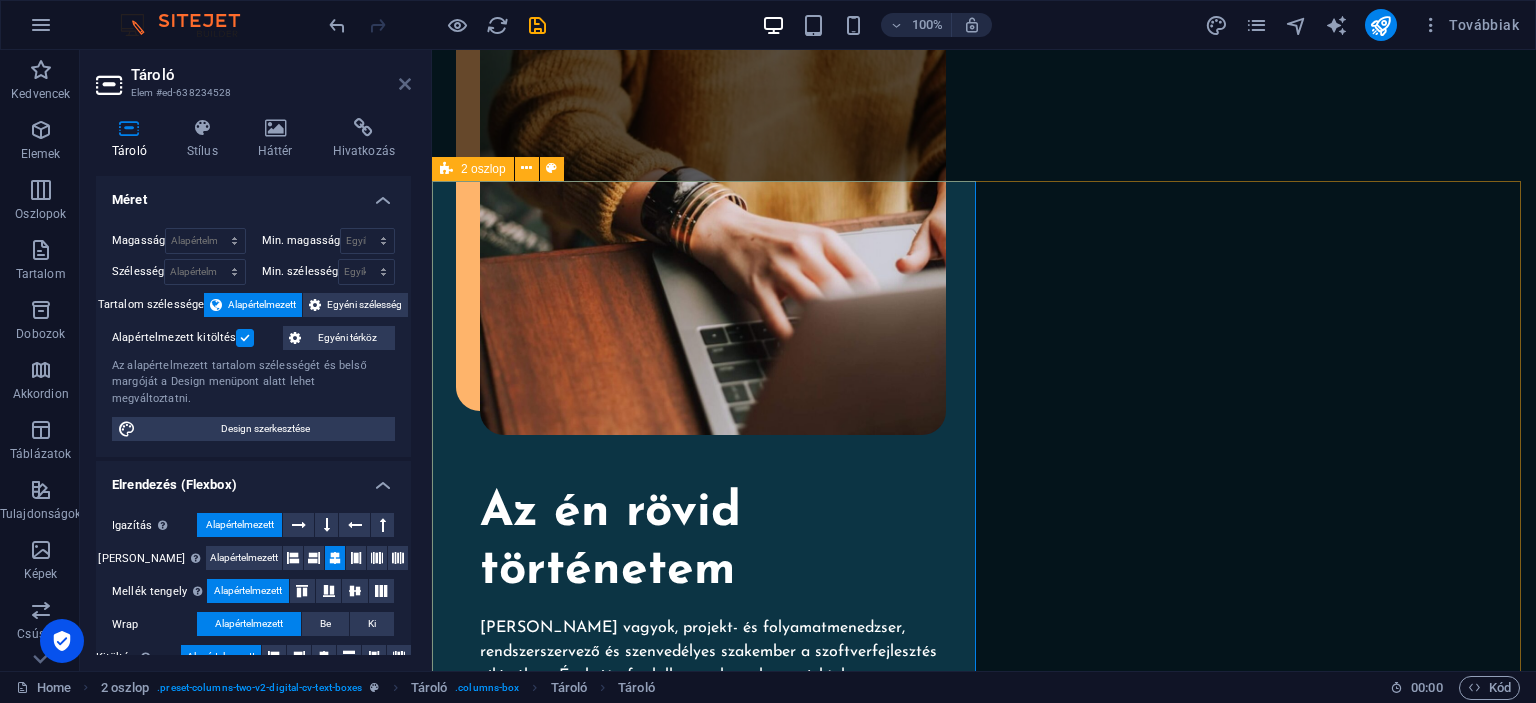 click at bounding box center [405, 84] 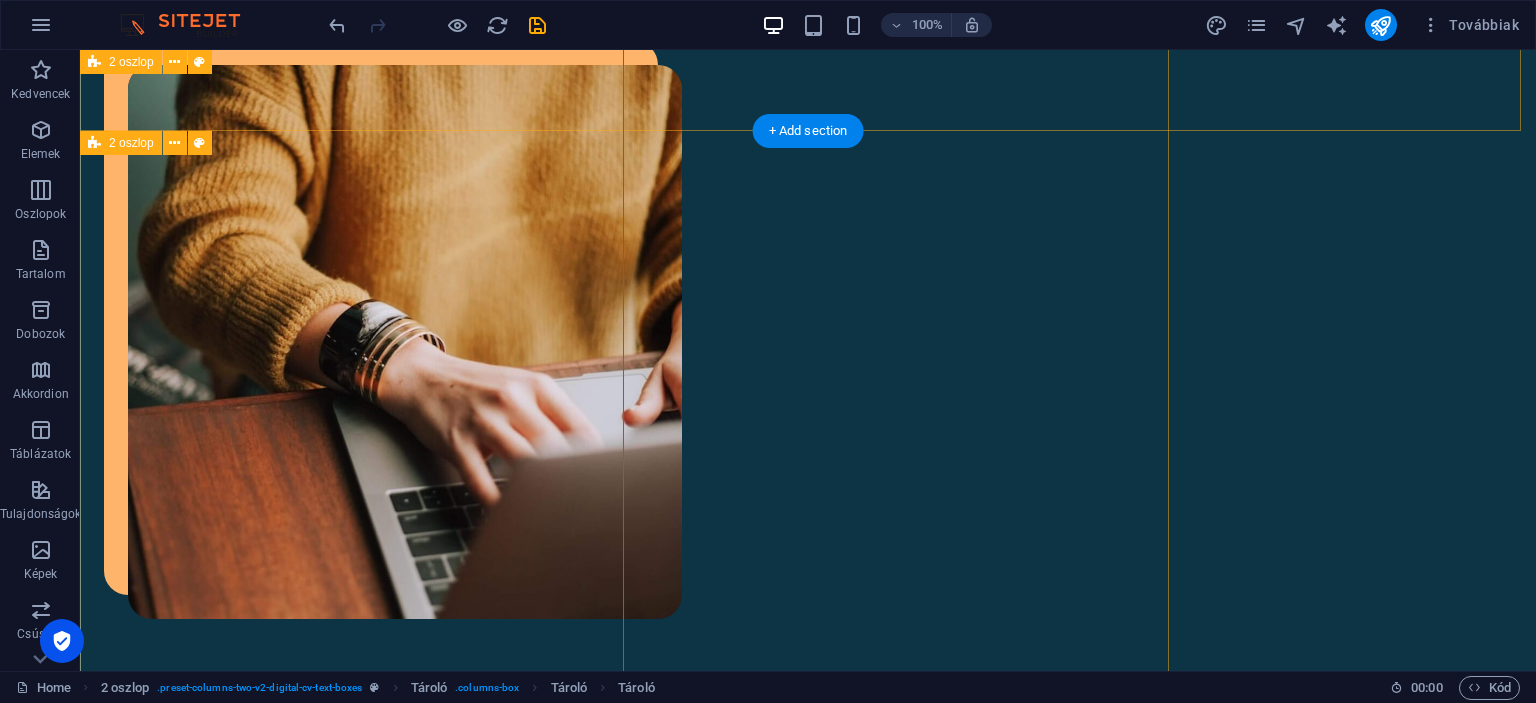 scroll, scrollTop: 2088, scrollLeft: 0, axis: vertical 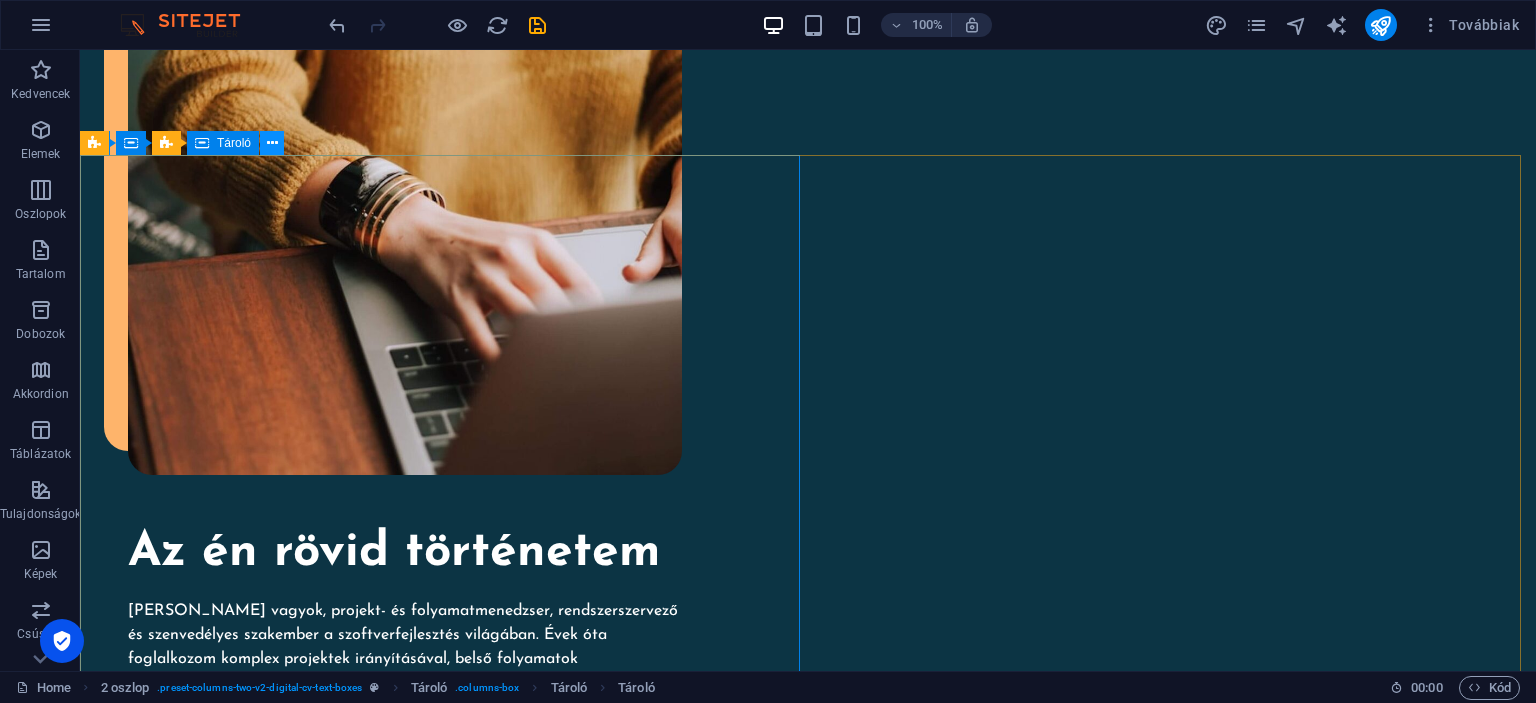 click at bounding box center [272, 143] 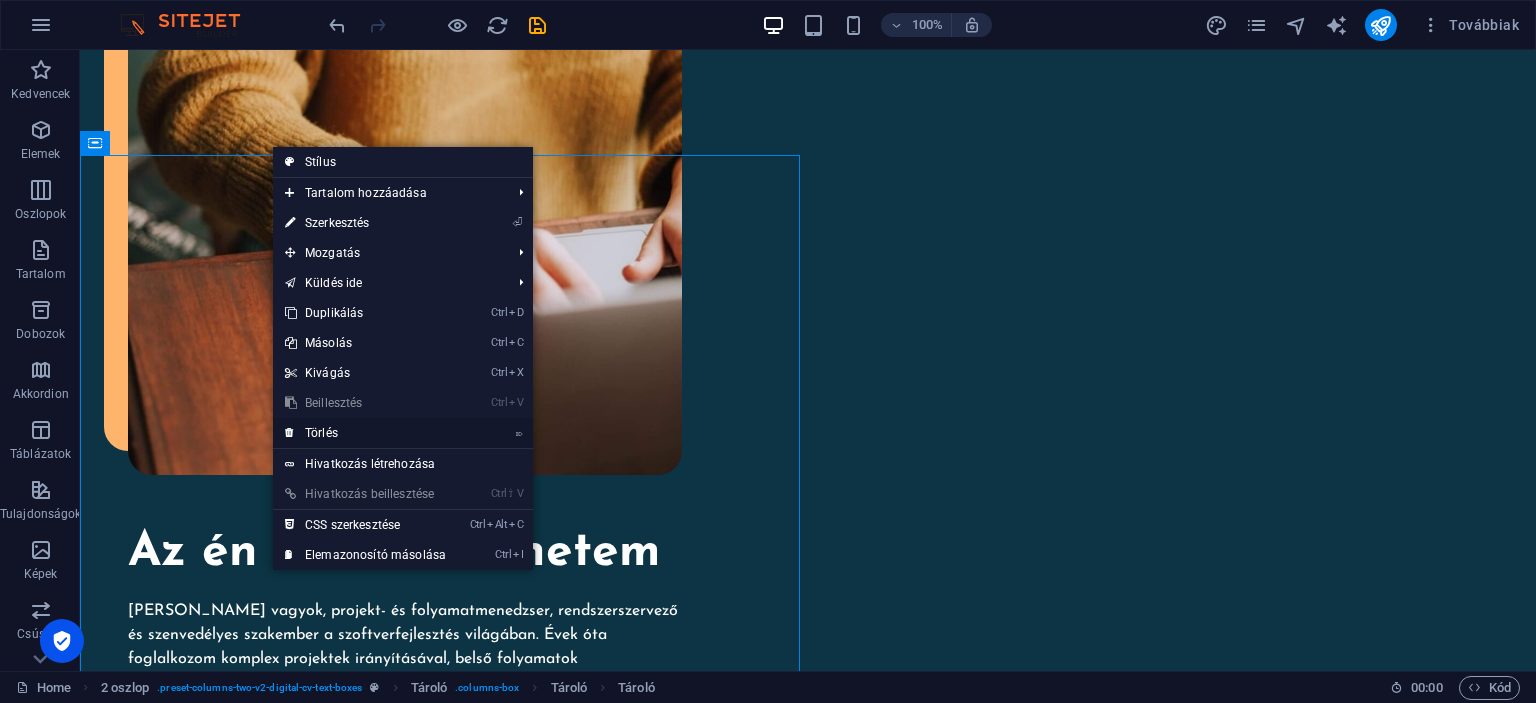 click on "⌦  Törlés" at bounding box center (365, 433) 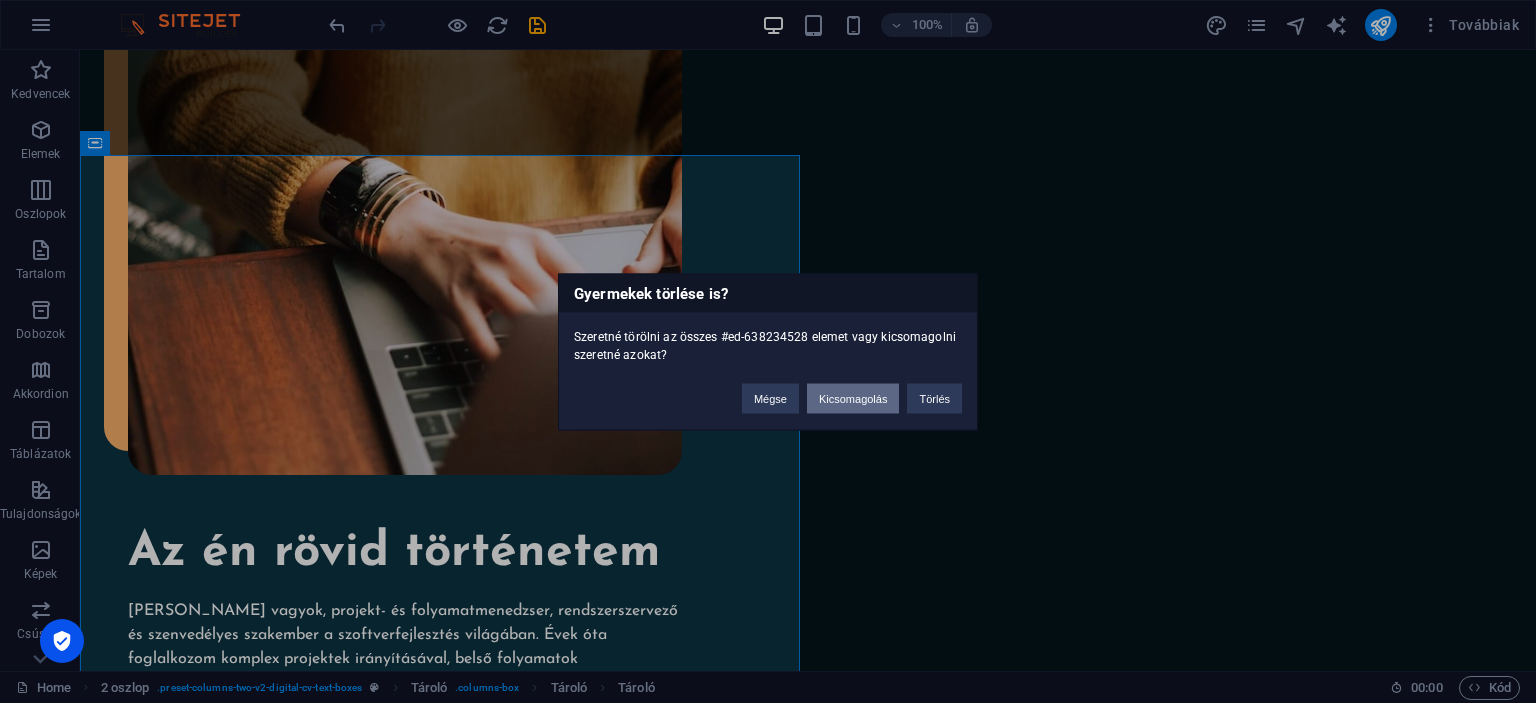 click on "Kicsomagolás" at bounding box center (853, 398) 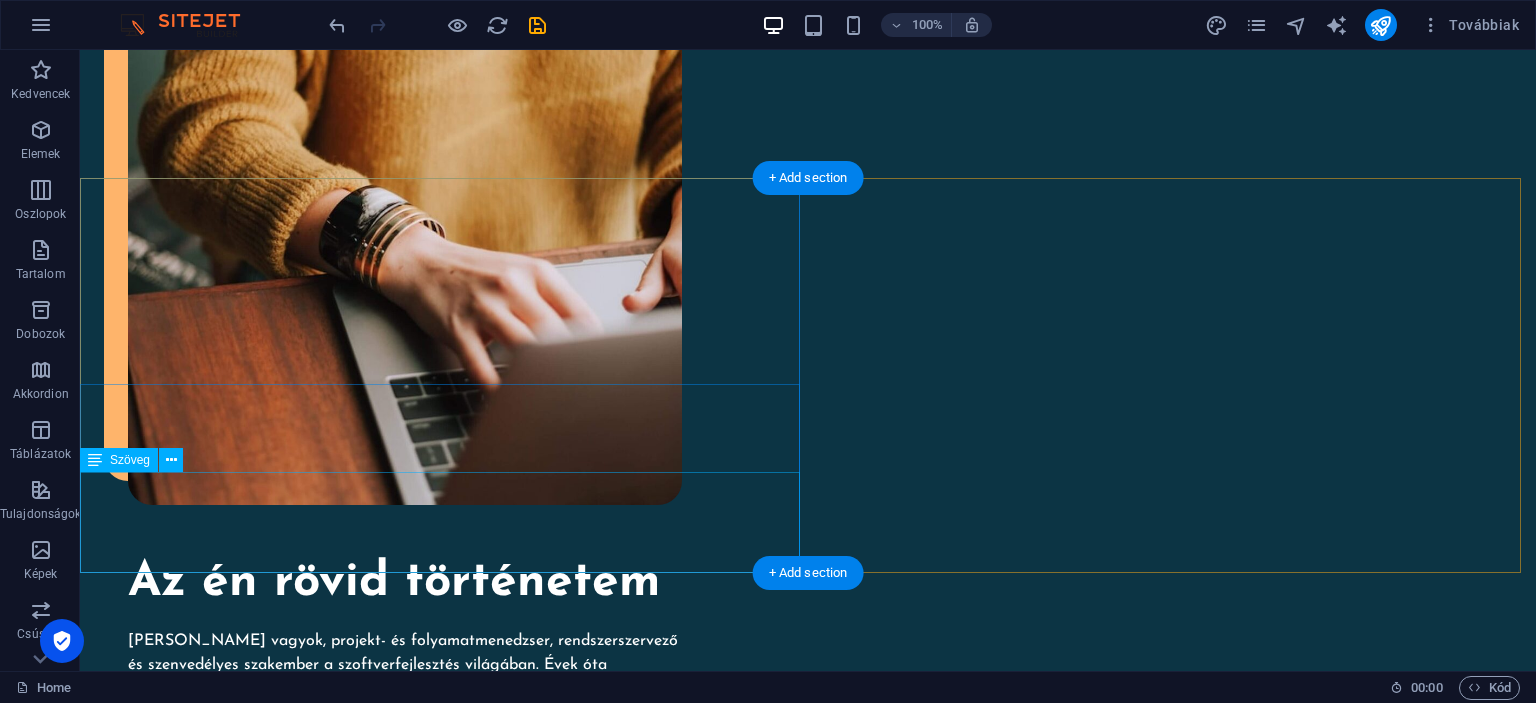 scroll, scrollTop: 2057, scrollLeft: 0, axis: vertical 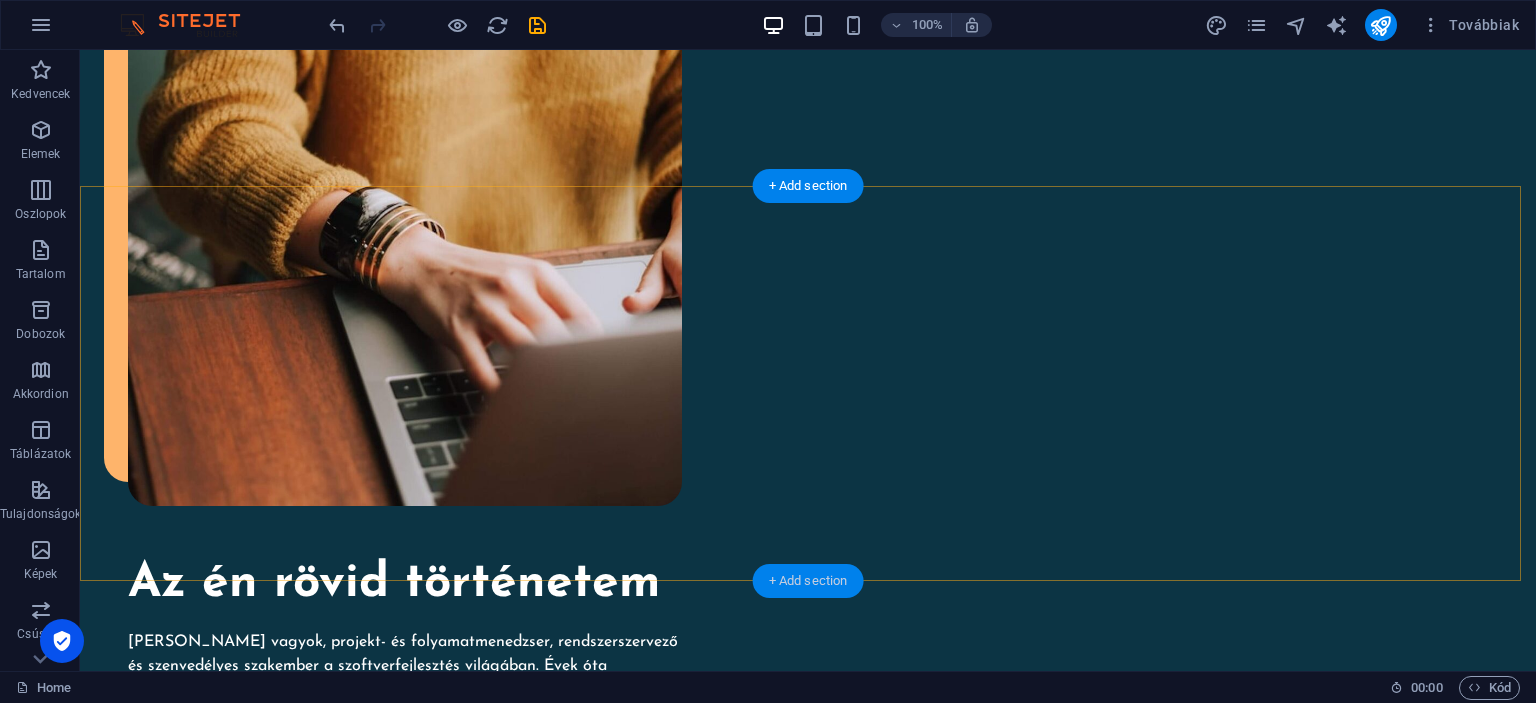 click on "+ Add section" at bounding box center (808, 581) 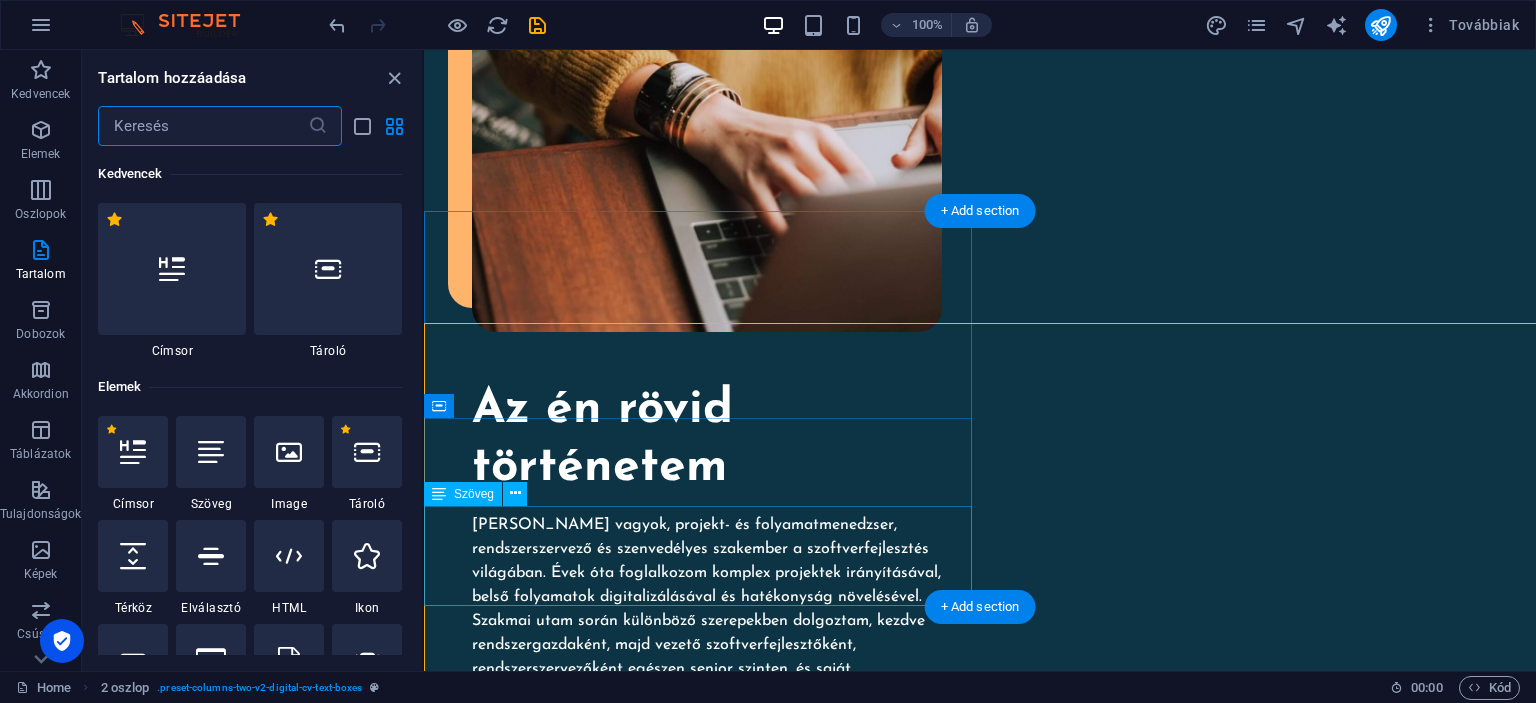 scroll, scrollTop: 1920, scrollLeft: 0, axis: vertical 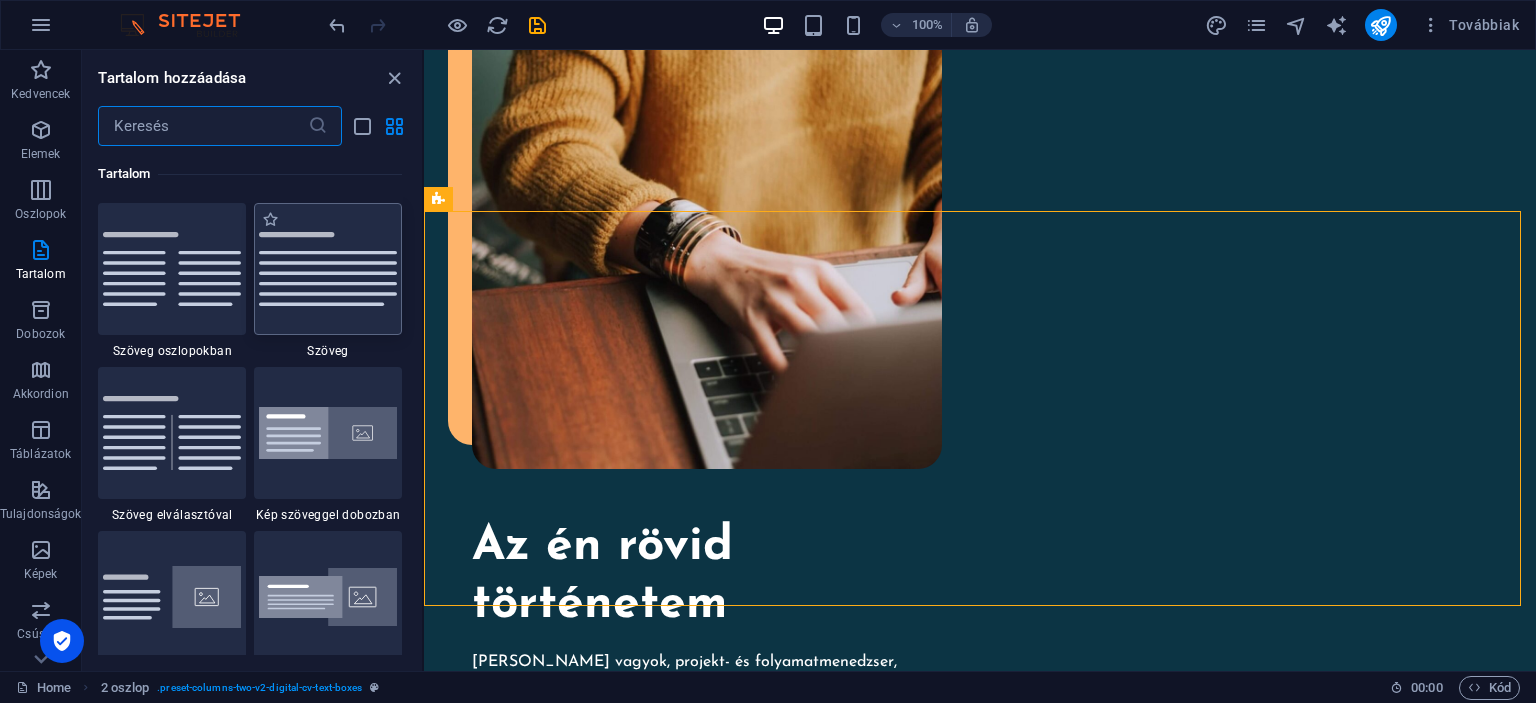 click at bounding box center (328, 269) 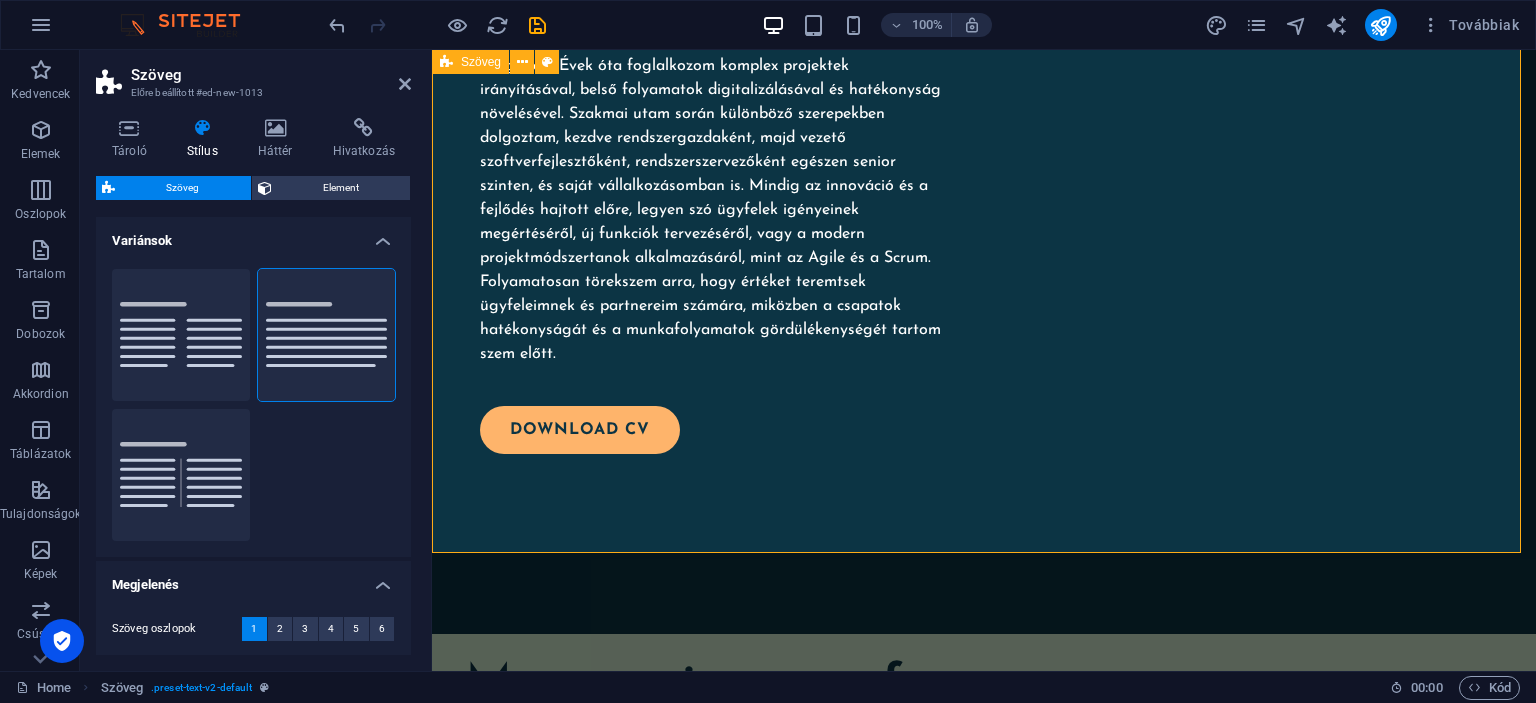 scroll, scrollTop: 2607, scrollLeft: 0, axis: vertical 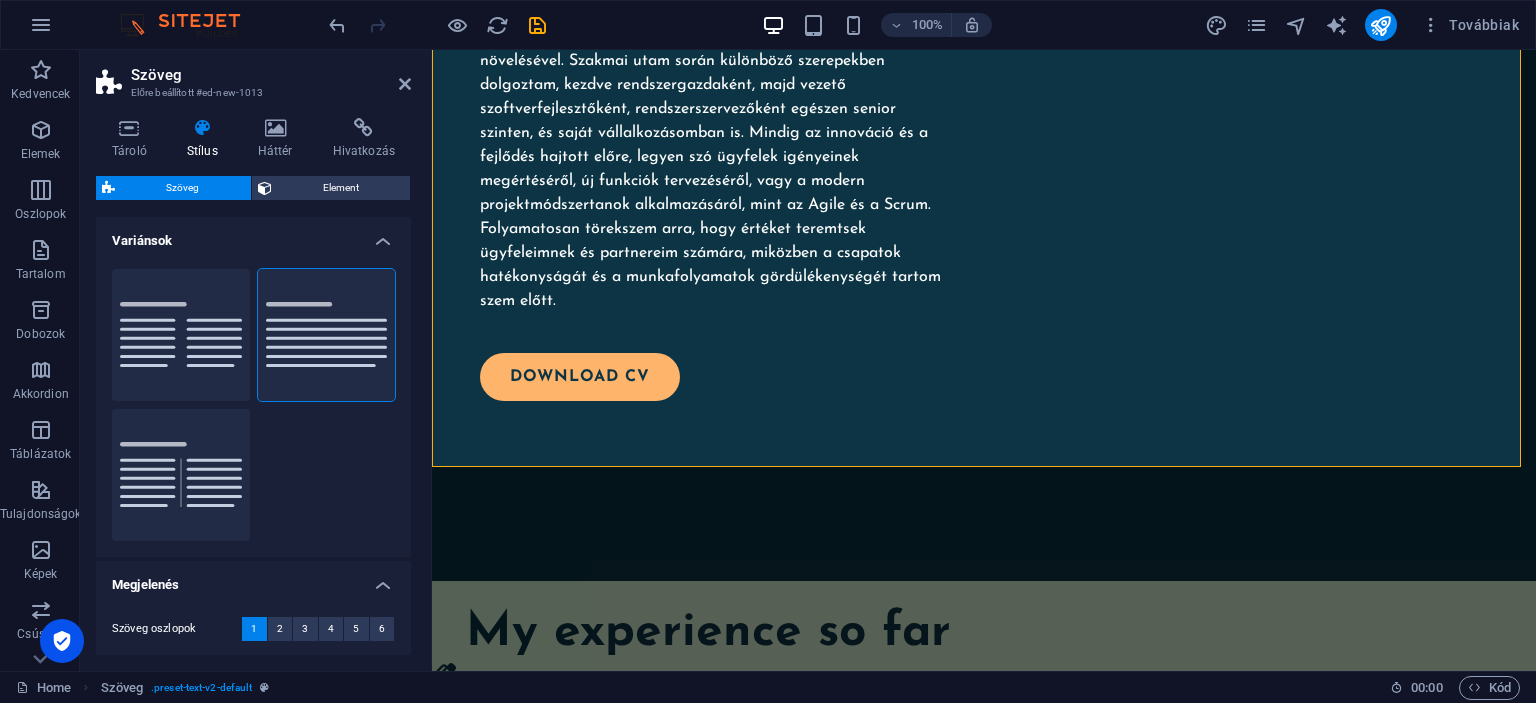 click on "Szöveg Előre beállított #ed-new-1013" at bounding box center [253, 76] 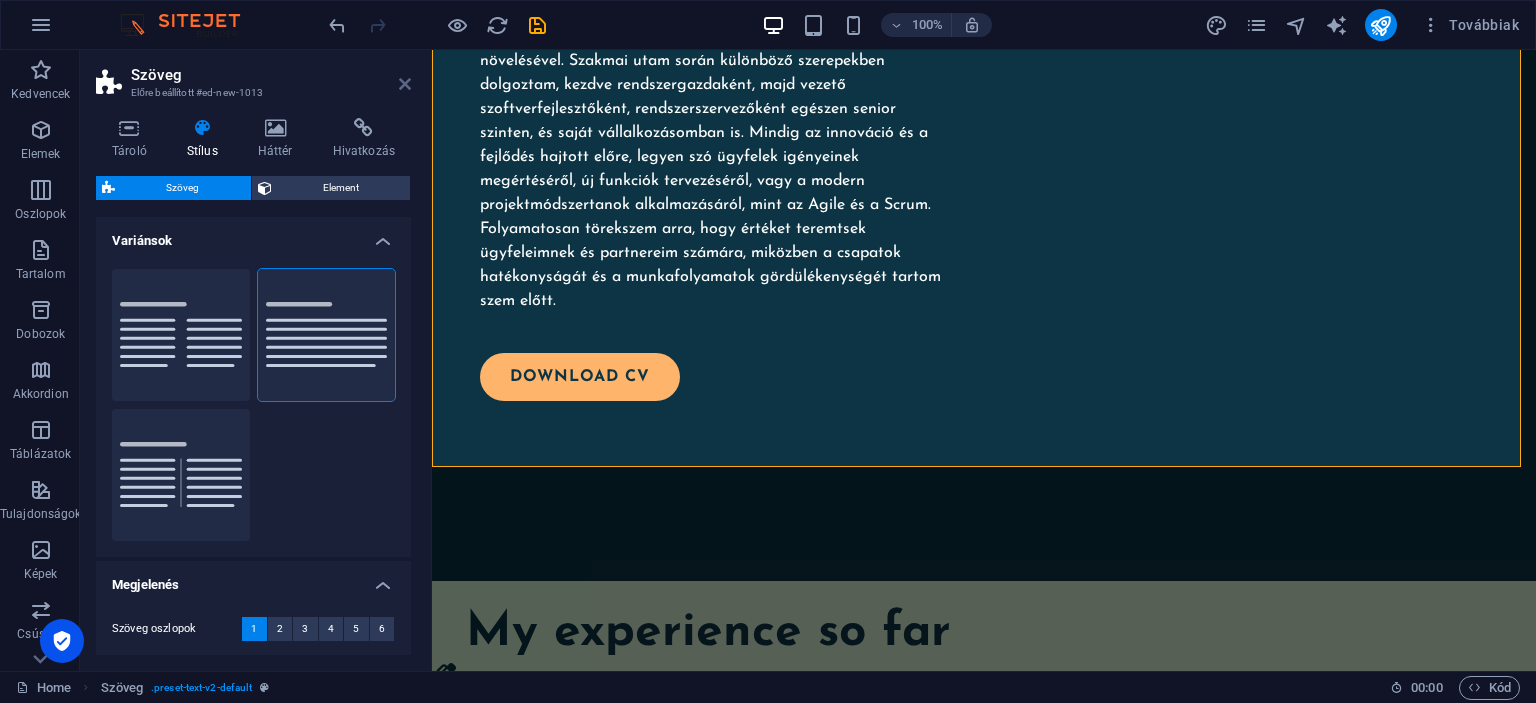 click at bounding box center [405, 84] 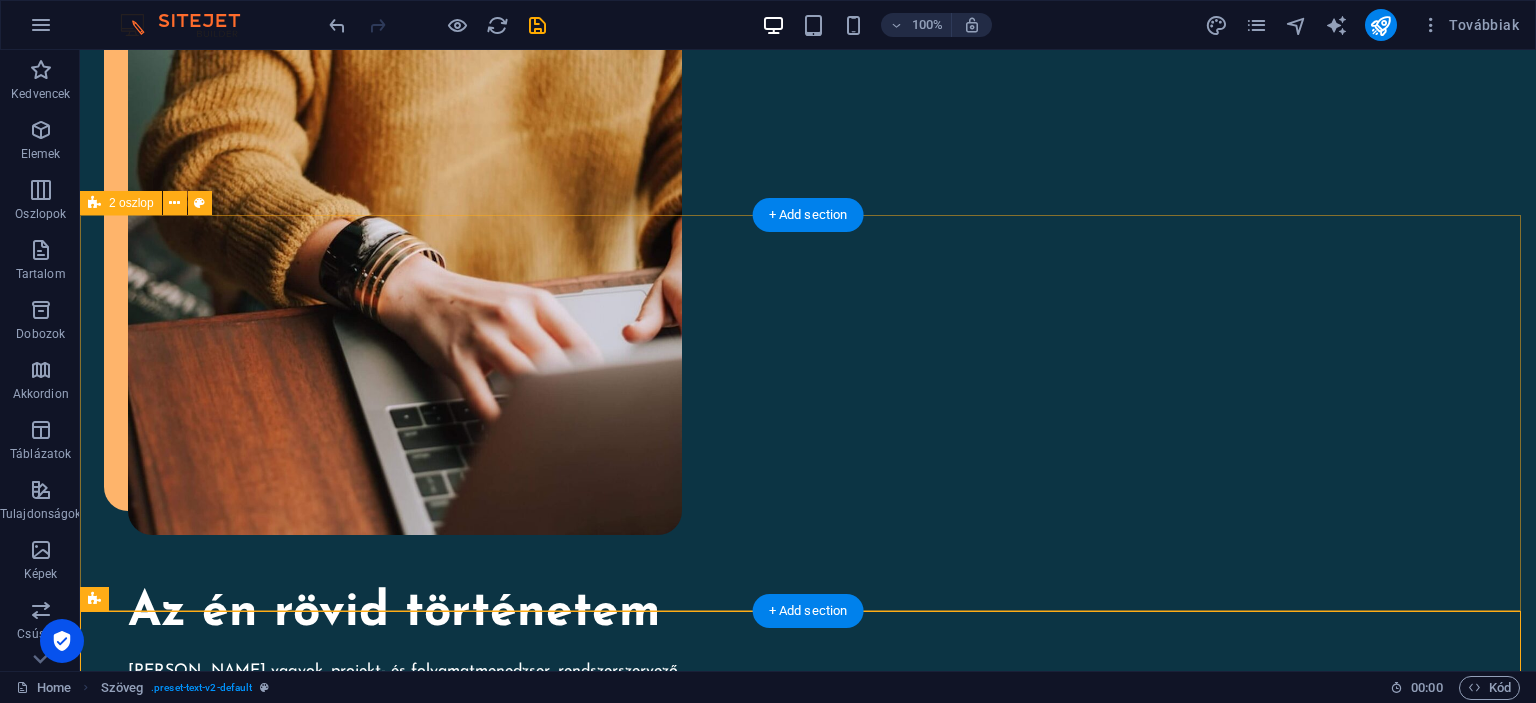 scroll, scrollTop: 2027, scrollLeft: 0, axis: vertical 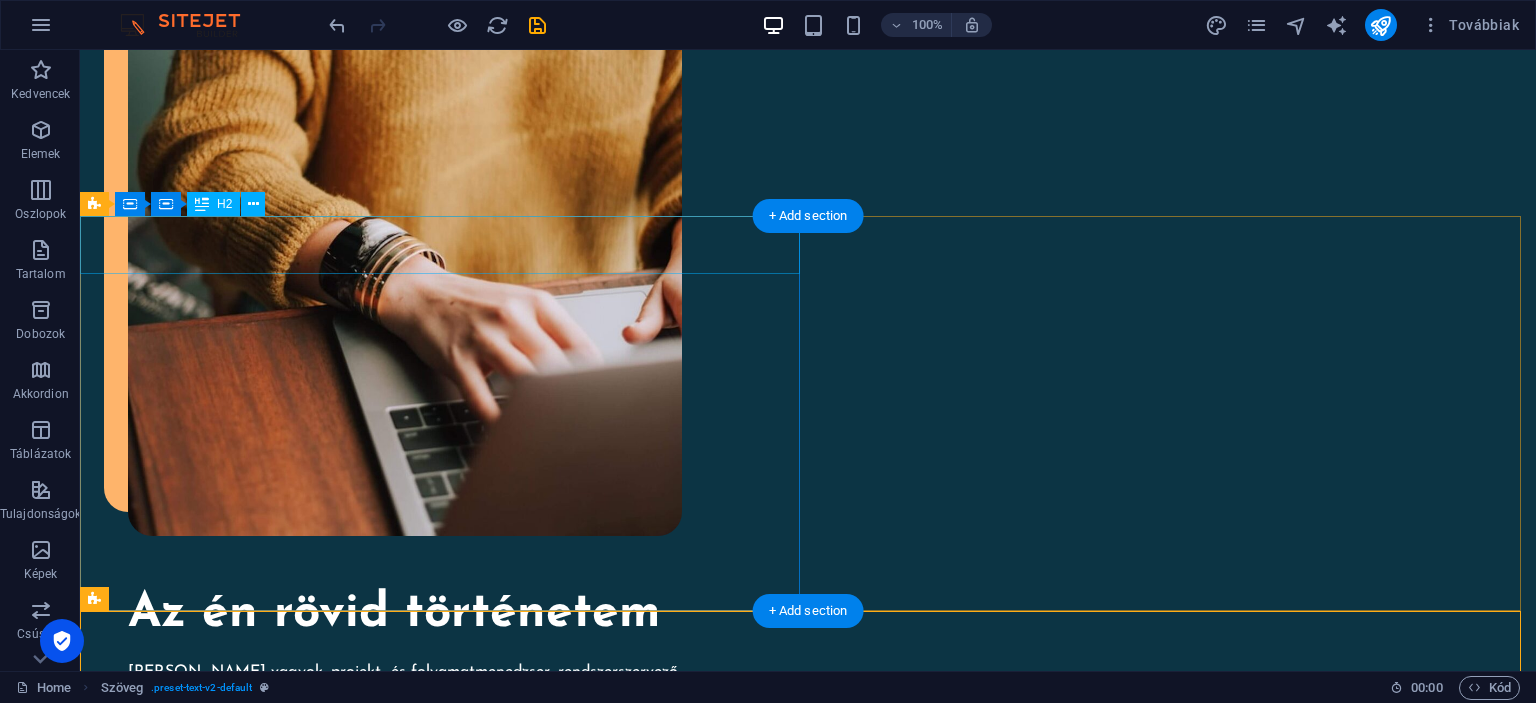 click on "My experience so far" at bounding box center (444, 1269) 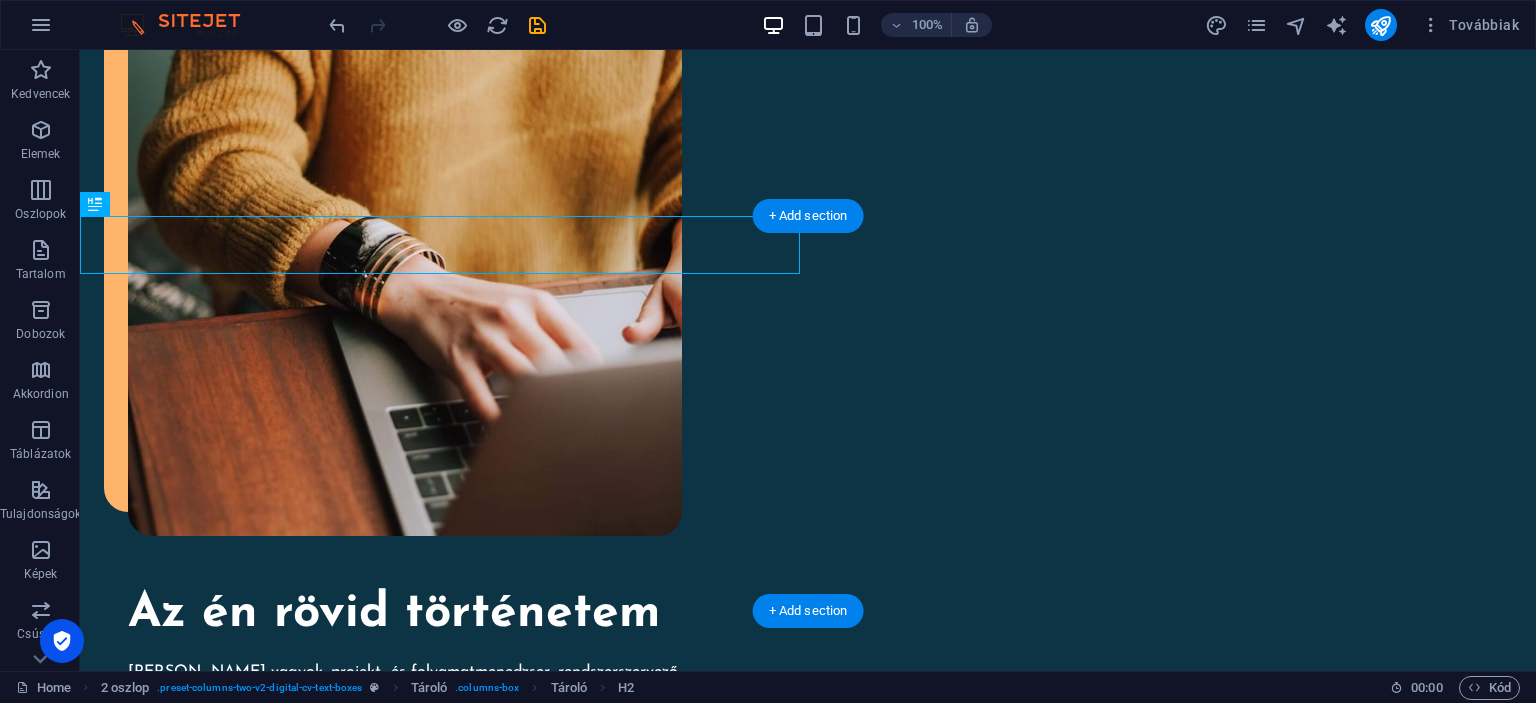 drag, startPoint x: 186, startPoint y: 247, endPoint x: 542, endPoint y: 223, distance: 356.80807 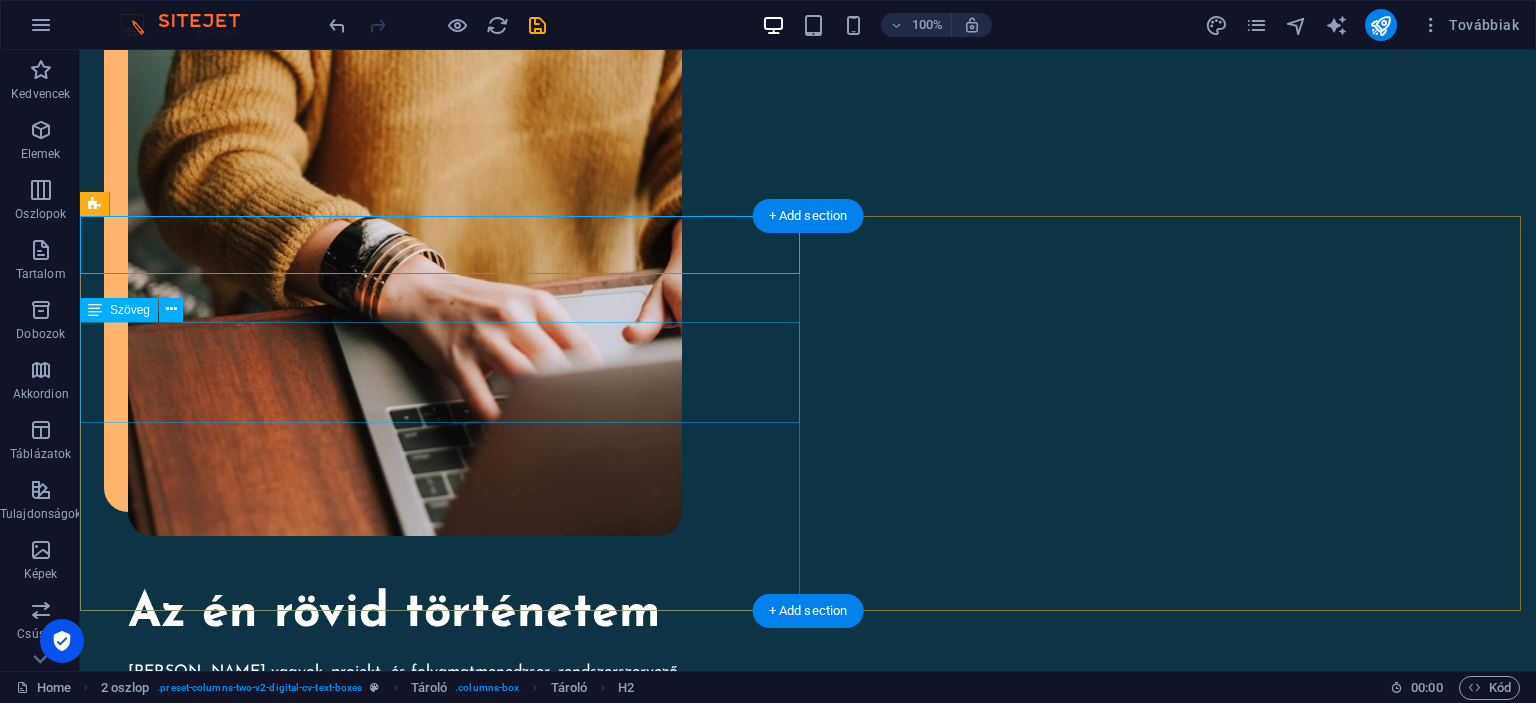 click on "Lorem ipsum dolor sit amet Lorem ipsum dolor sit amet Lorem ipsum dolor sit amet" at bounding box center [444, 1426] 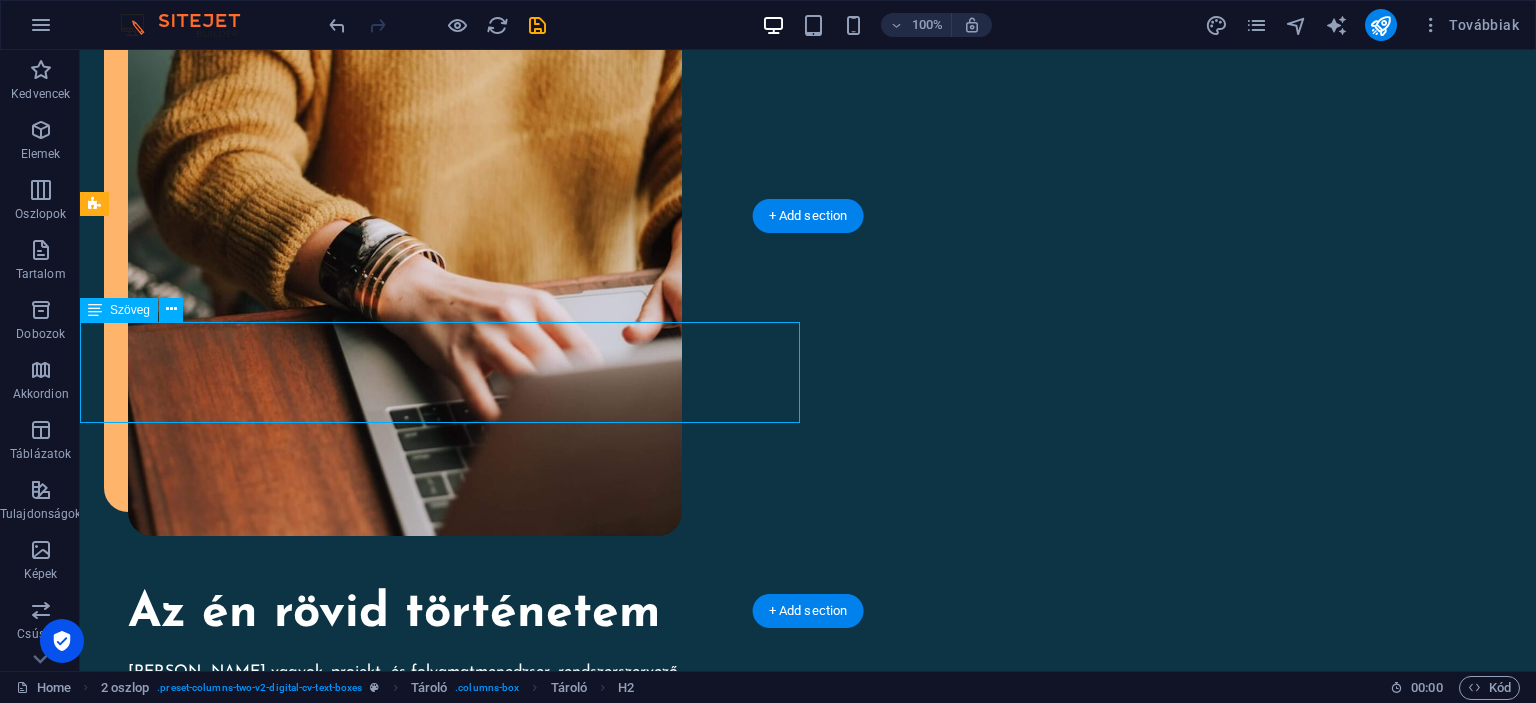 click on "Lorem ipsum dolor sit amet Lorem ipsum dolor sit amet Lorem ipsum dolor sit amet" at bounding box center (444, 1426) 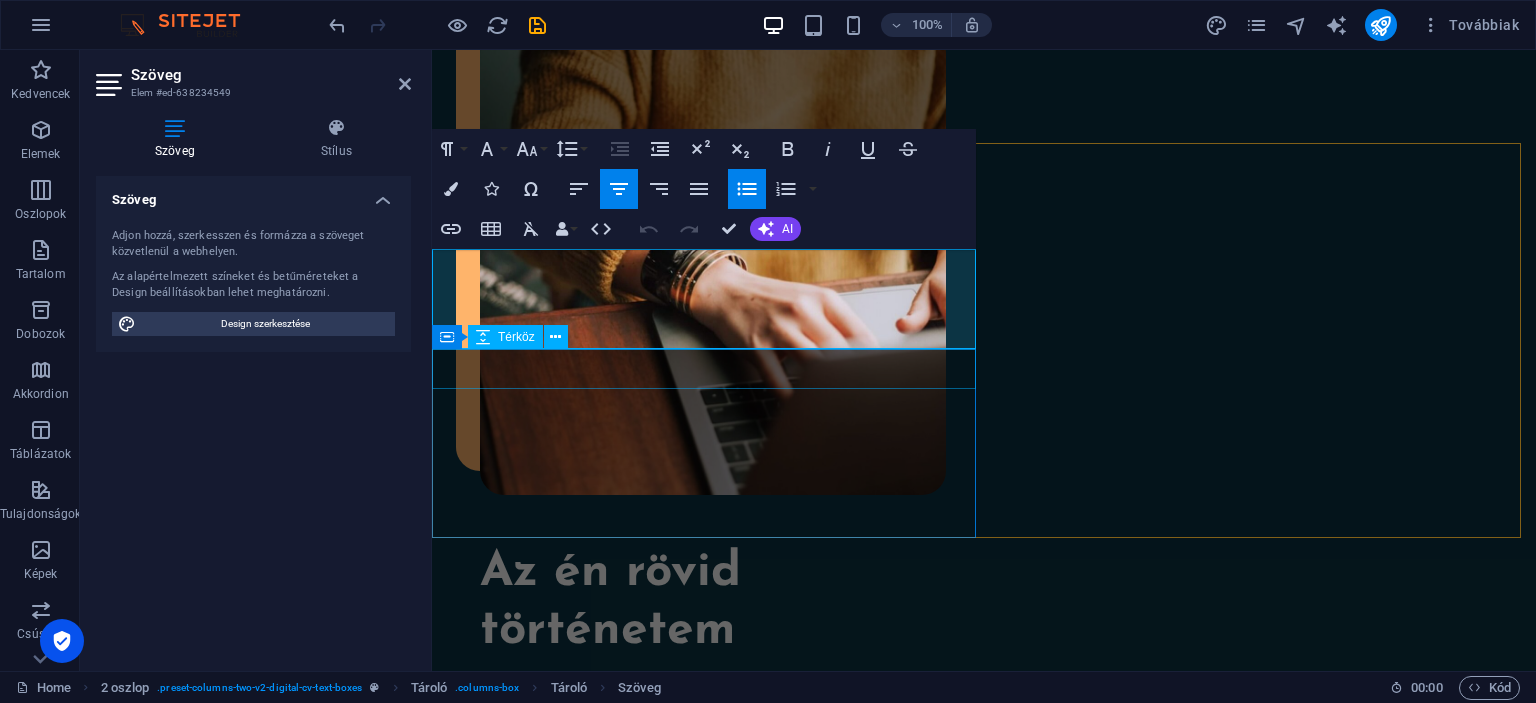 scroll, scrollTop: 1986, scrollLeft: 0, axis: vertical 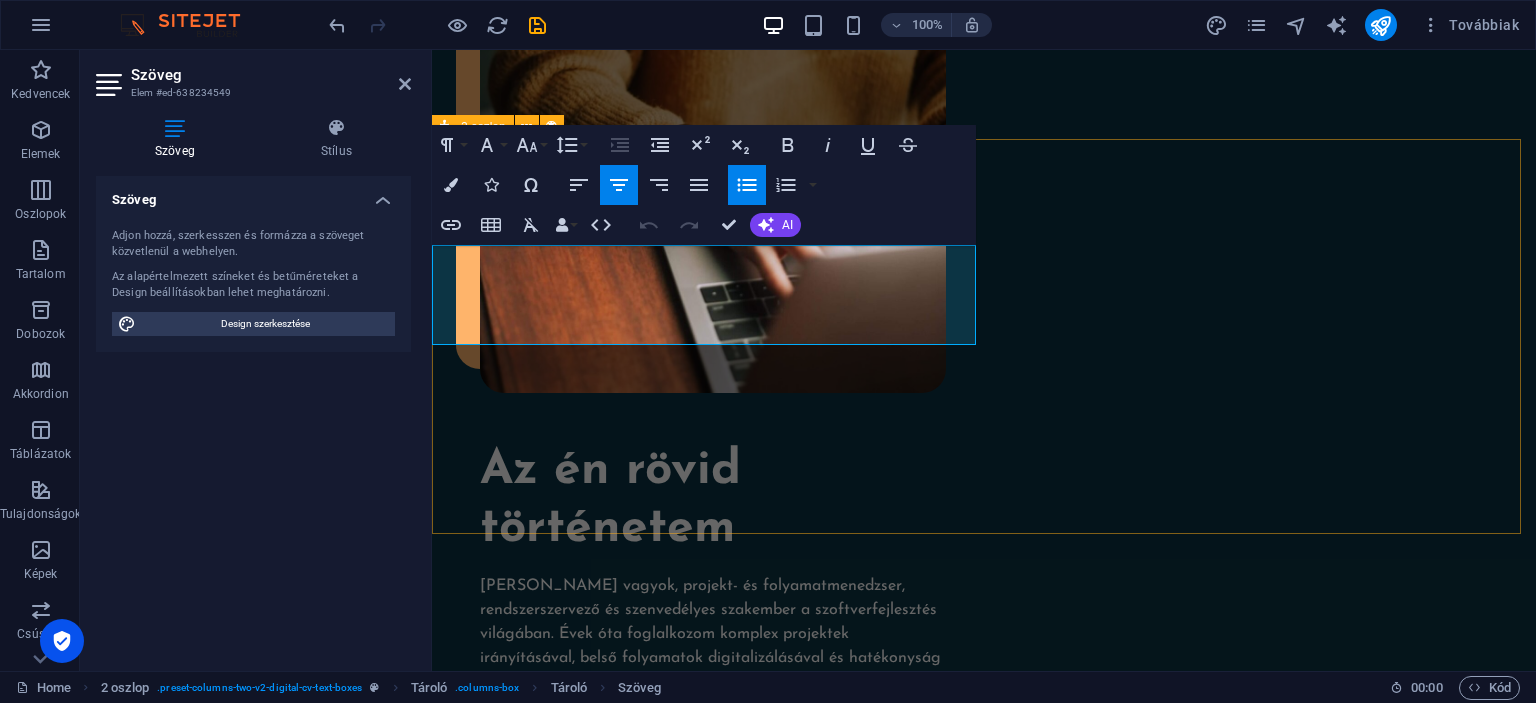 click on "My experience so far SKILLS Lorem ipsum dolor sit amet Lorem ipsum dolor sit amet Lorem ipsum dolor sit amet WORK Lorem ipsum dolor sit amet Lorem ipsum dolor sit amet Lorem ipsum dolor sit amet" at bounding box center (984, 1453) 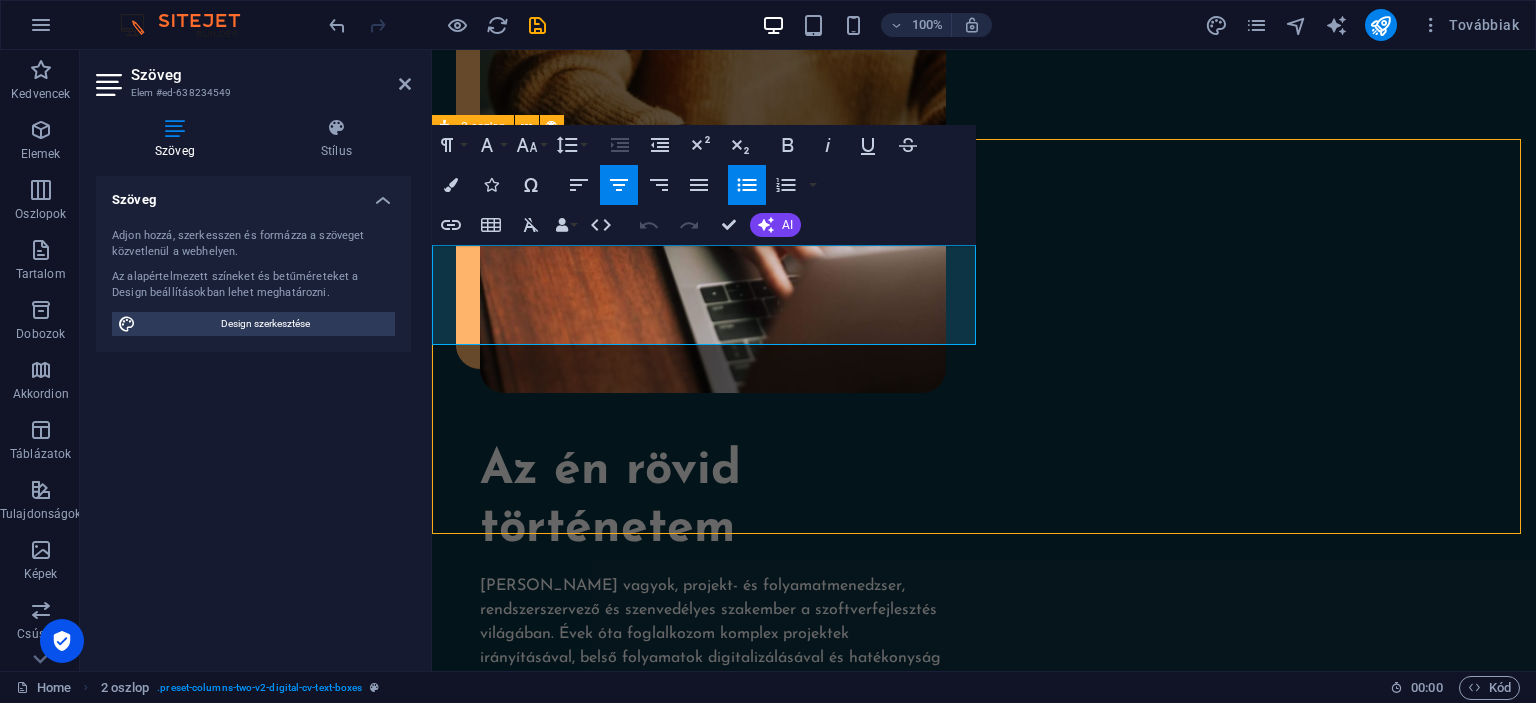 scroll, scrollTop: 2104, scrollLeft: 0, axis: vertical 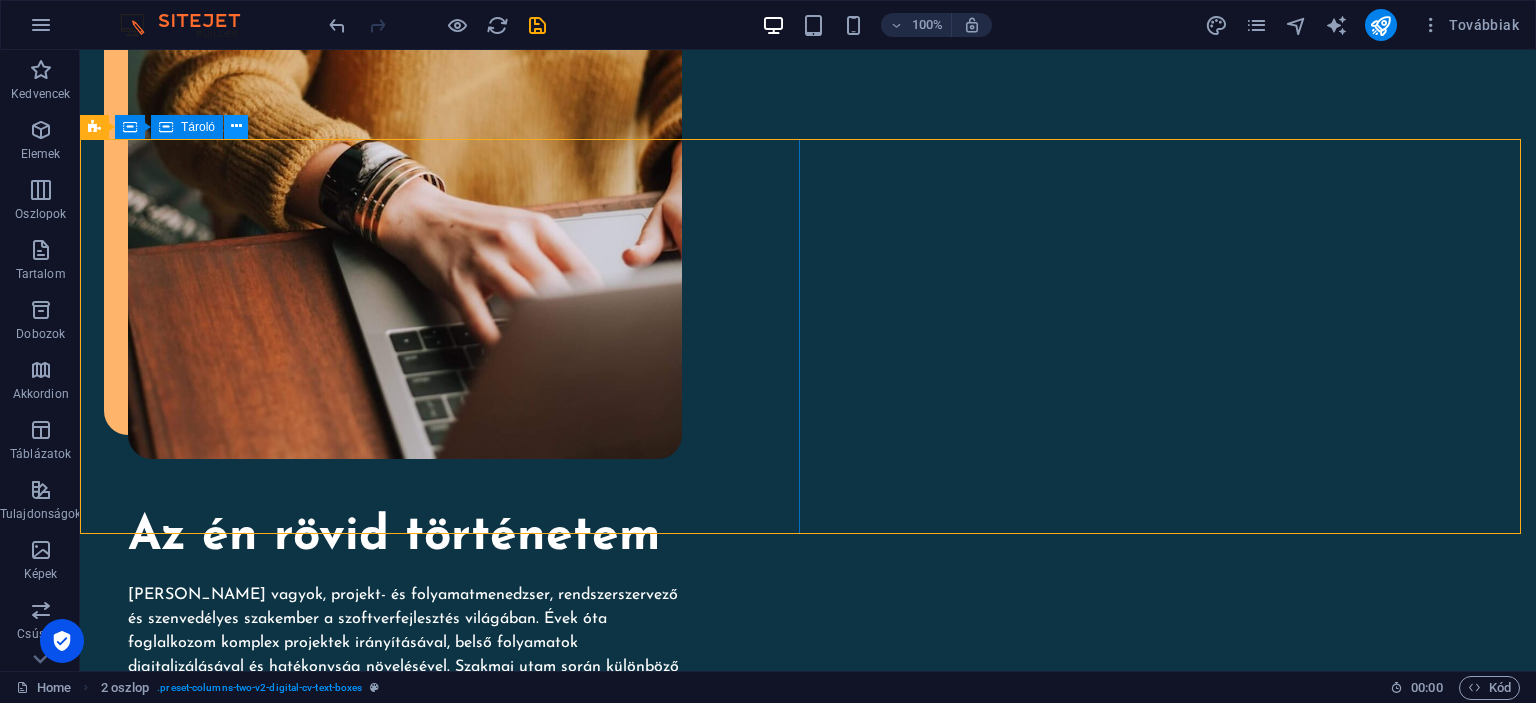 click at bounding box center (236, 126) 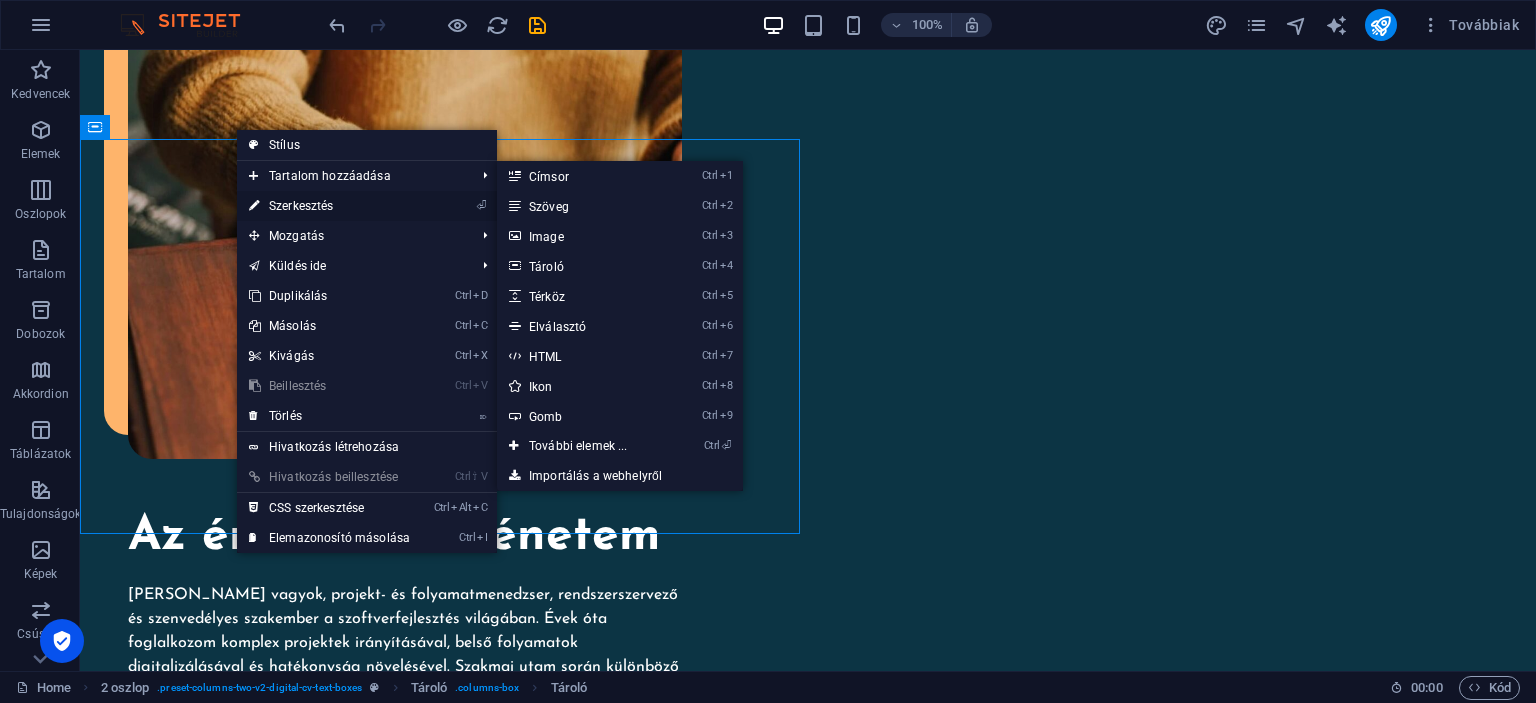 click on "⏎  Szerkesztés" at bounding box center [329, 206] 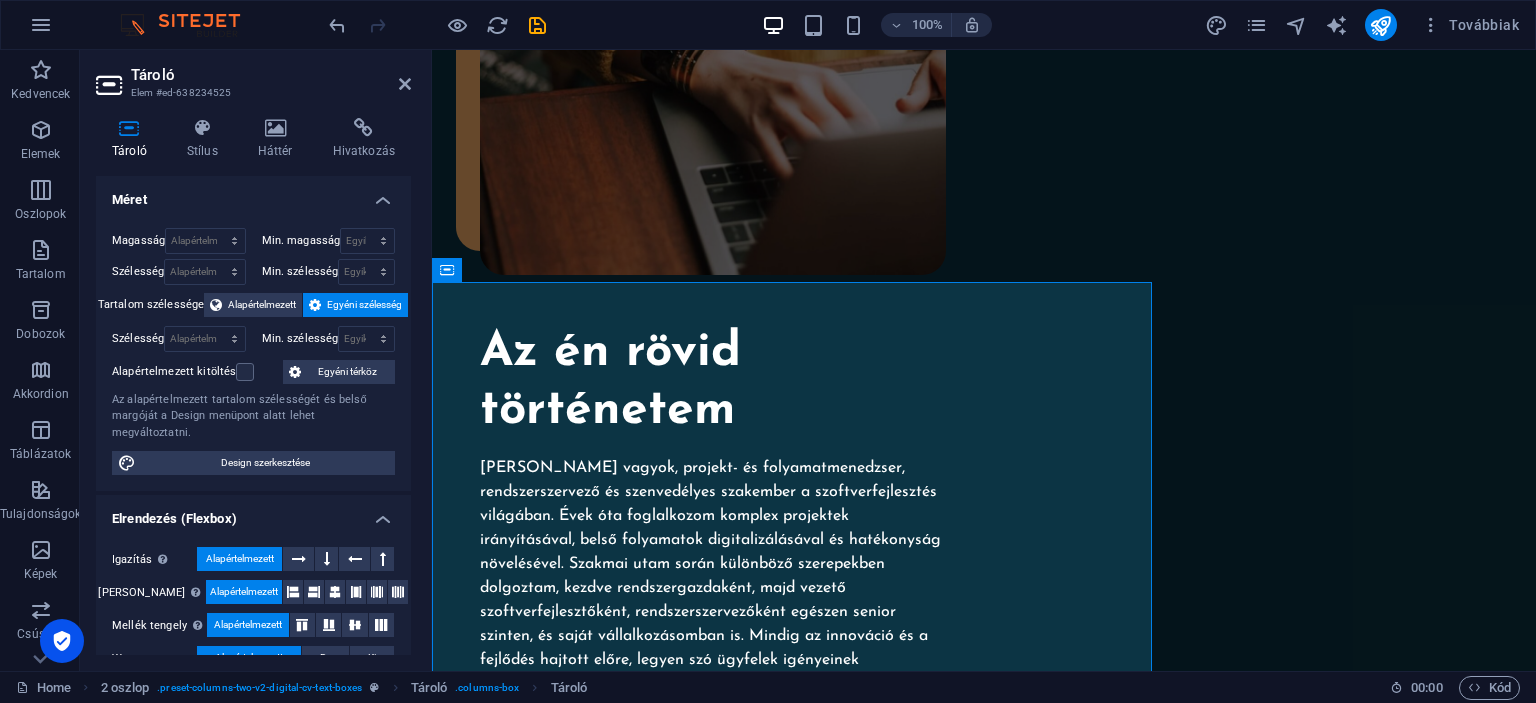 scroll, scrollTop: 1961, scrollLeft: 0, axis: vertical 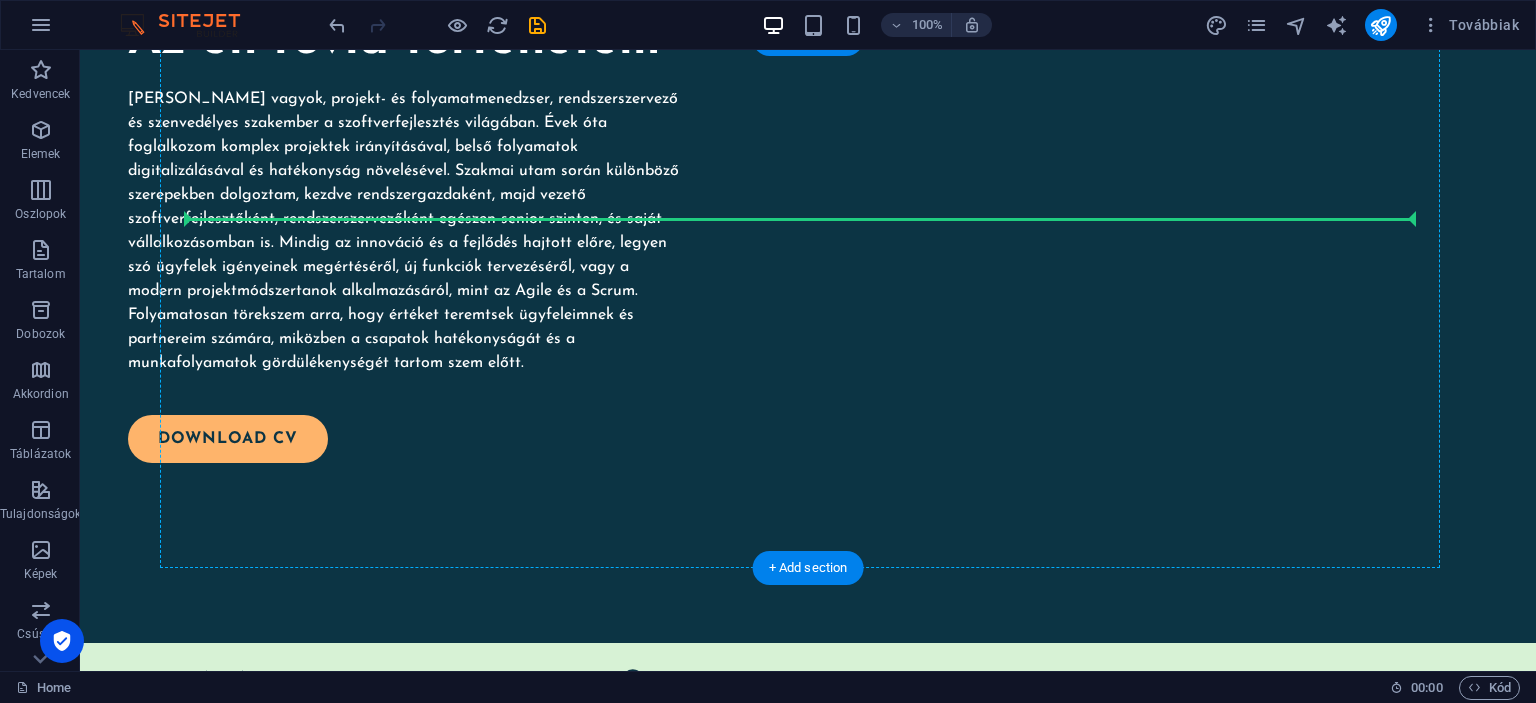 drag, startPoint x: 105, startPoint y: 195, endPoint x: 656, endPoint y: 233, distance: 552.3088 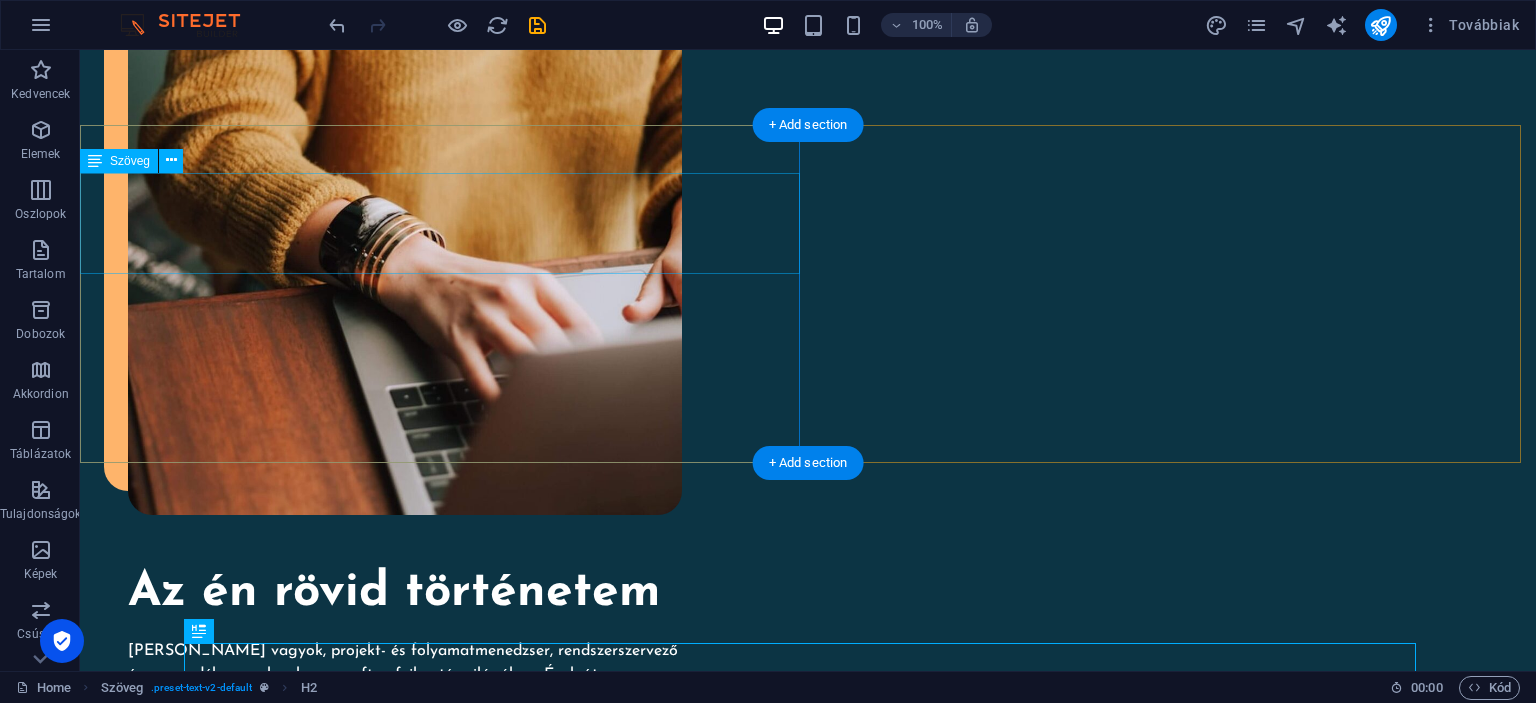 scroll, scrollTop: 2045, scrollLeft: 0, axis: vertical 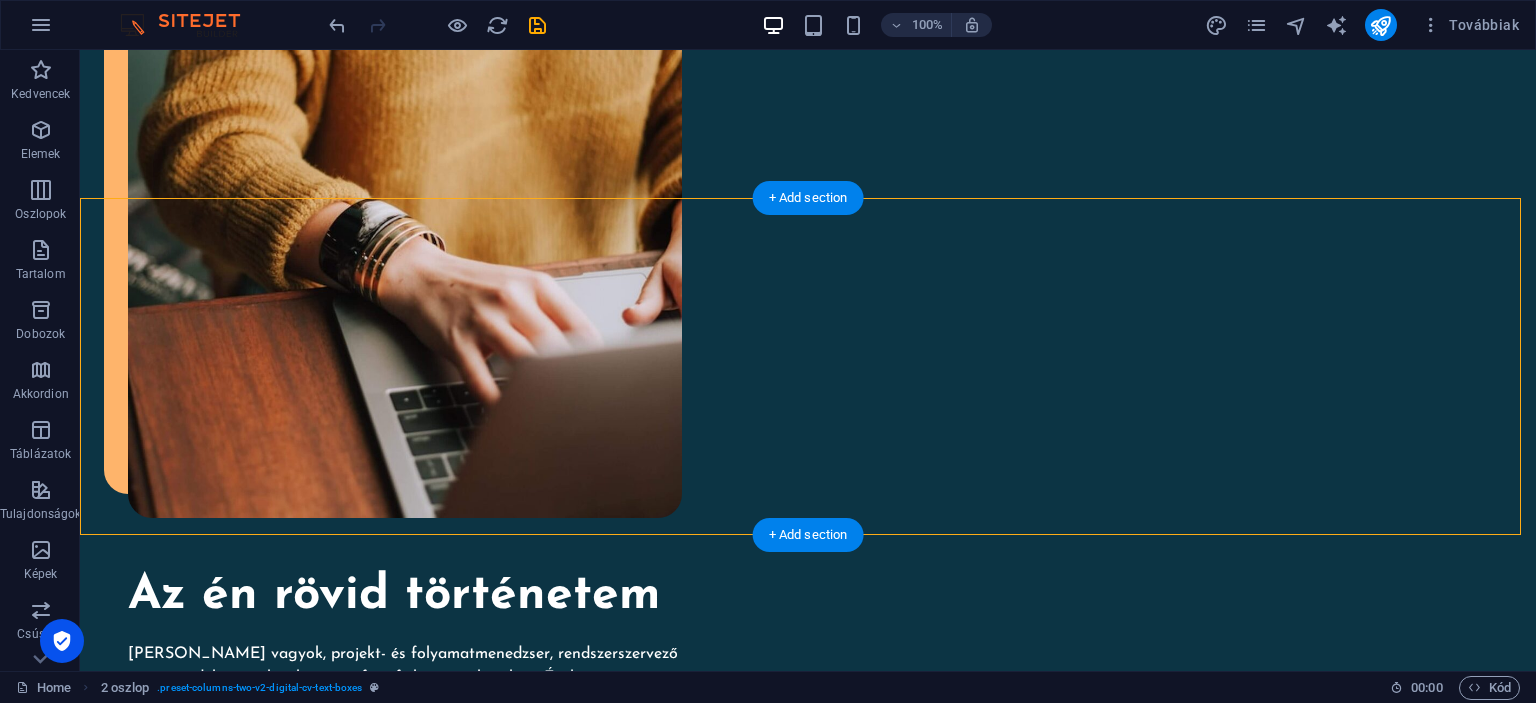drag, startPoint x: 365, startPoint y: 217, endPoint x: 500, endPoint y: 232, distance: 135.83078 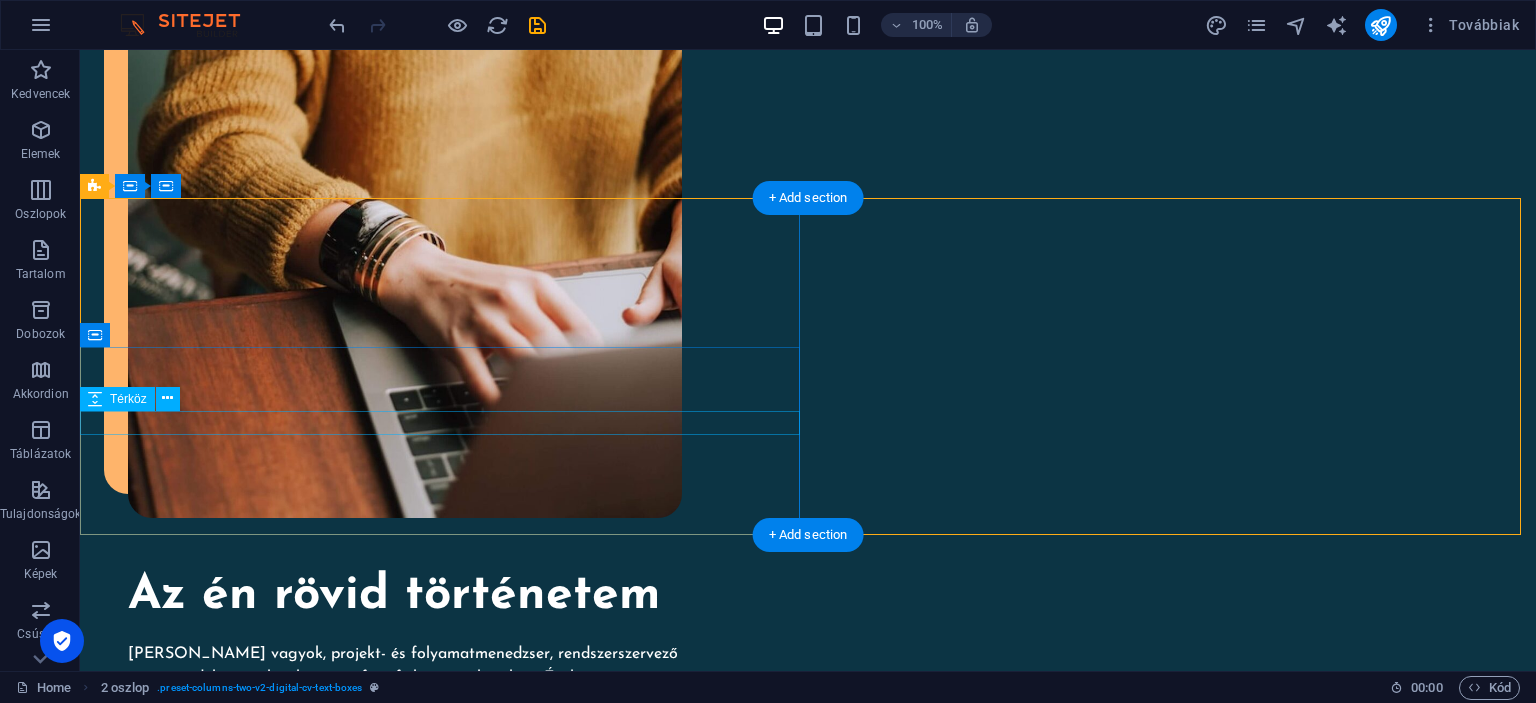 drag, startPoint x: 436, startPoint y: 211, endPoint x: 464, endPoint y: 251, distance: 48.82622 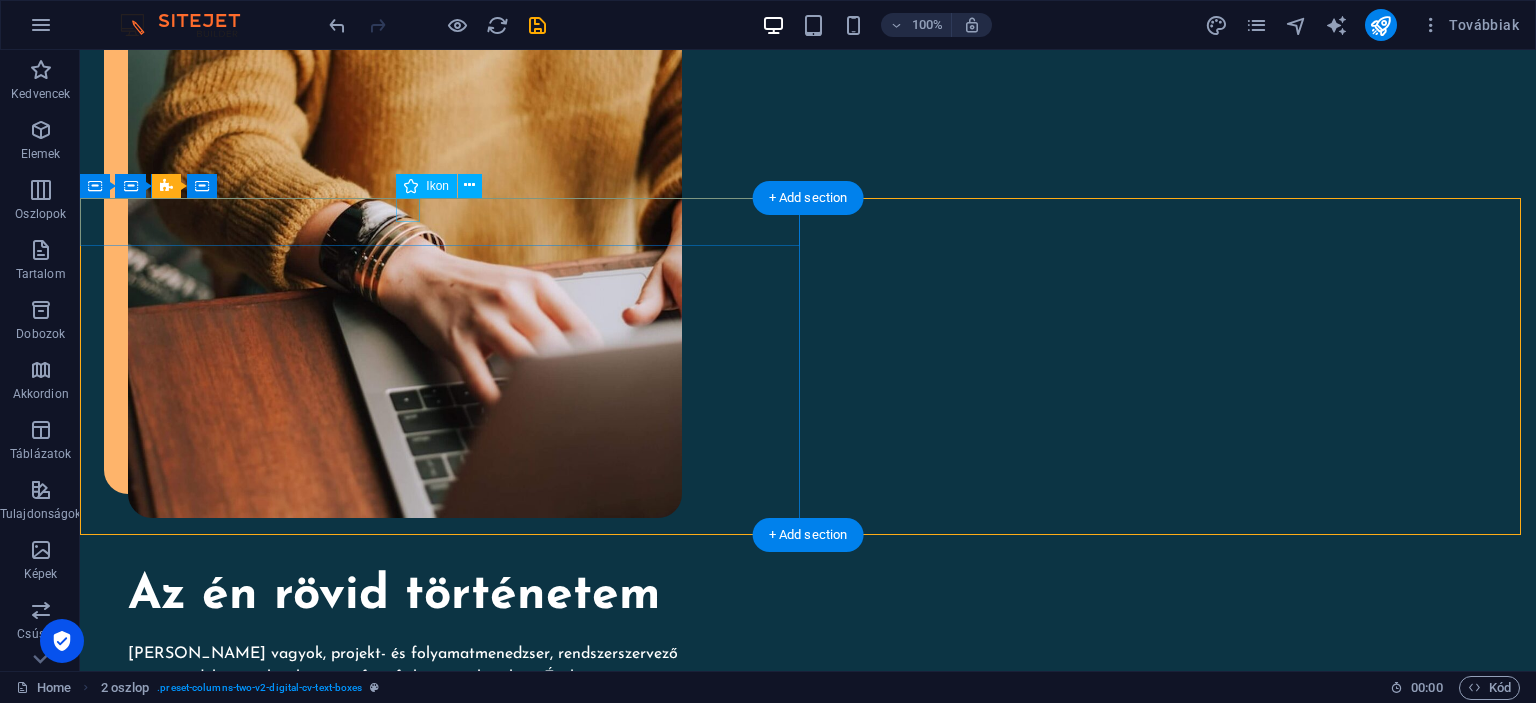 click at bounding box center [440, 1238] 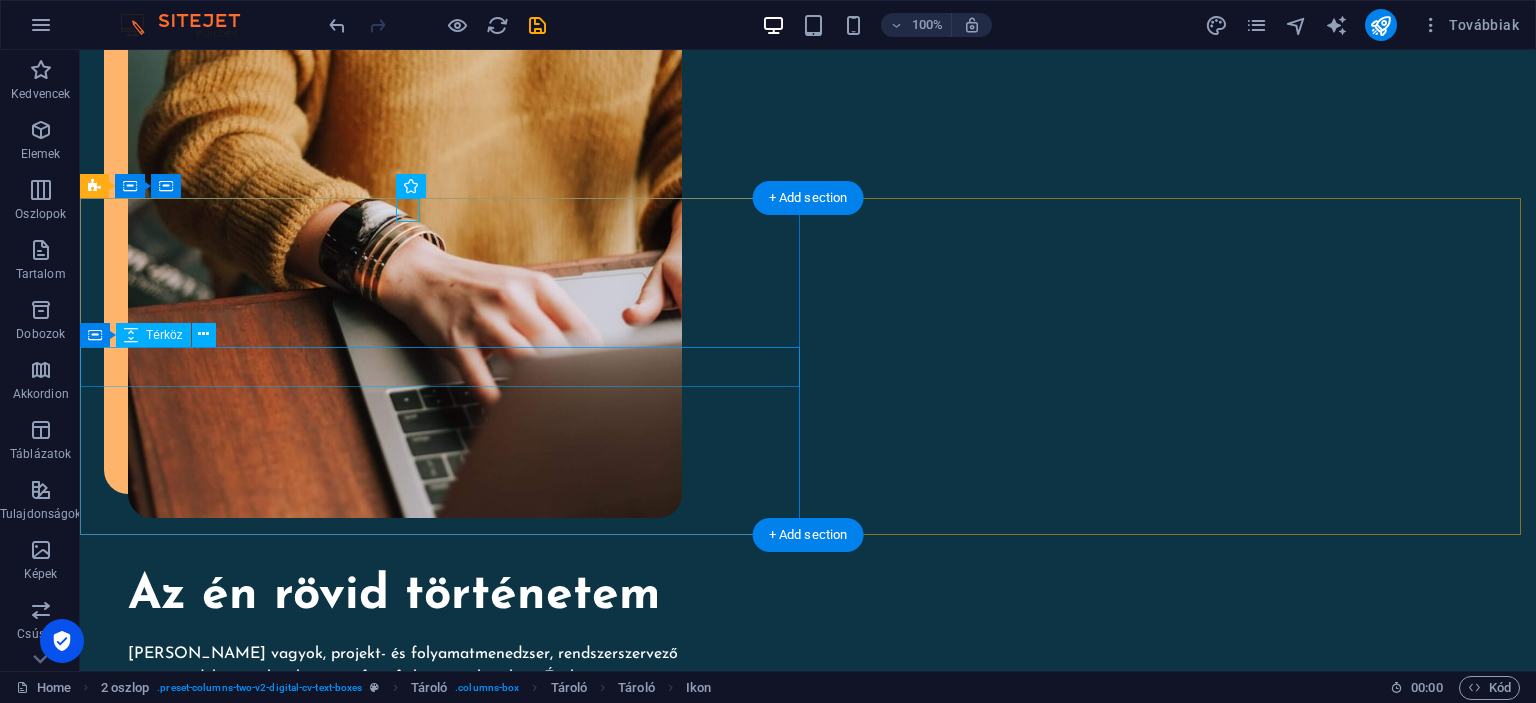drag, startPoint x: 500, startPoint y: 234, endPoint x: 525, endPoint y: 375, distance: 143.19916 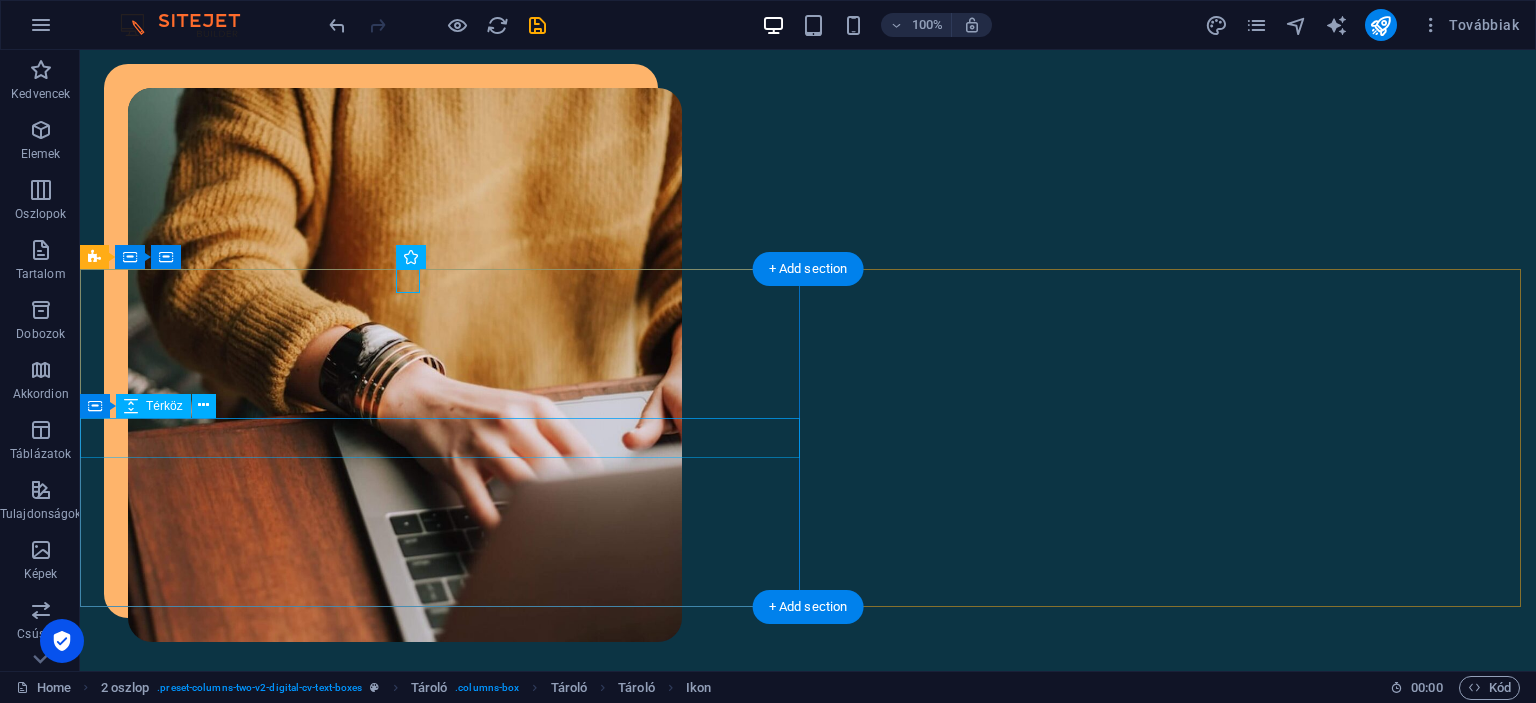 scroll, scrollTop: 1916, scrollLeft: 0, axis: vertical 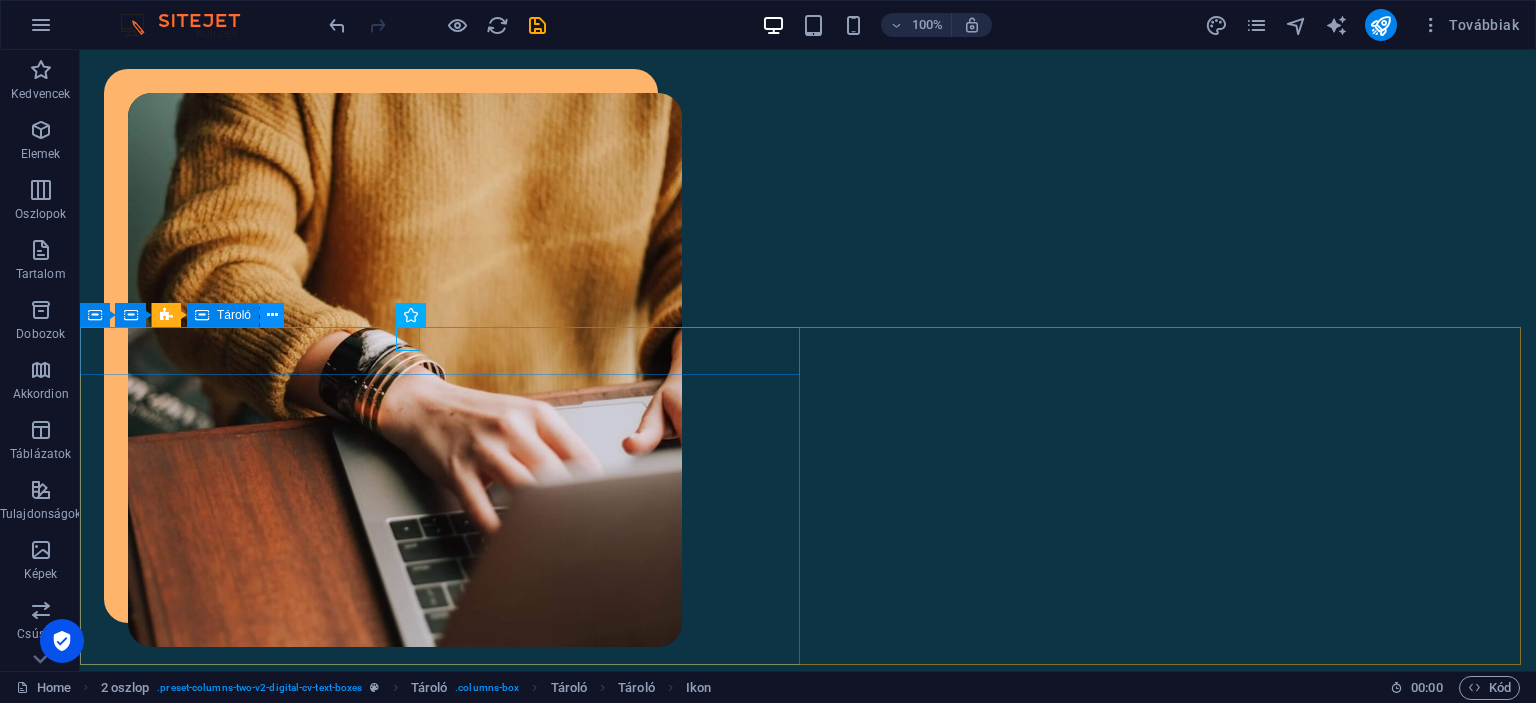 click at bounding box center [272, 315] 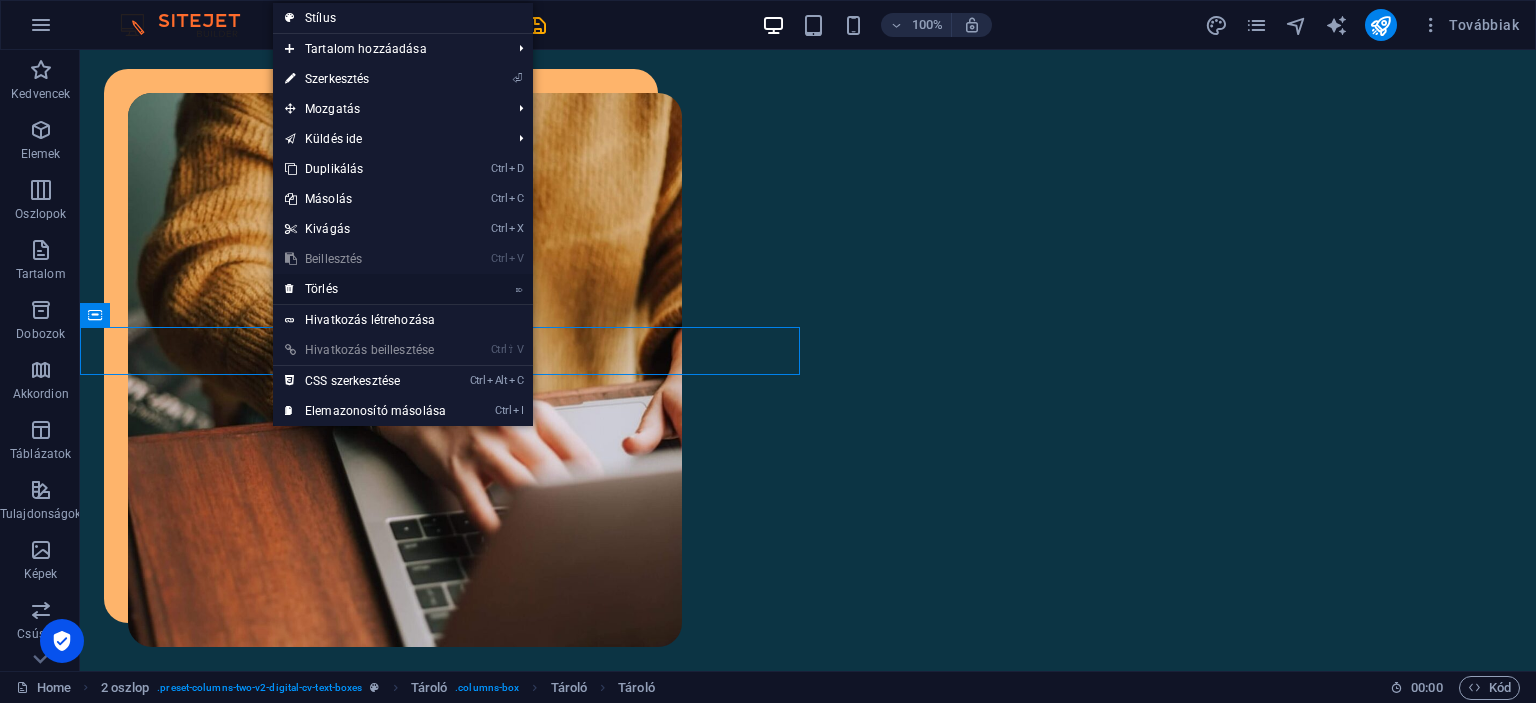 click on "⌦  Törlés" at bounding box center (365, 289) 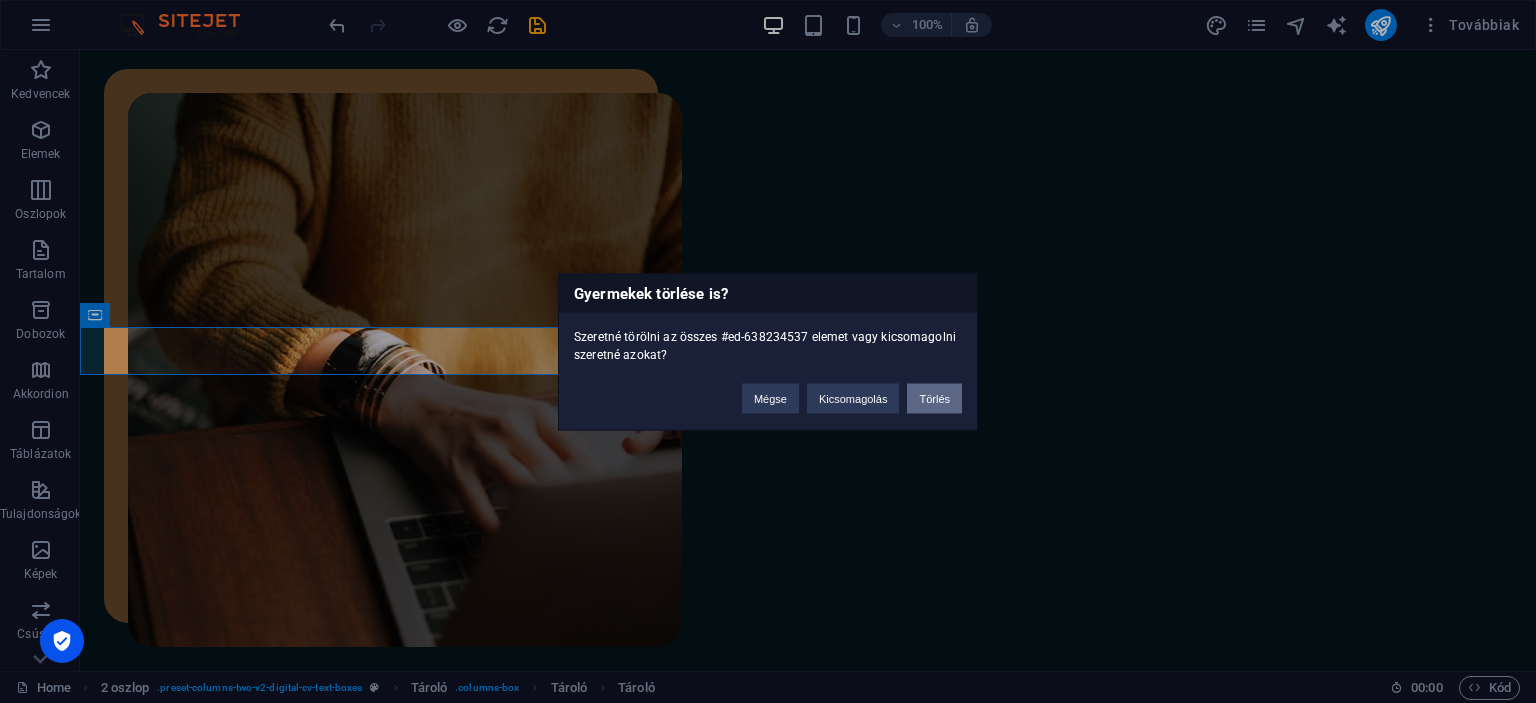 click on "Törlés" at bounding box center [934, 398] 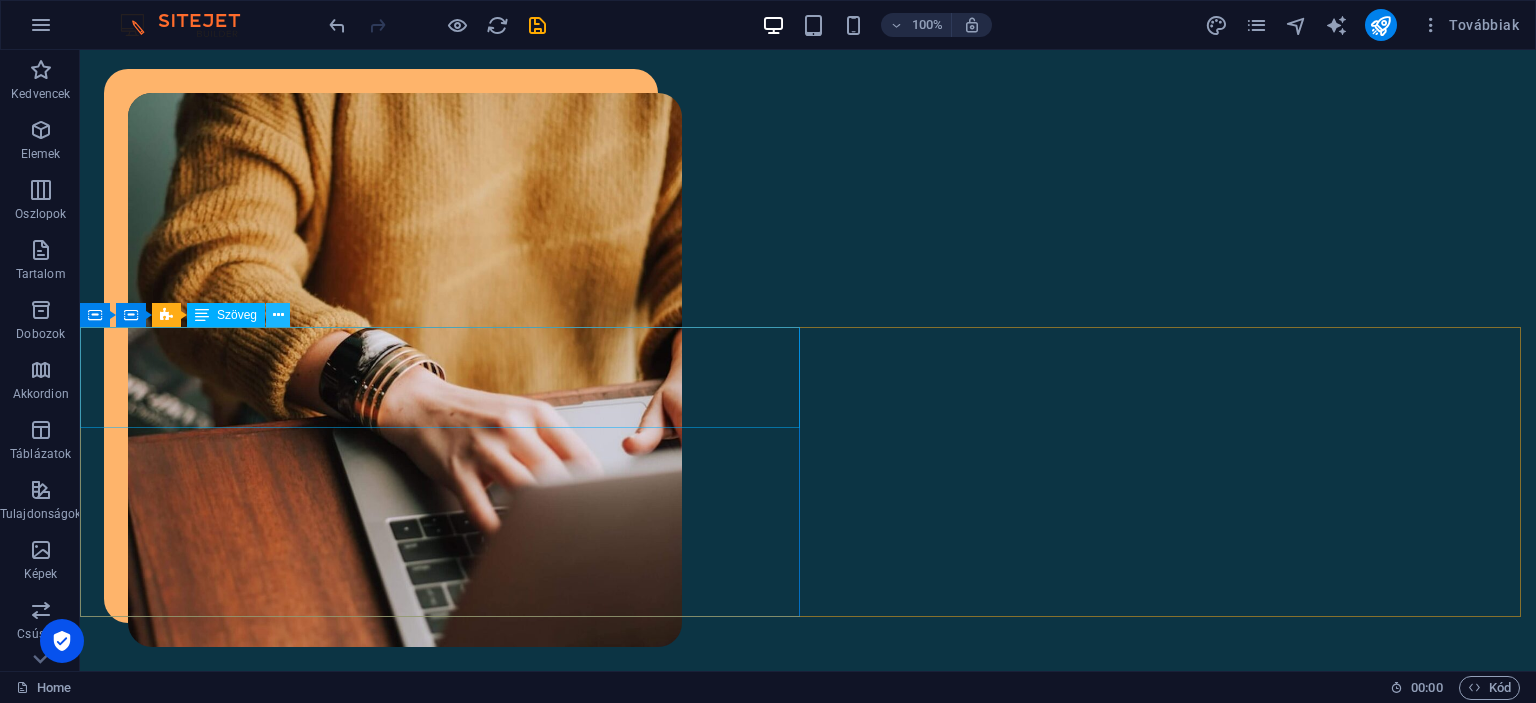 click at bounding box center [278, 315] 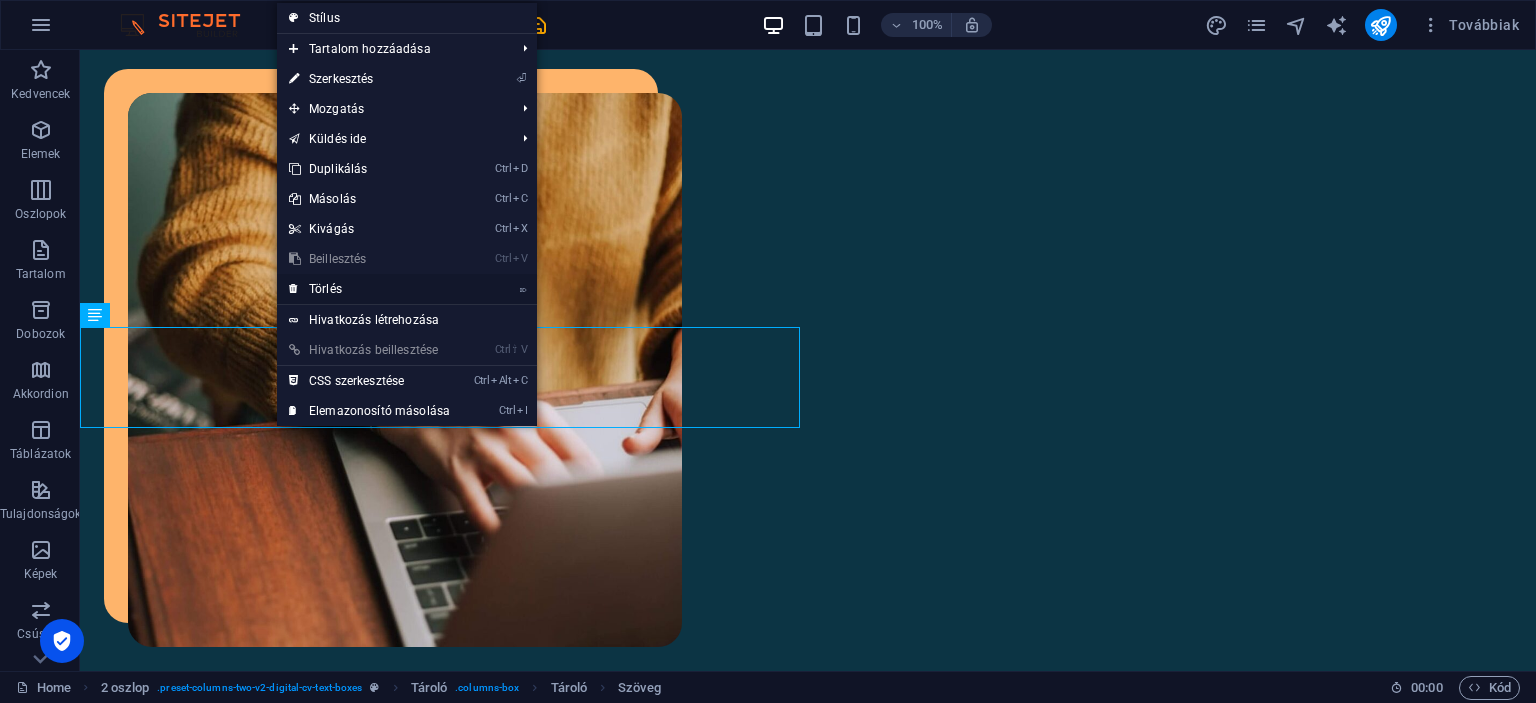 click on "⌦  Törlés" at bounding box center [369, 289] 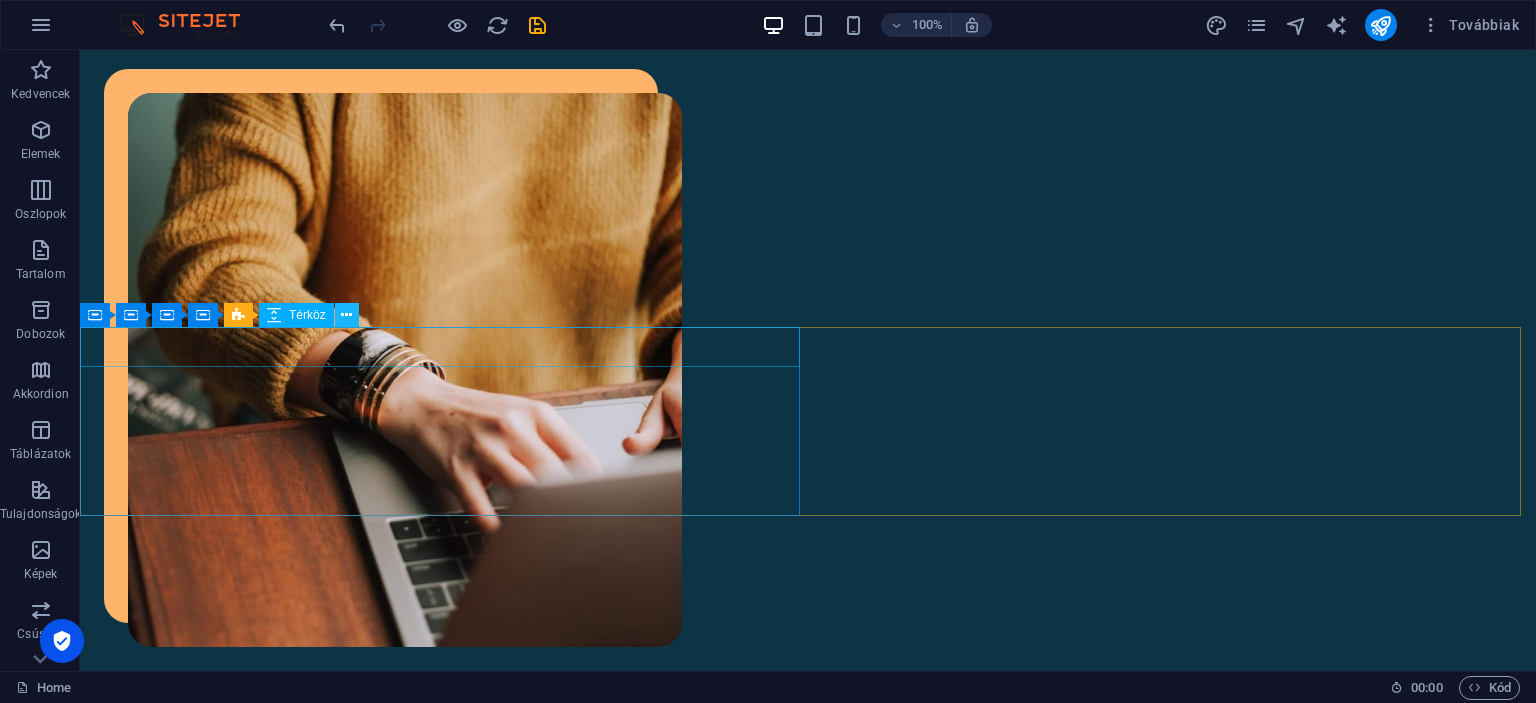 click at bounding box center (346, 315) 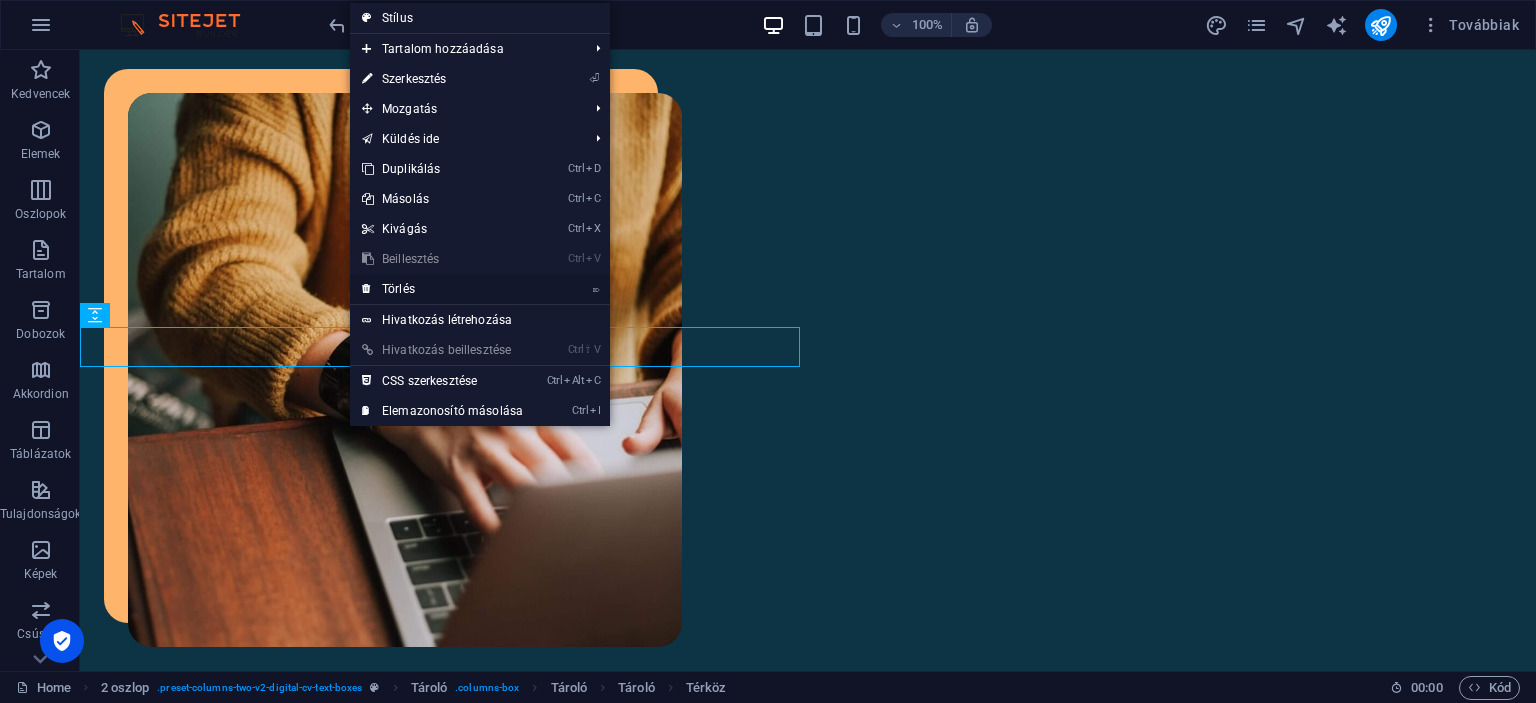 click on "⌦  Törlés" at bounding box center [442, 289] 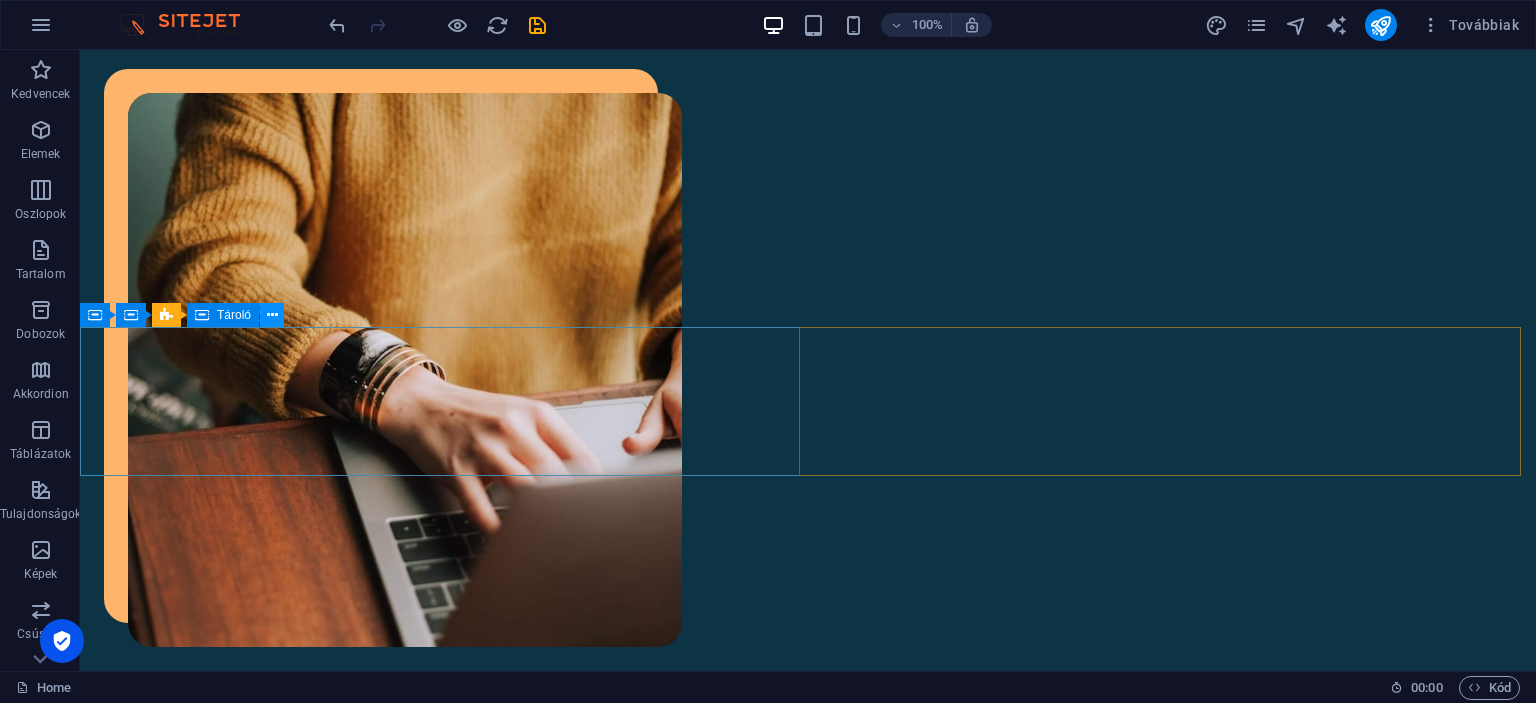 click at bounding box center (272, 315) 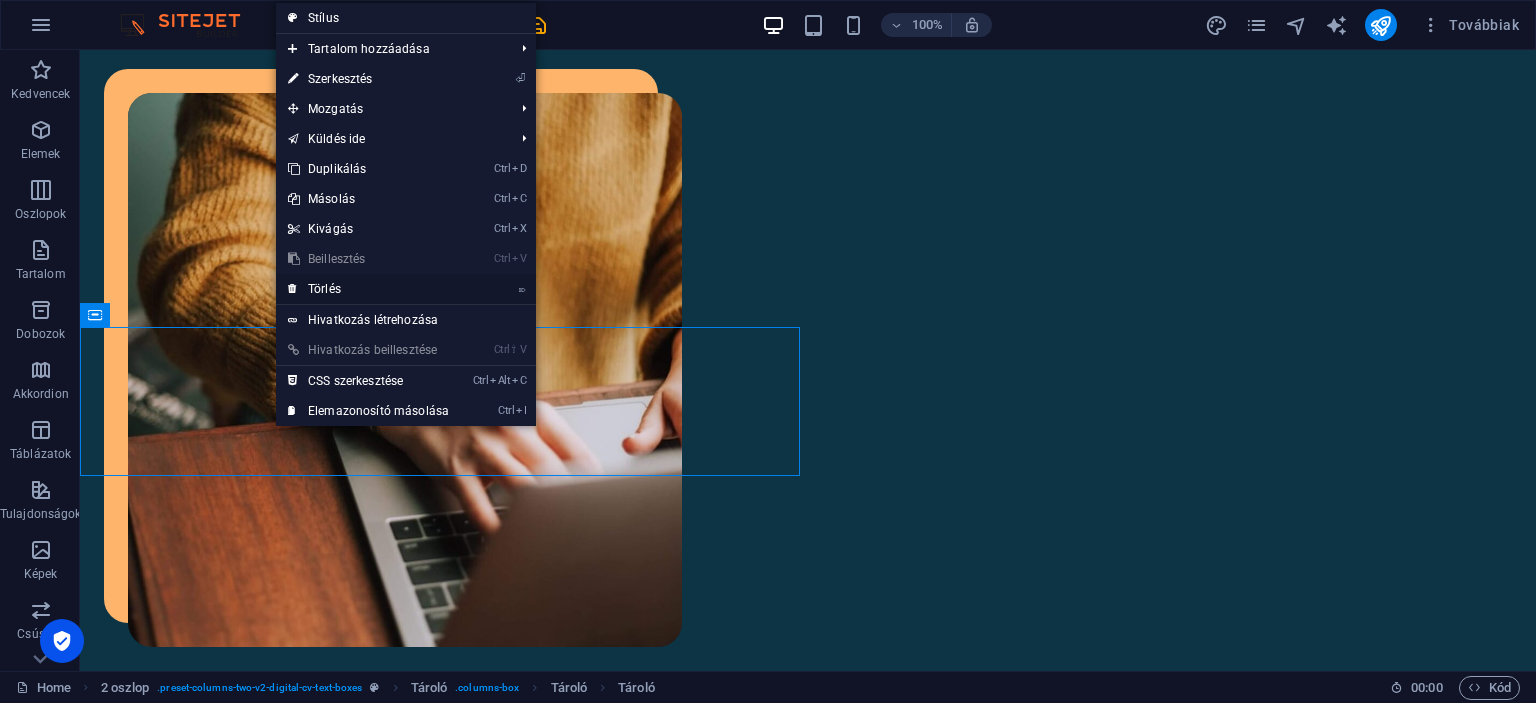 click on "⌦  Törlés" at bounding box center (368, 289) 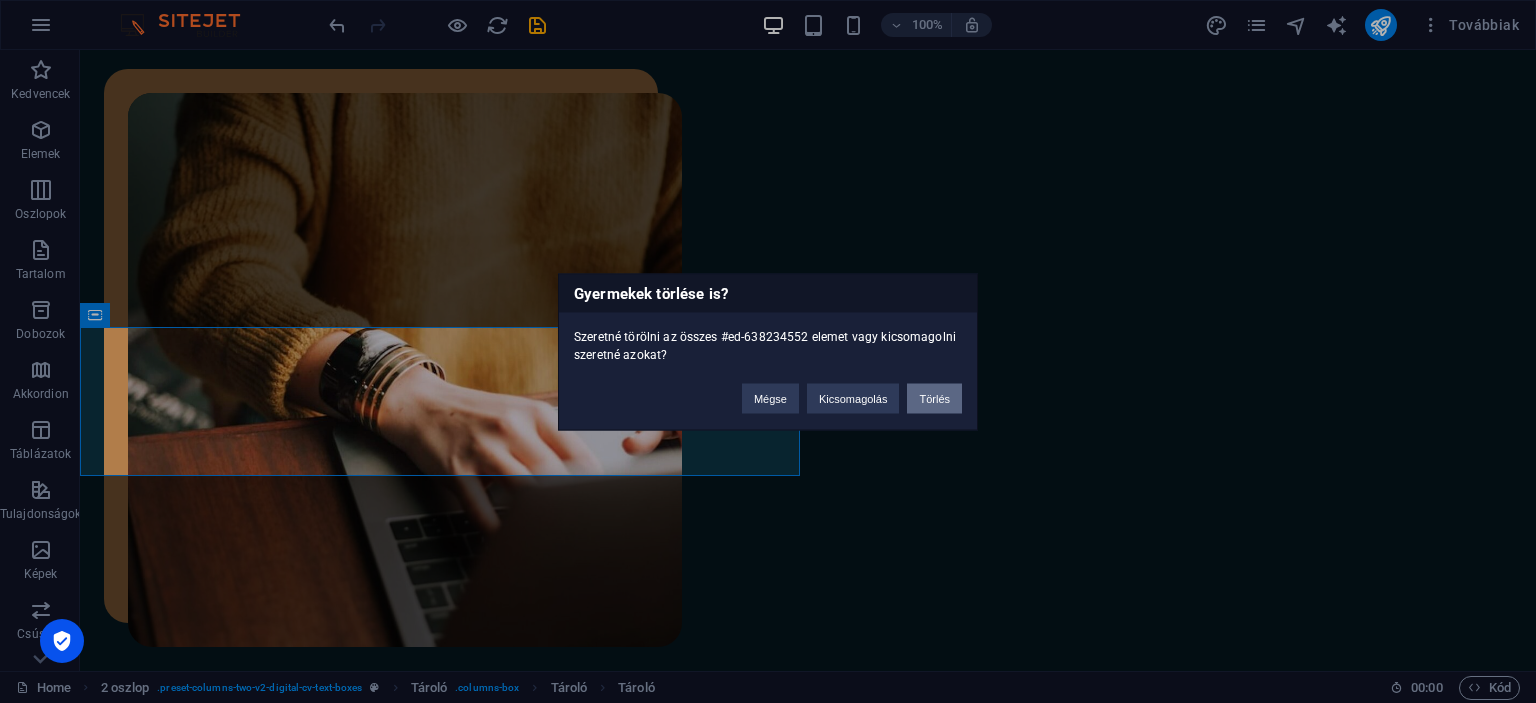 click on "Törlés" at bounding box center [934, 398] 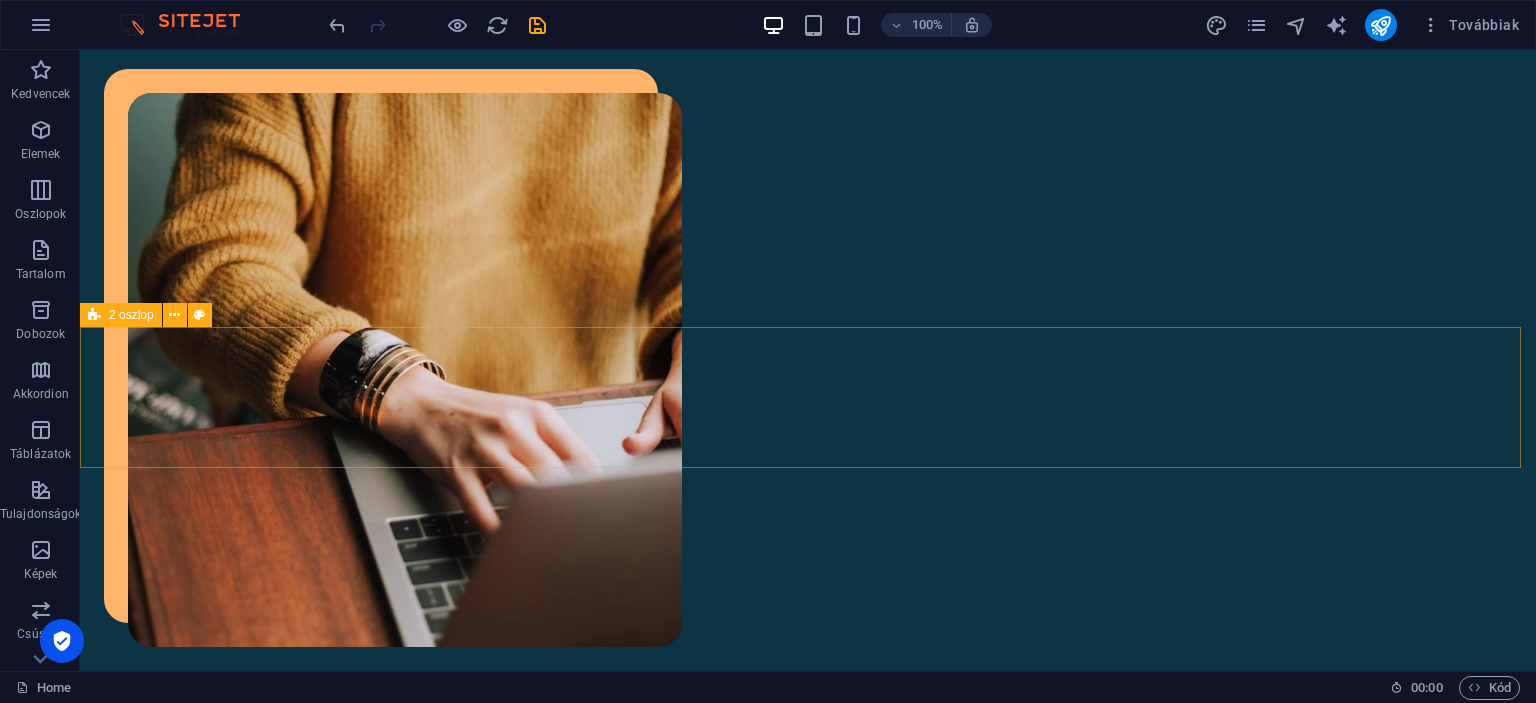 click at bounding box center (94, 315) 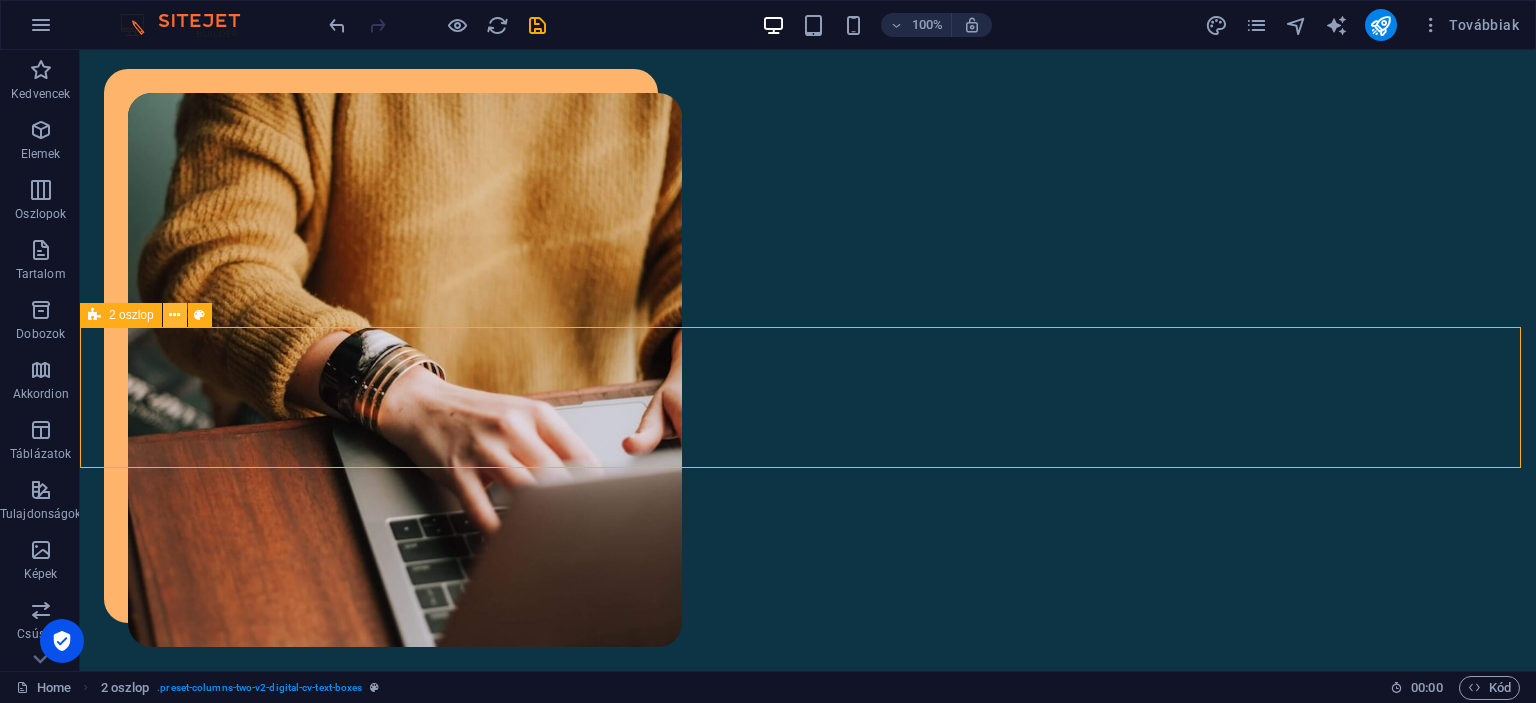 click at bounding box center [174, 315] 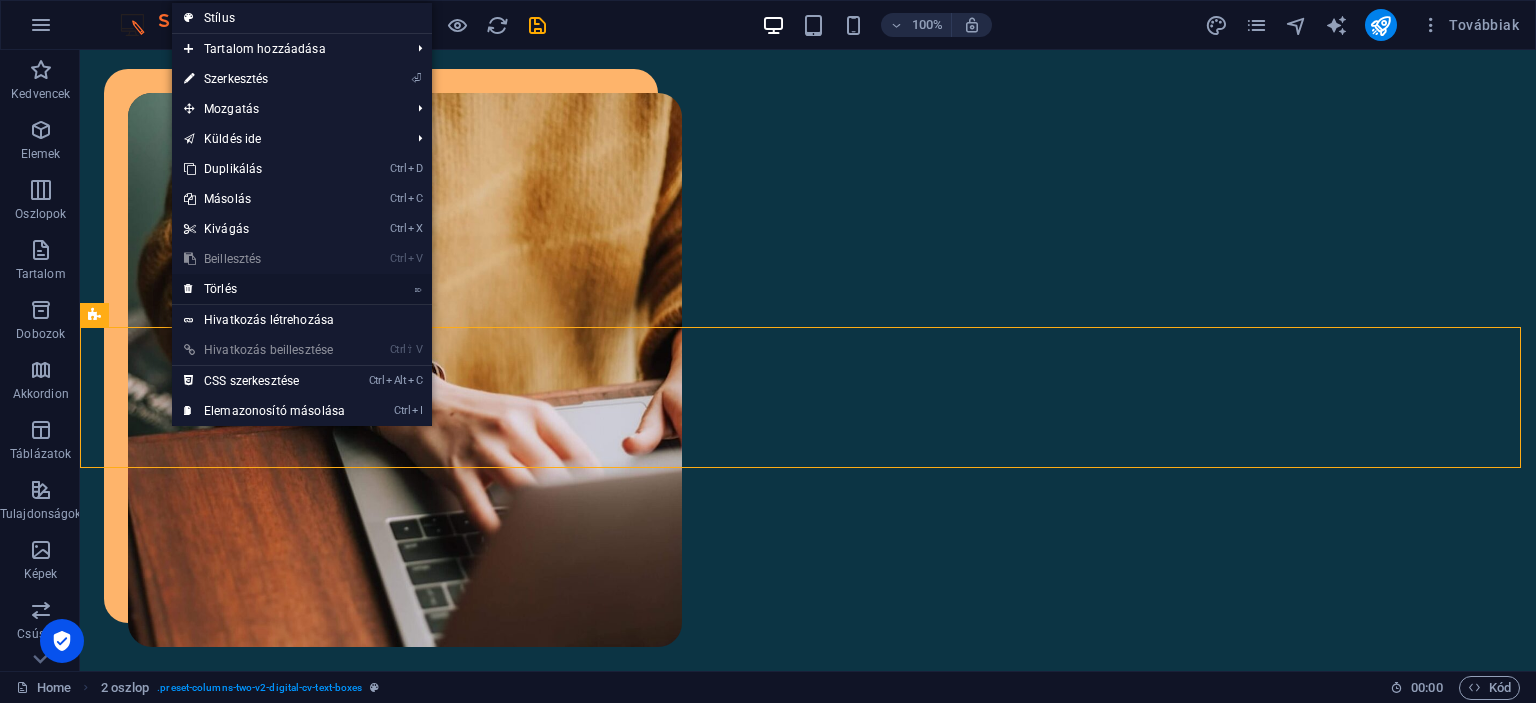 click on "⌦  Törlés" at bounding box center [264, 289] 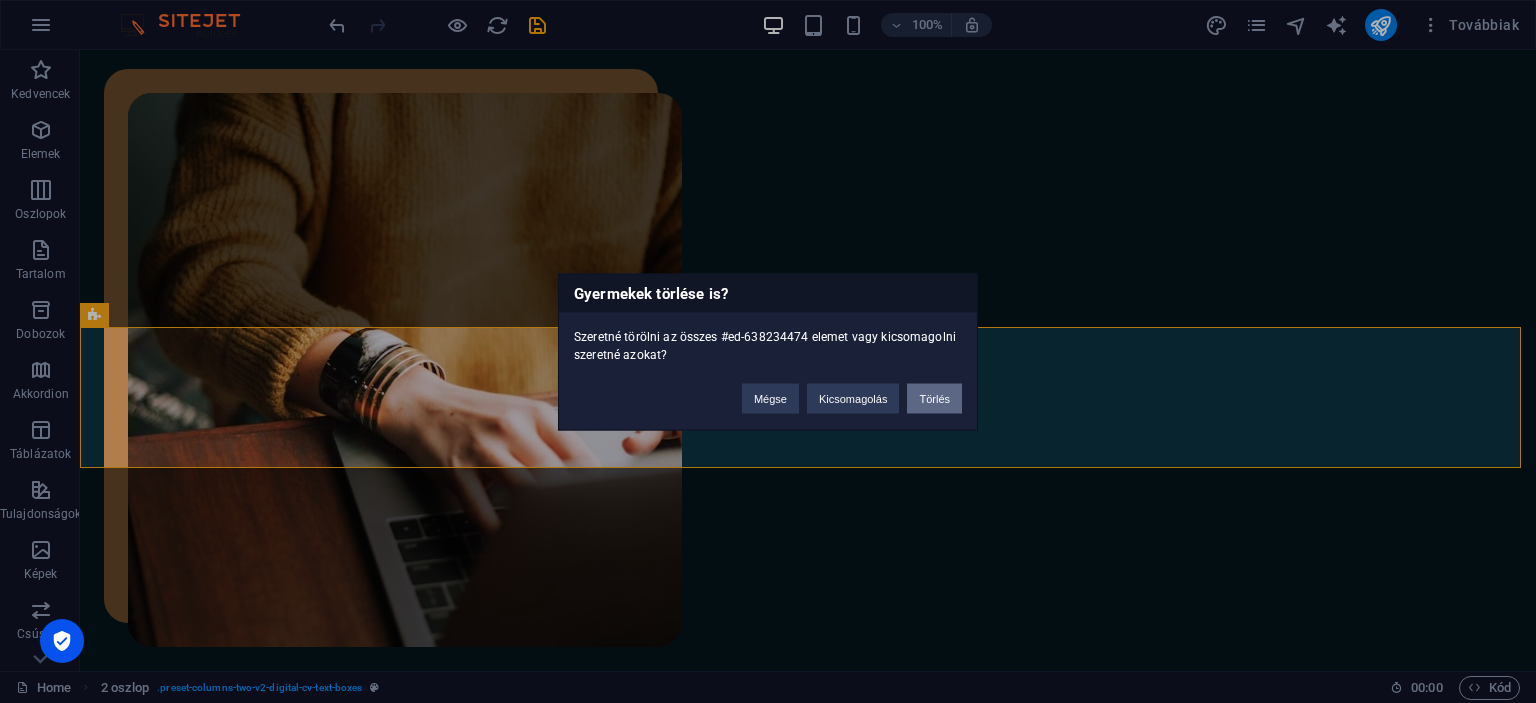 click on "Törlés" at bounding box center (934, 398) 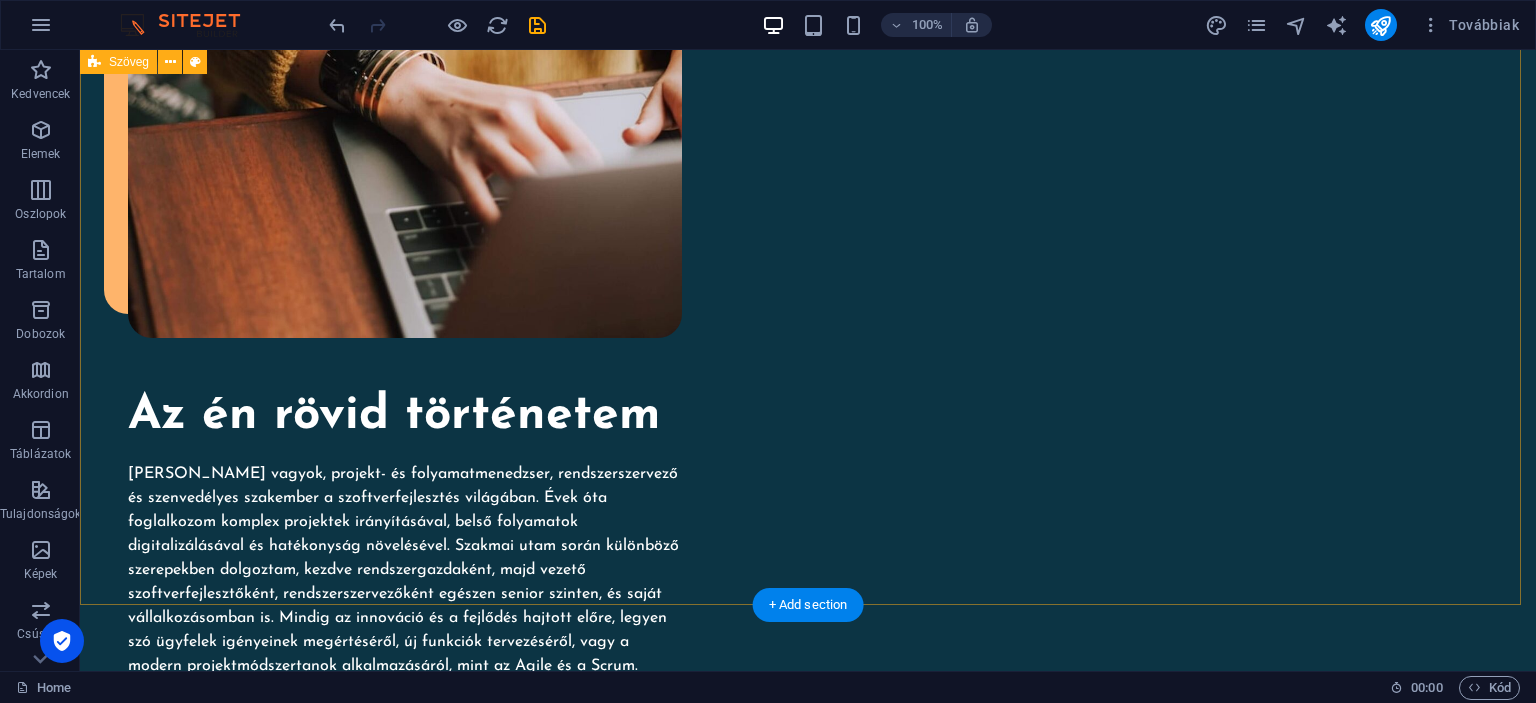 scroll, scrollTop: 2226, scrollLeft: 0, axis: vertical 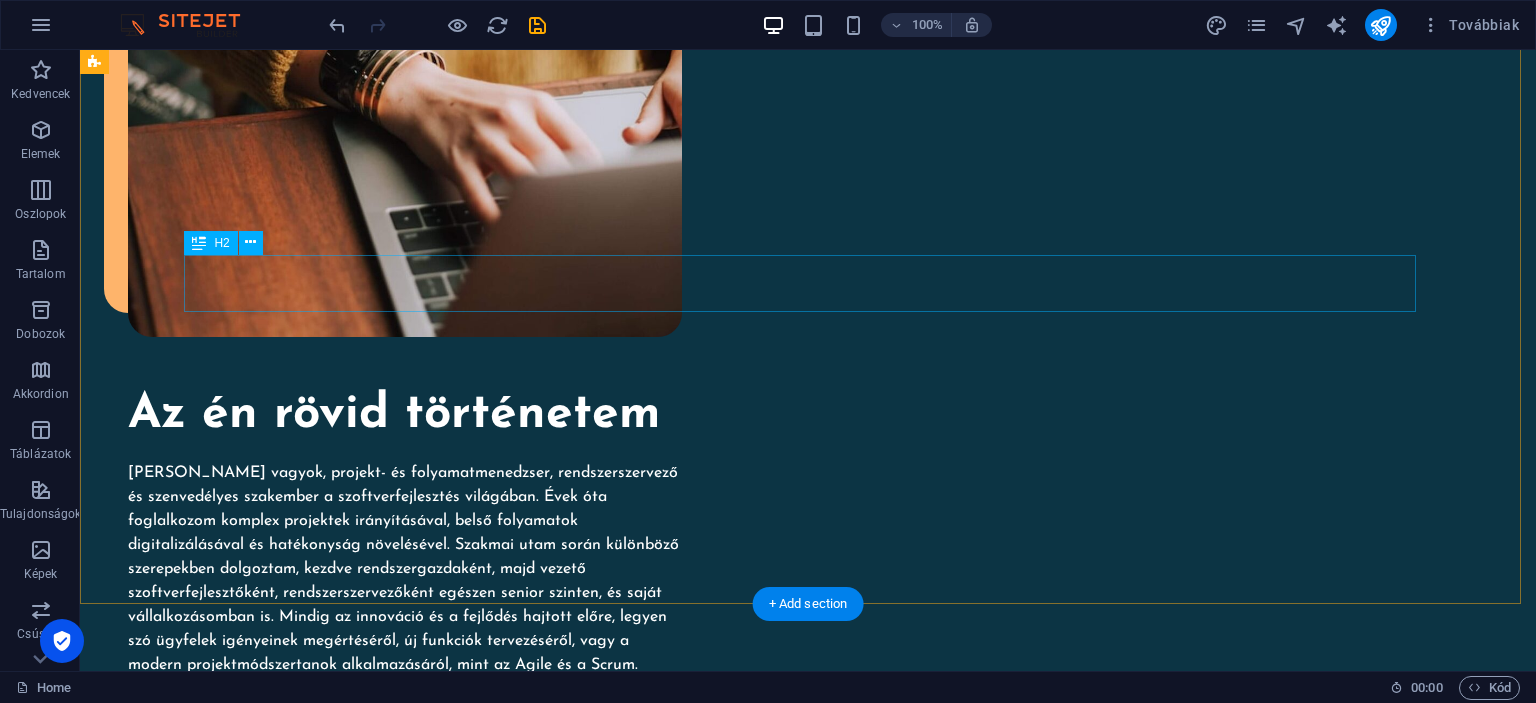 click on "Headline" at bounding box center [808, 1307] 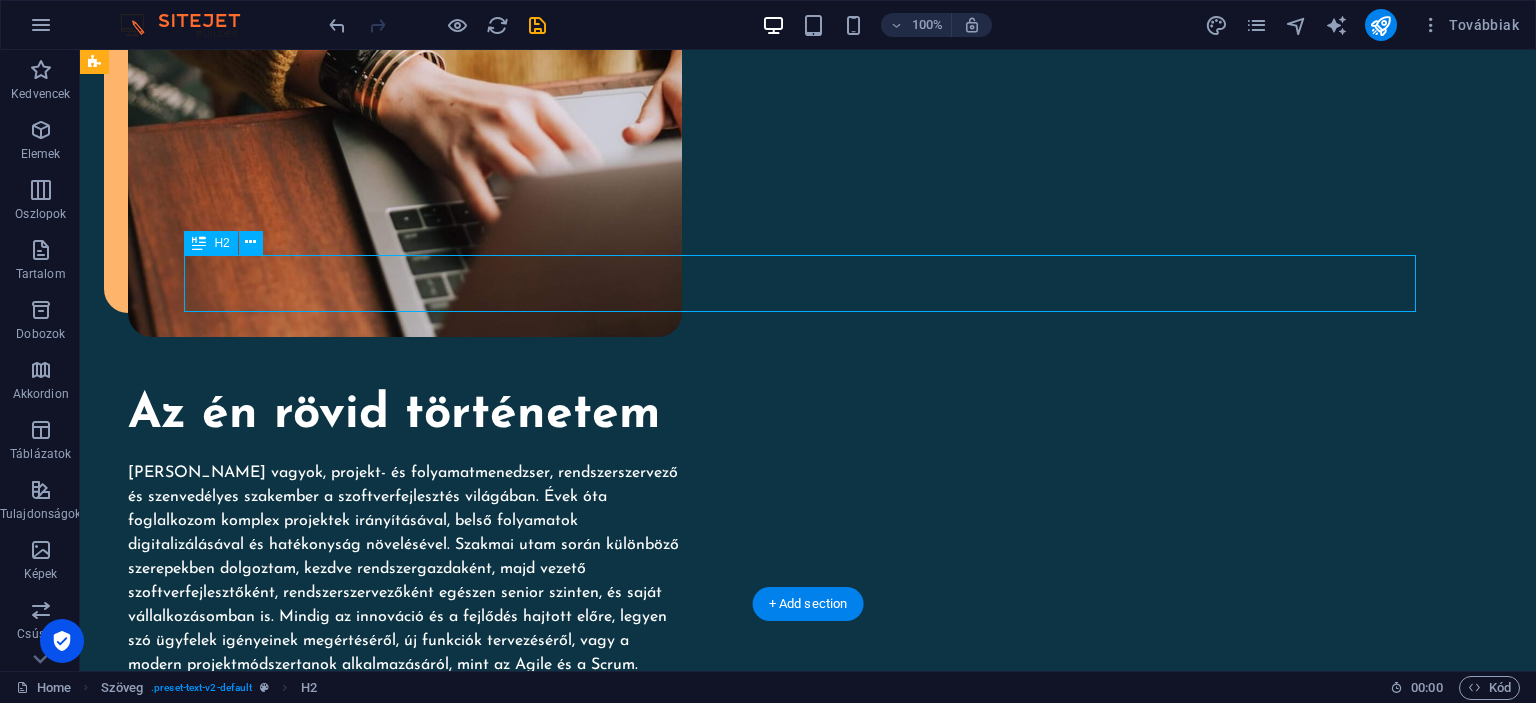 click on "Headline" at bounding box center (808, 1307) 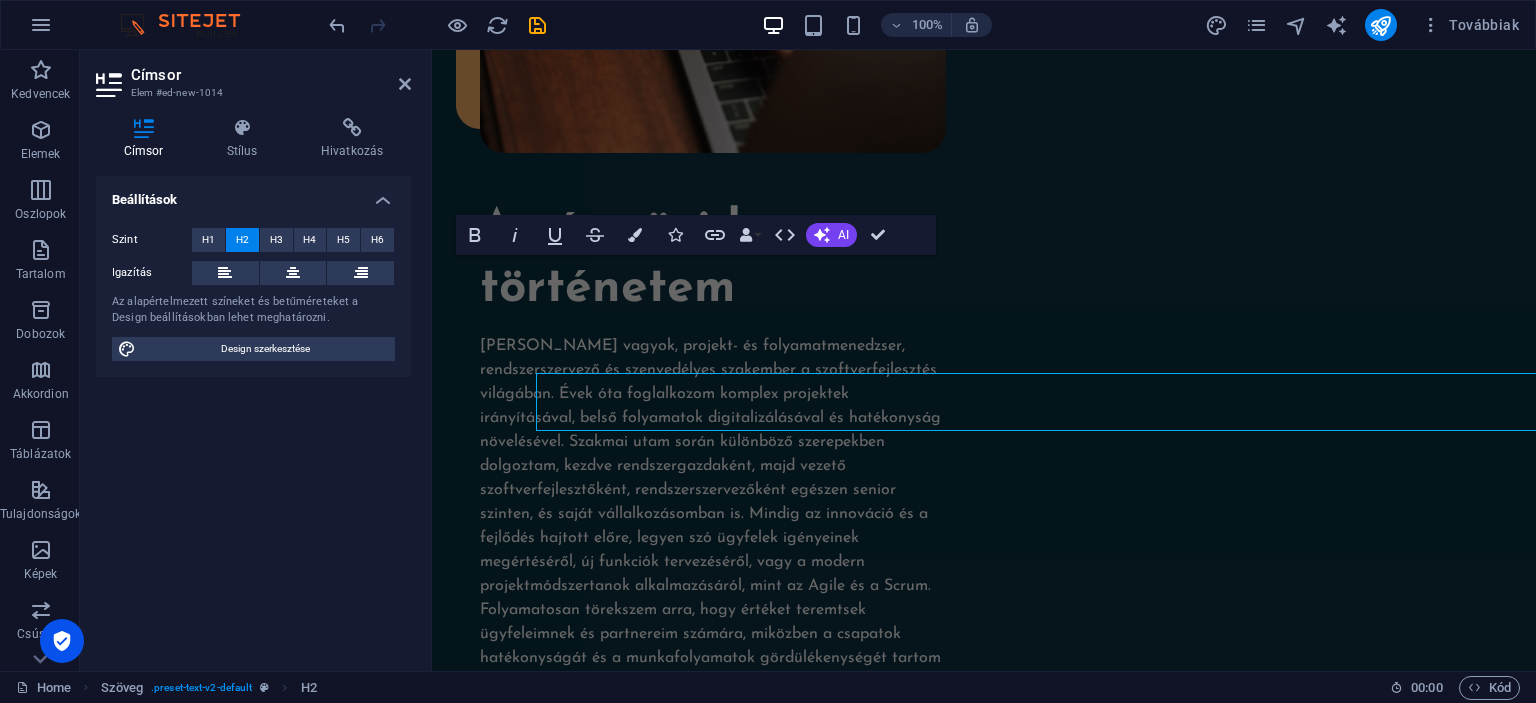 scroll, scrollTop: 2108, scrollLeft: 0, axis: vertical 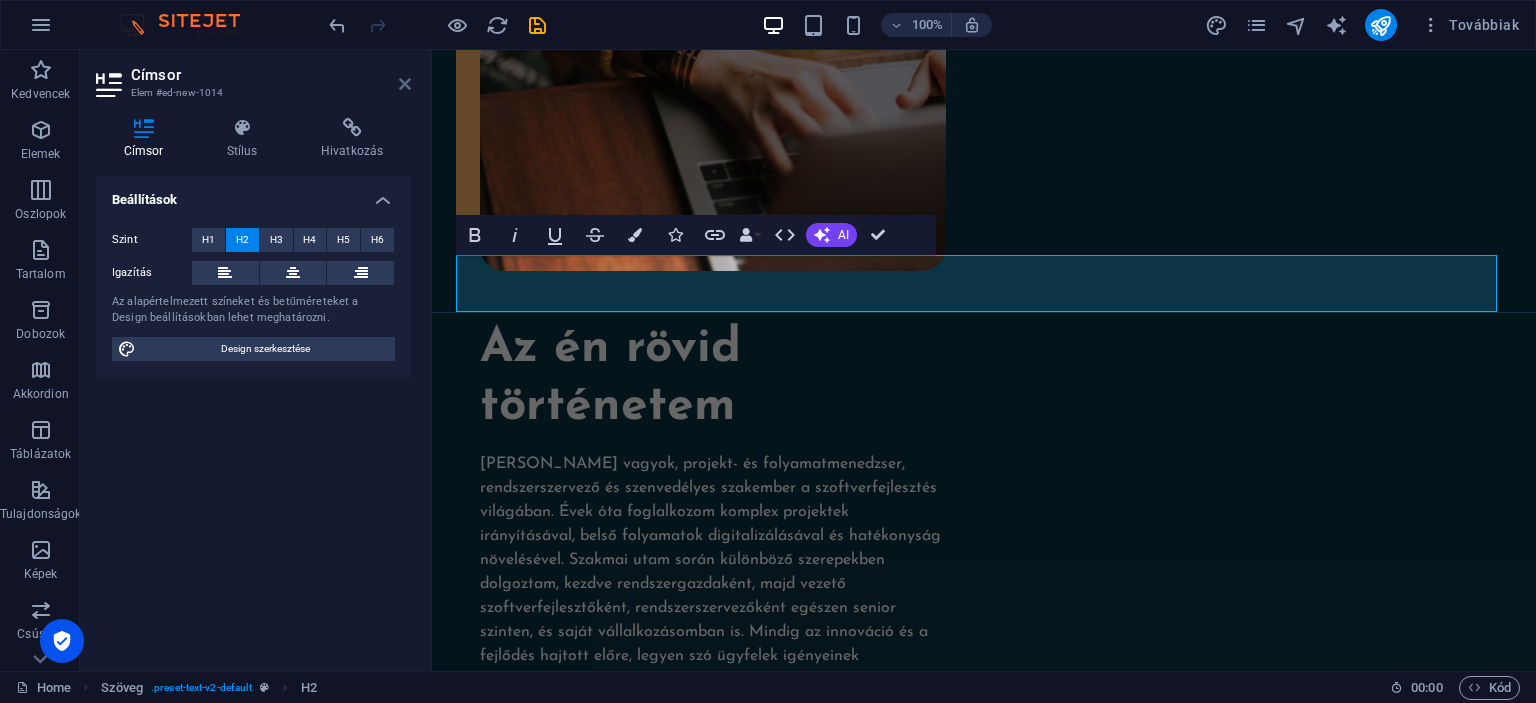click at bounding box center [405, 84] 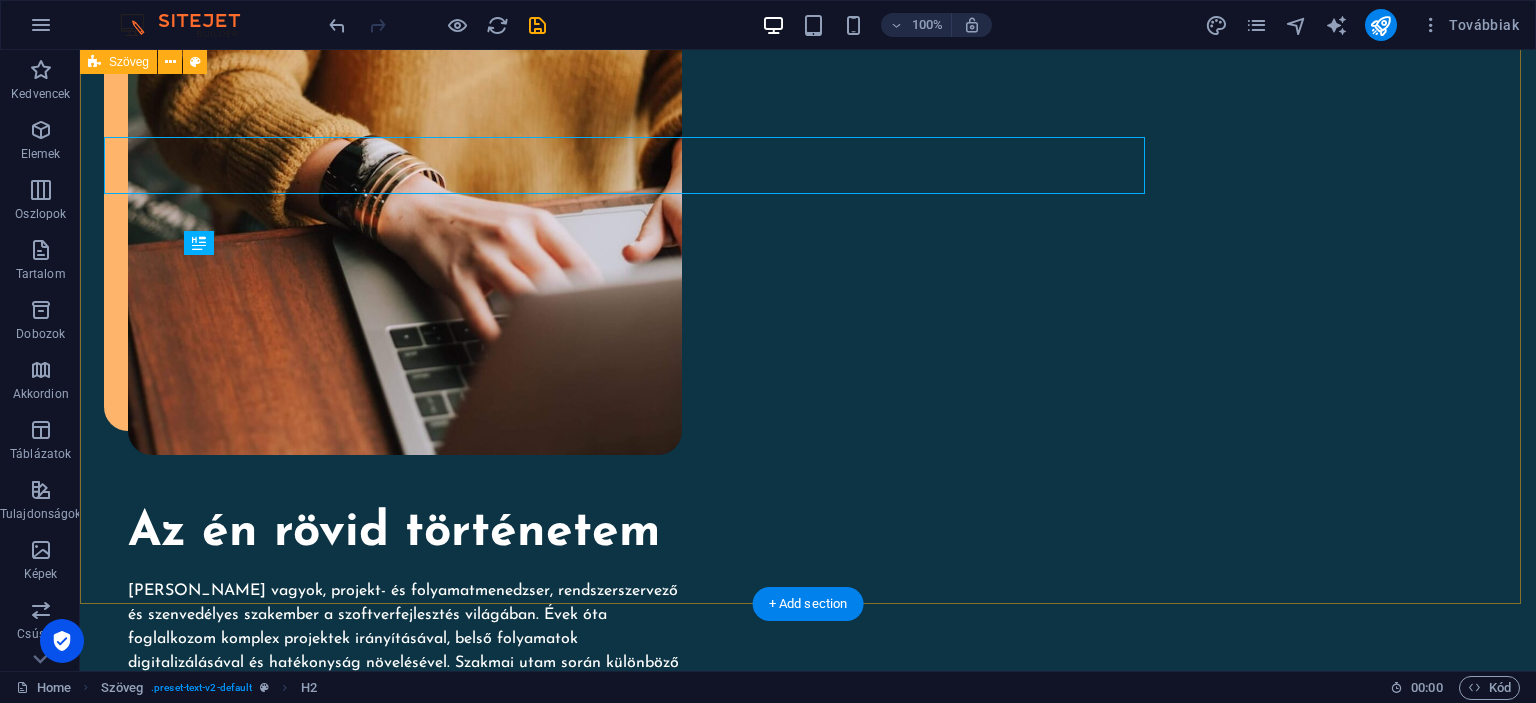 scroll, scrollTop: 2226, scrollLeft: 0, axis: vertical 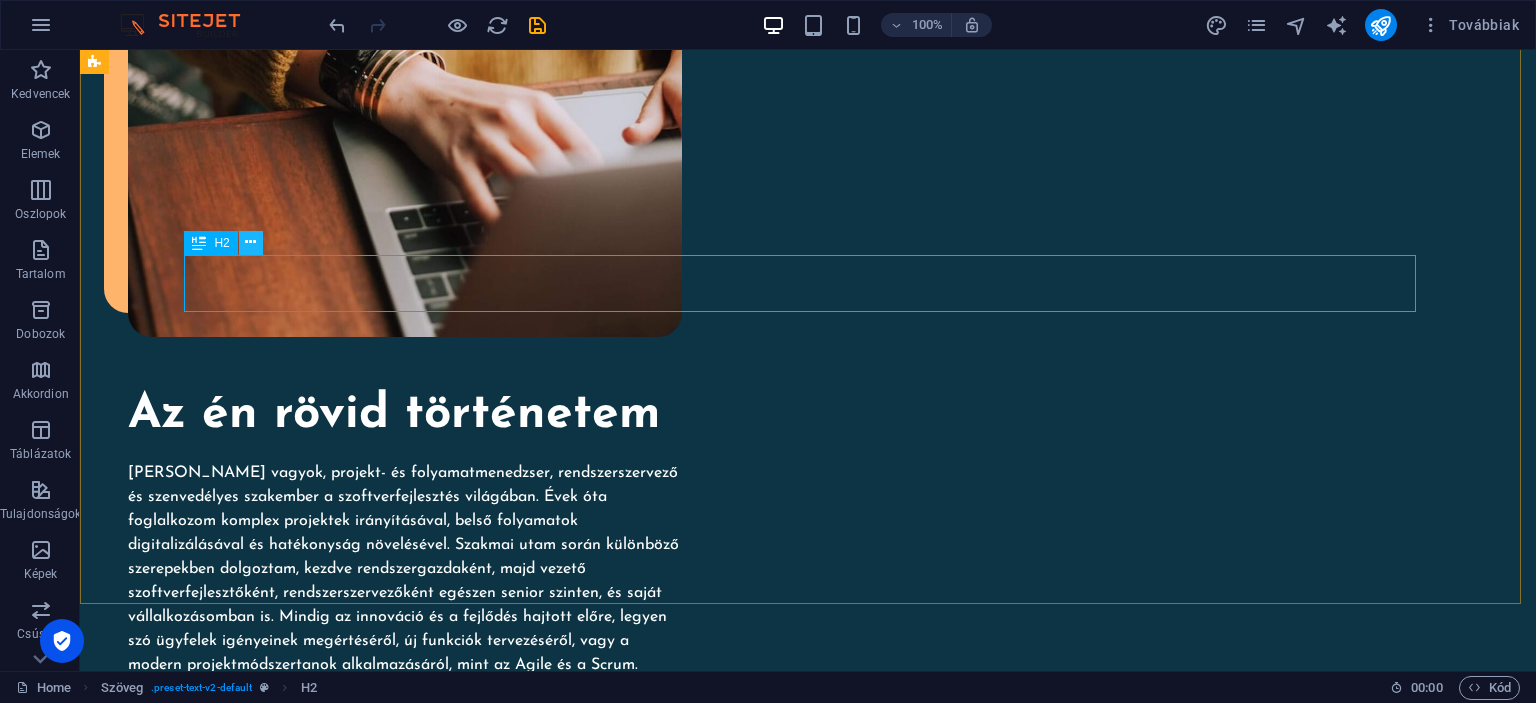 click at bounding box center (250, 242) 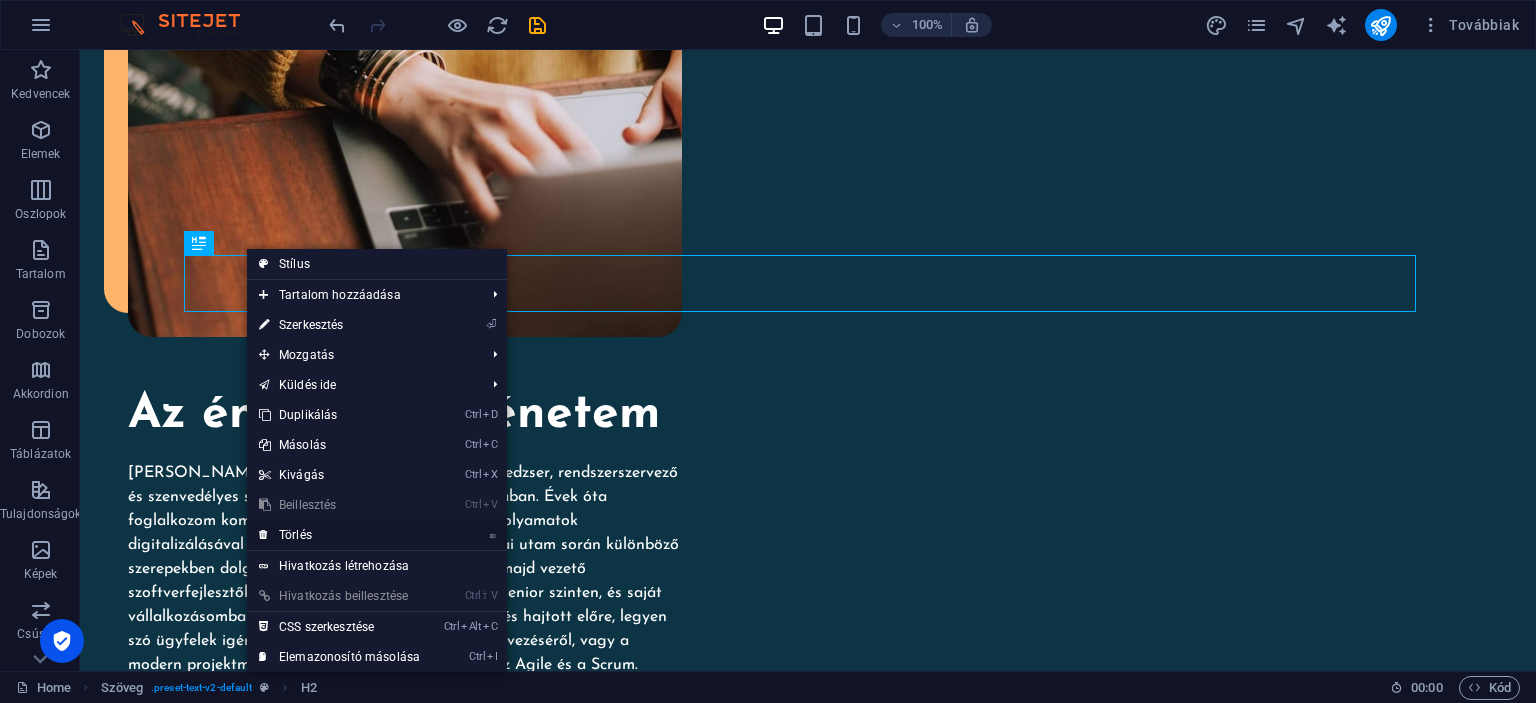 click on "⌦  Törlés" at bounding box center (339, 535) 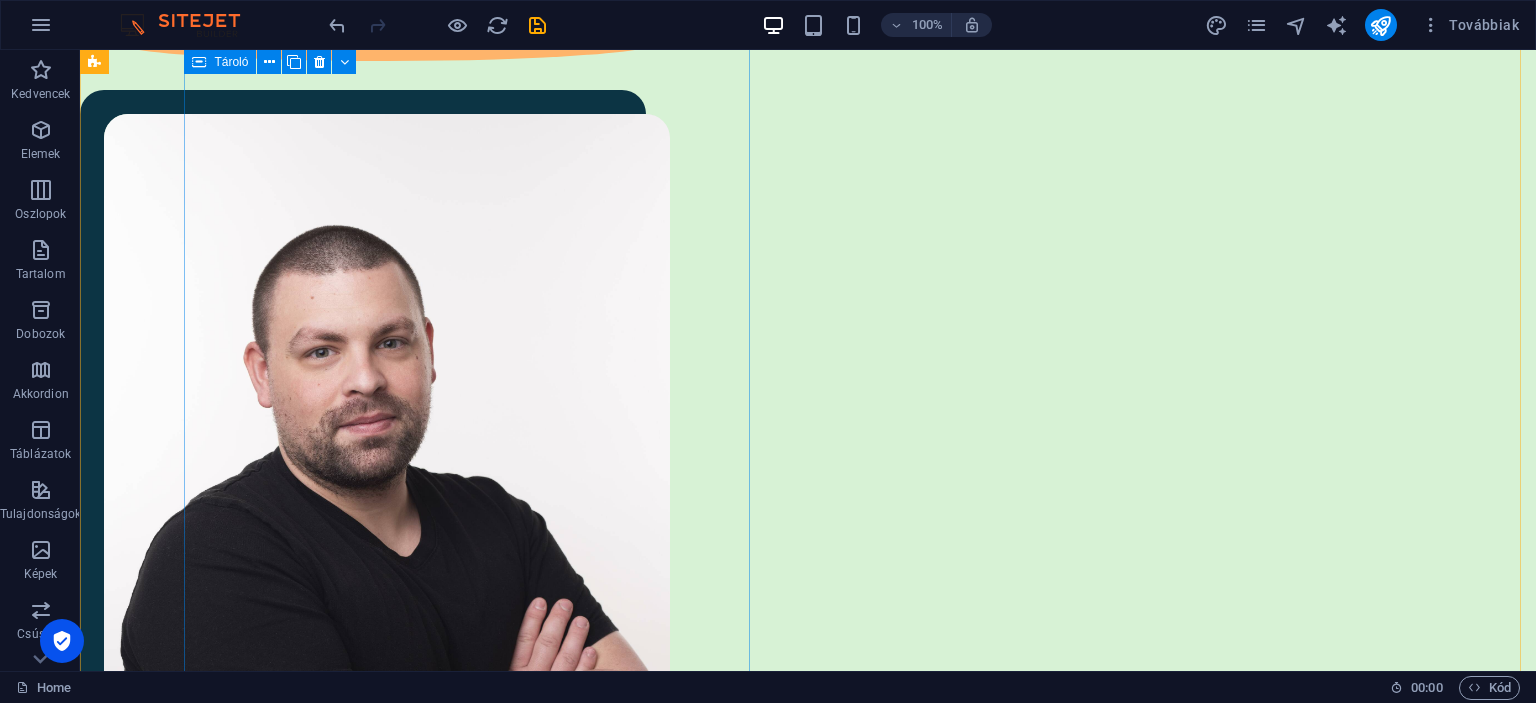 scroll, scrollTop: 0, scrollLeft: 0, axis: both 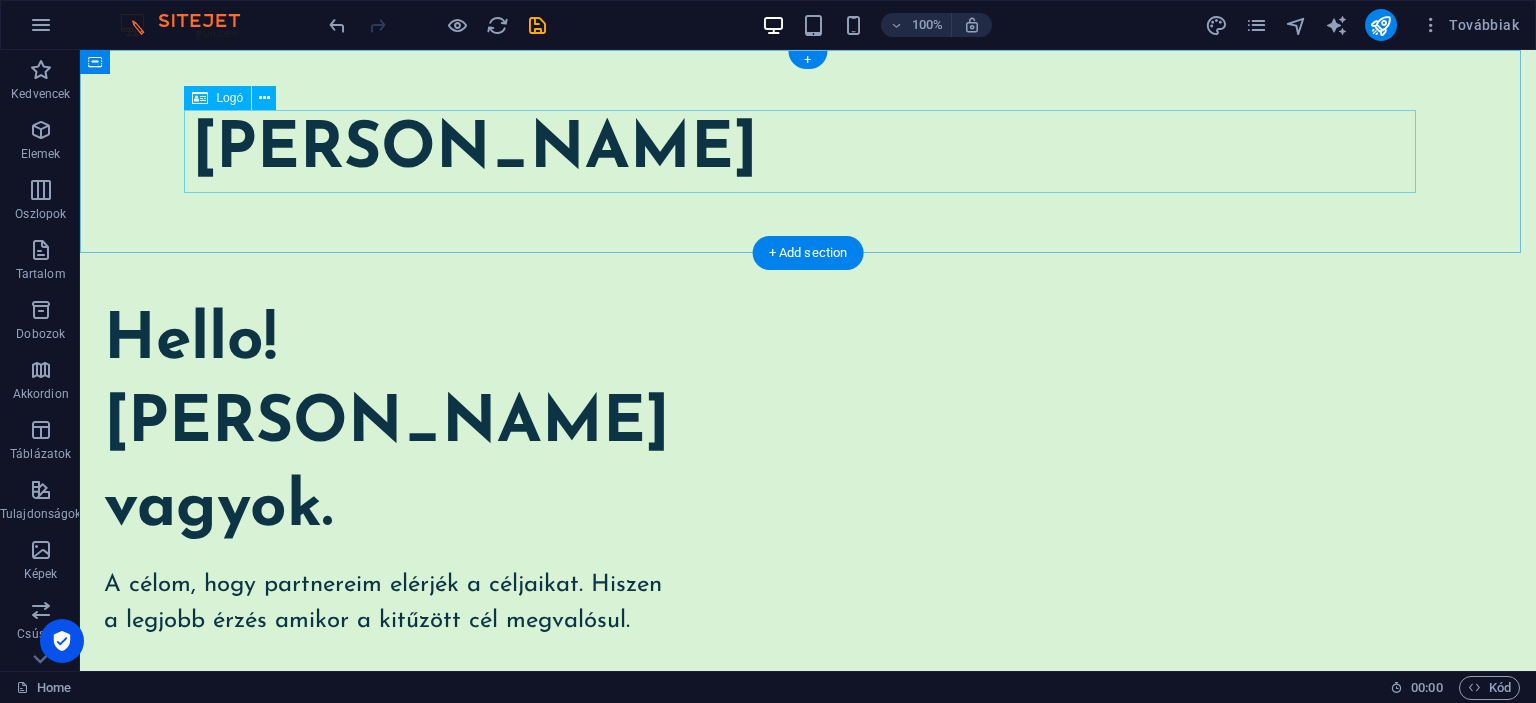 click on "[PERSON_NAME]" at bounding box center [808, 151] 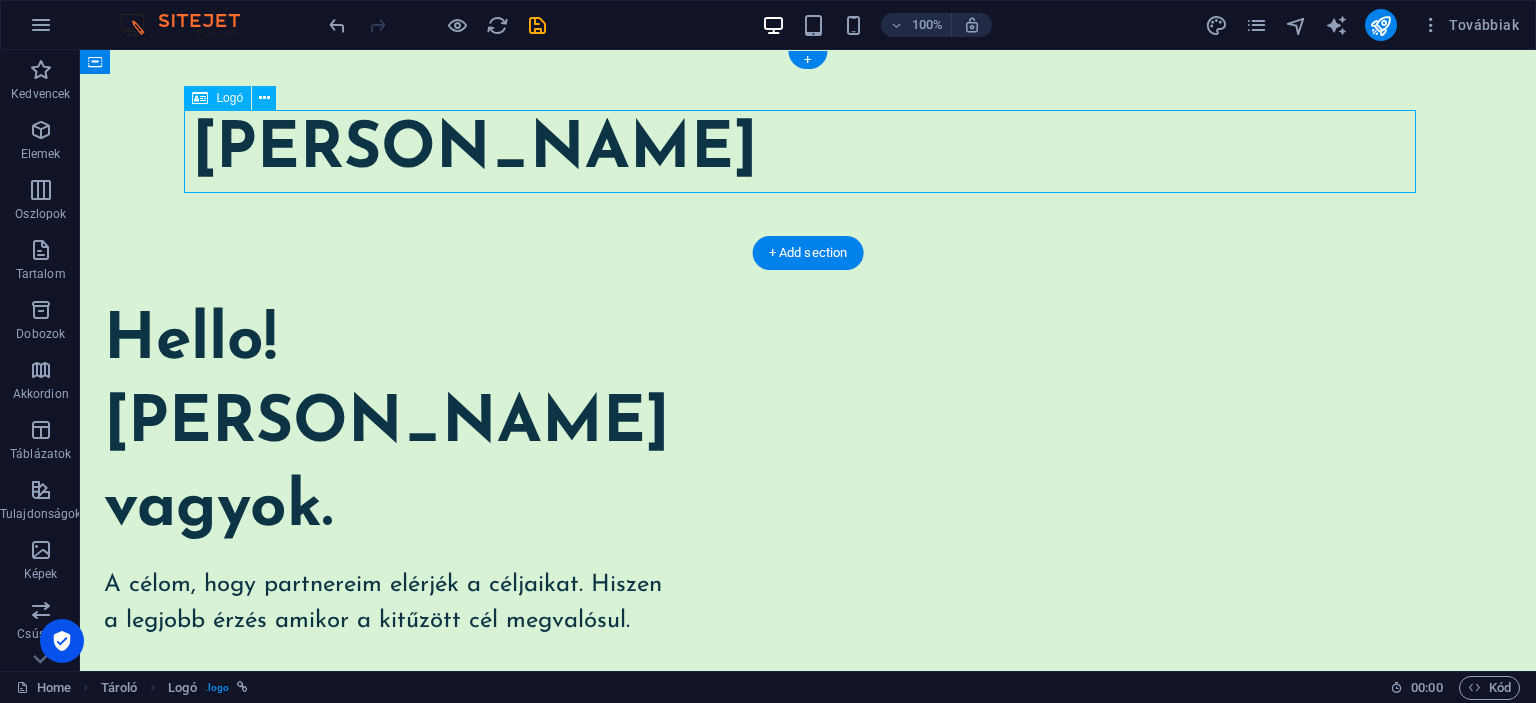 click on "[PERSON_NAME]" at bounding box center [808, 151] 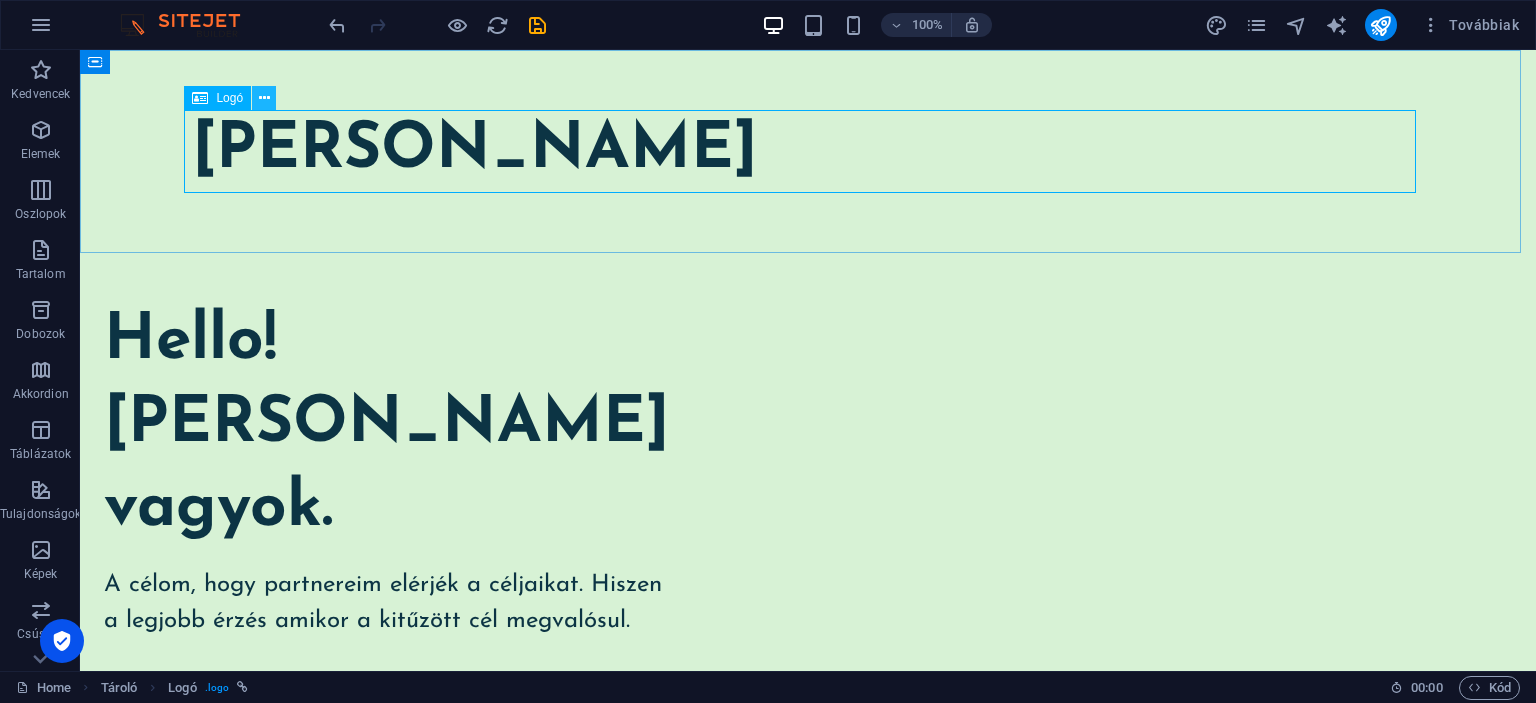 click at bounding box center [264, 98] 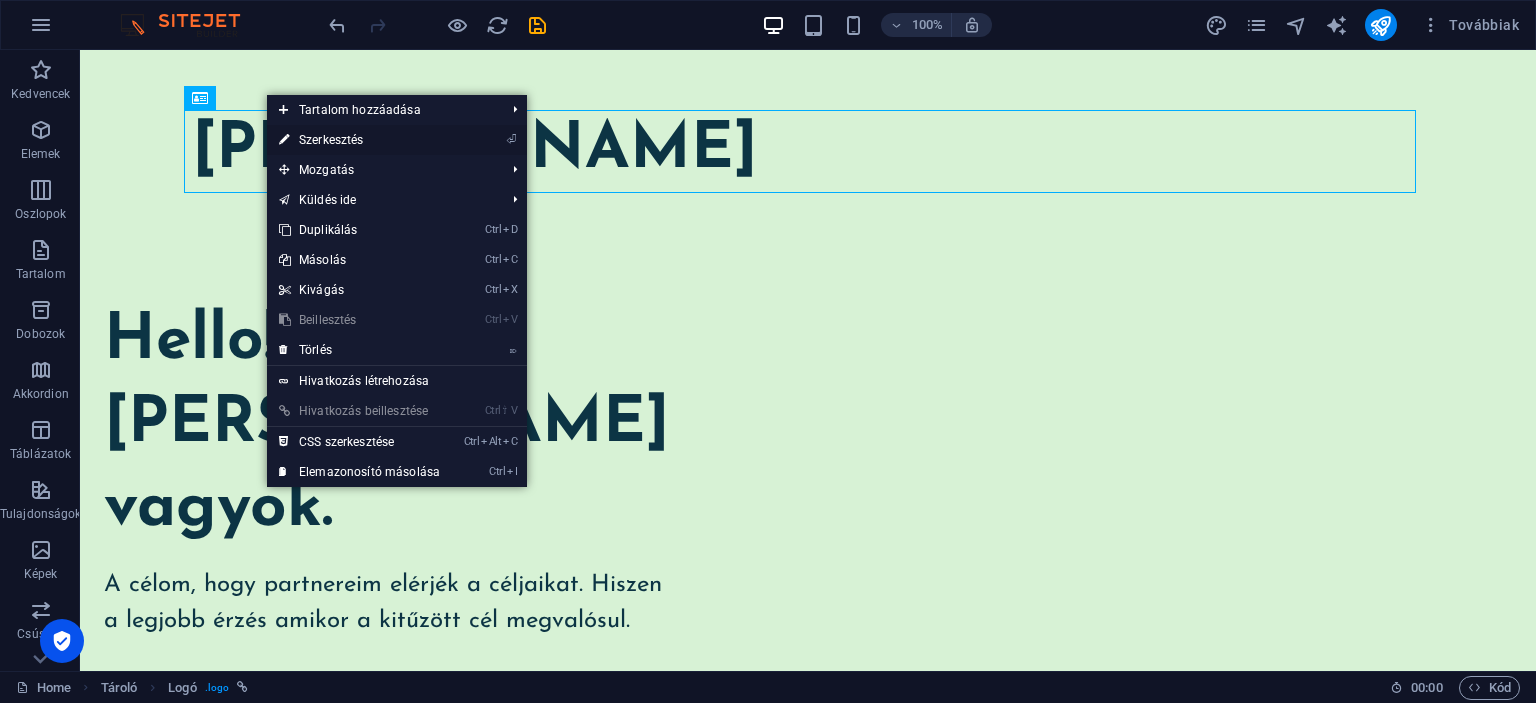 click on "⏎  Szerkesztés" at bounding box center (359, 140) 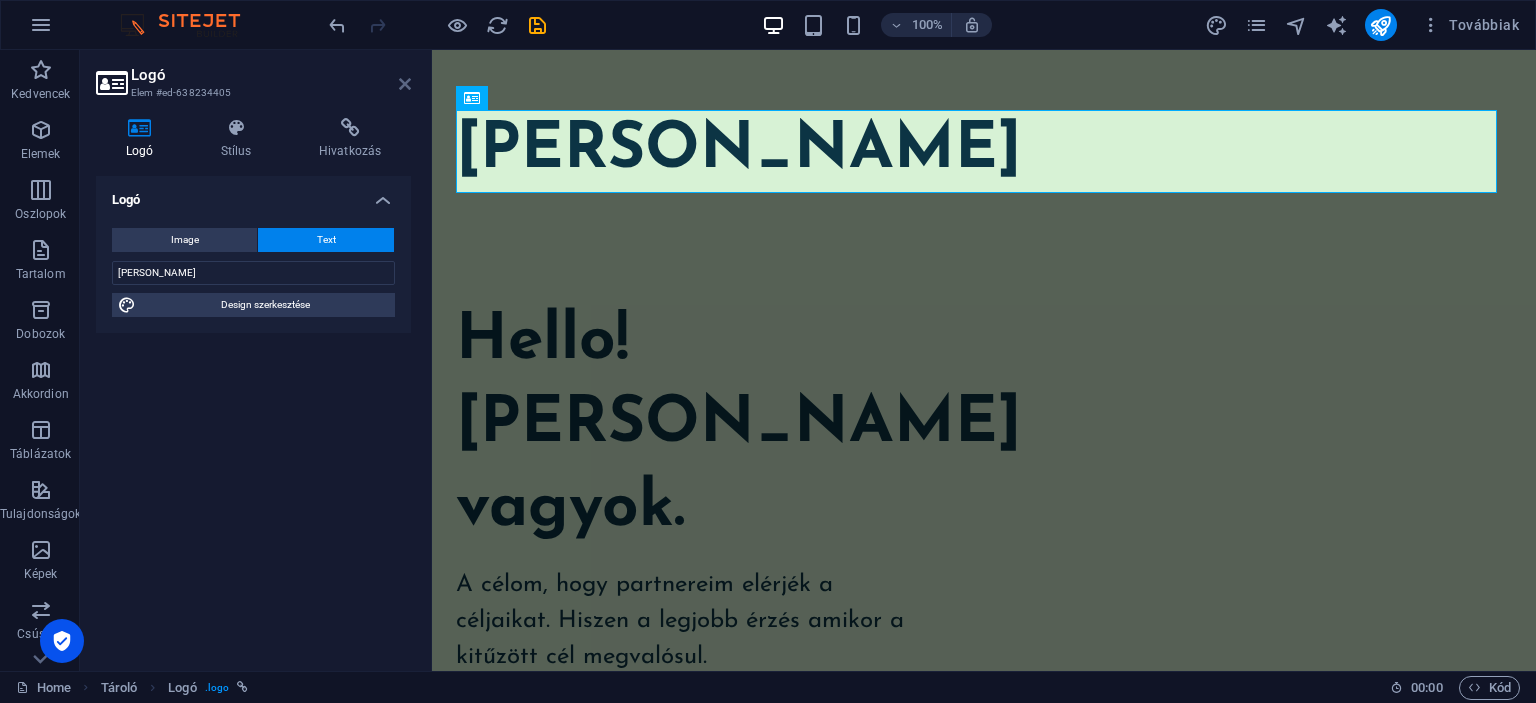 click at bounding box center [405, 84] 